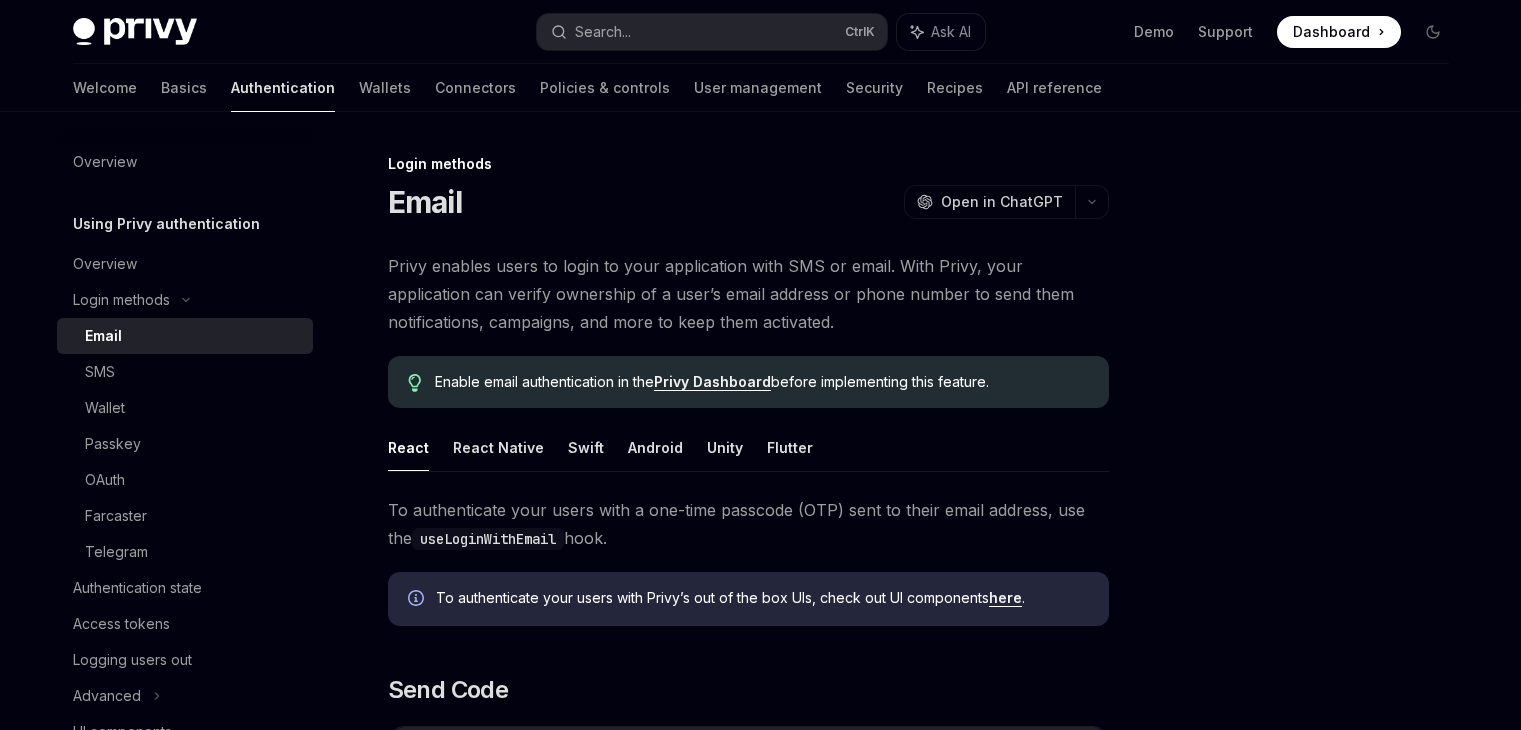 scroll, scrollTop: 0, scrollLeft: 0, axis: both 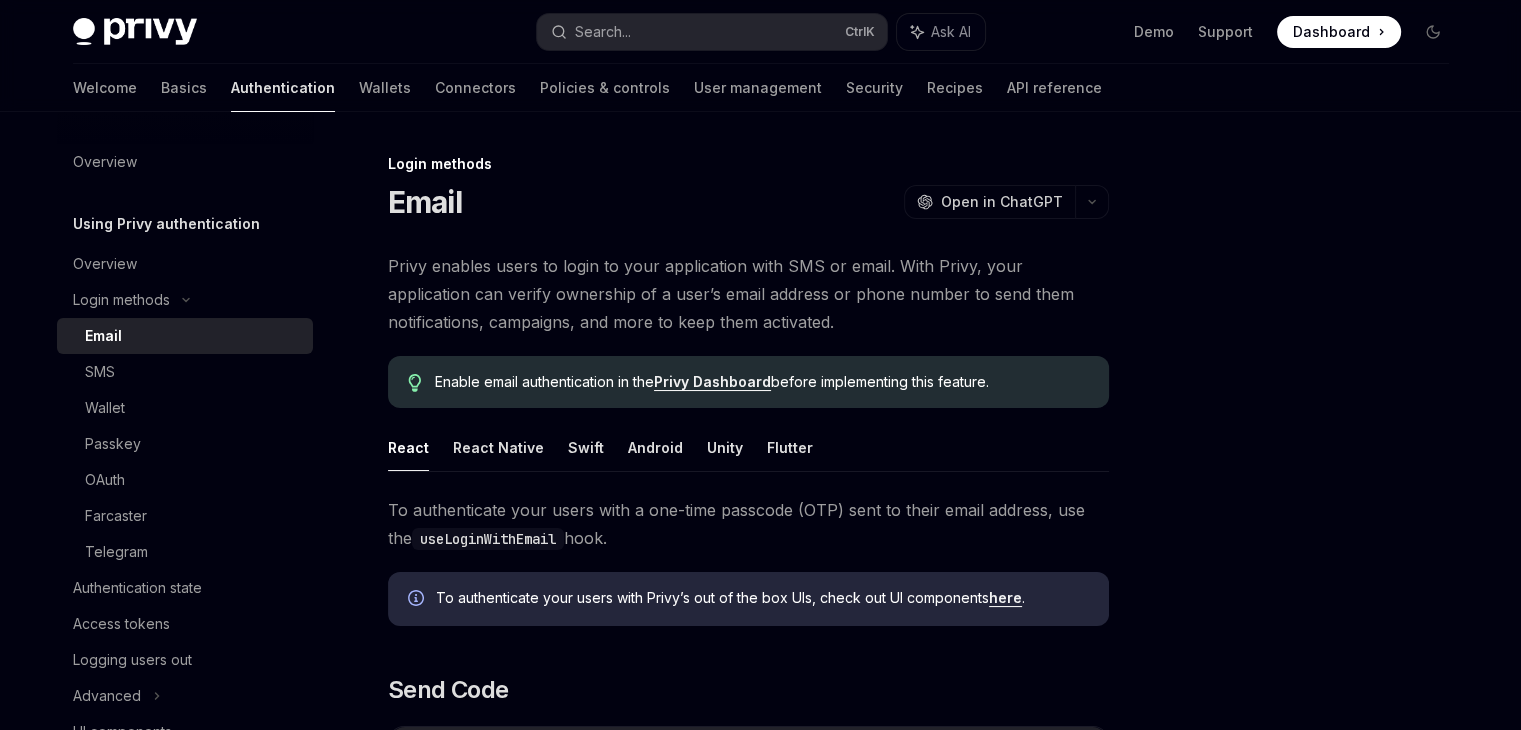 click on "Ask AI" at bounding box center (951, 32) 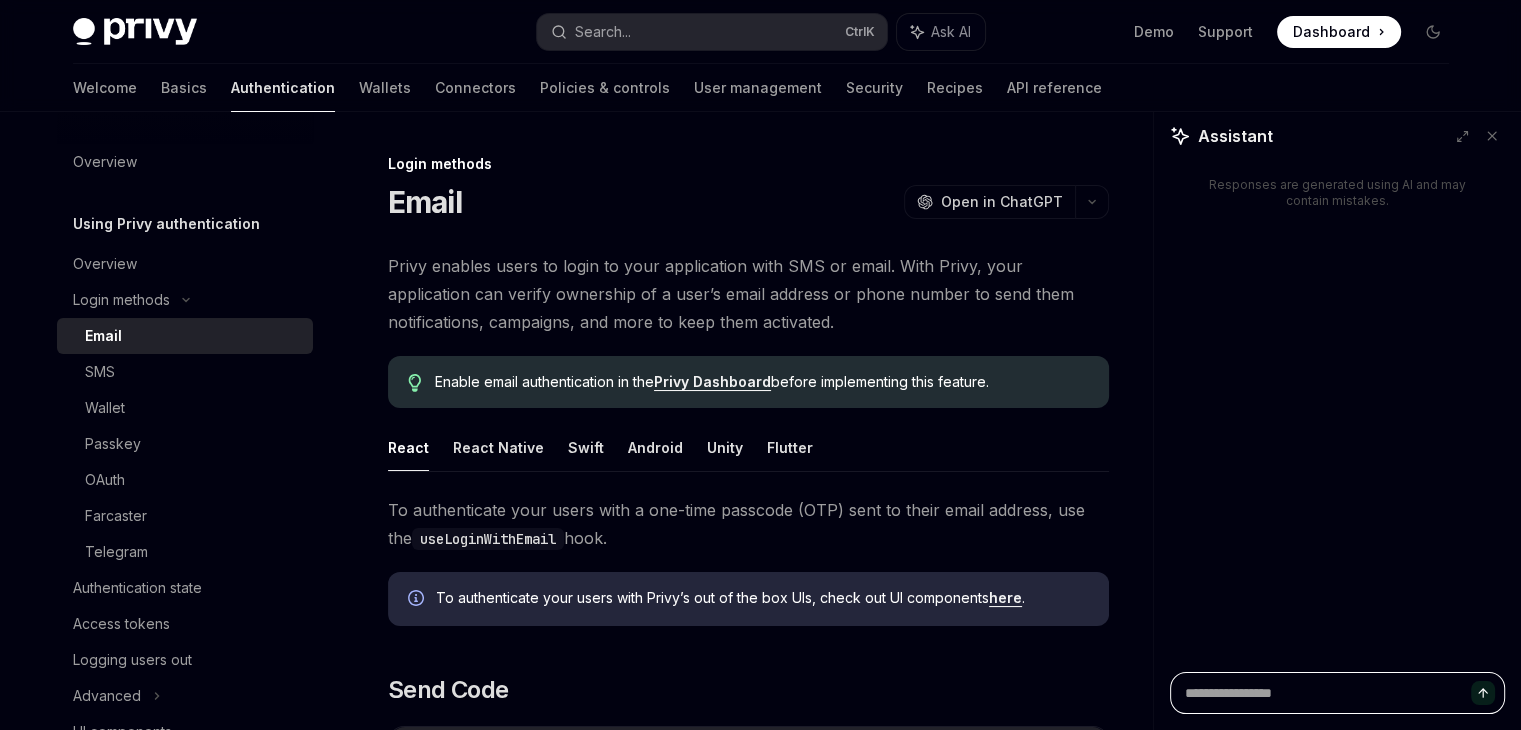 paste on "********" 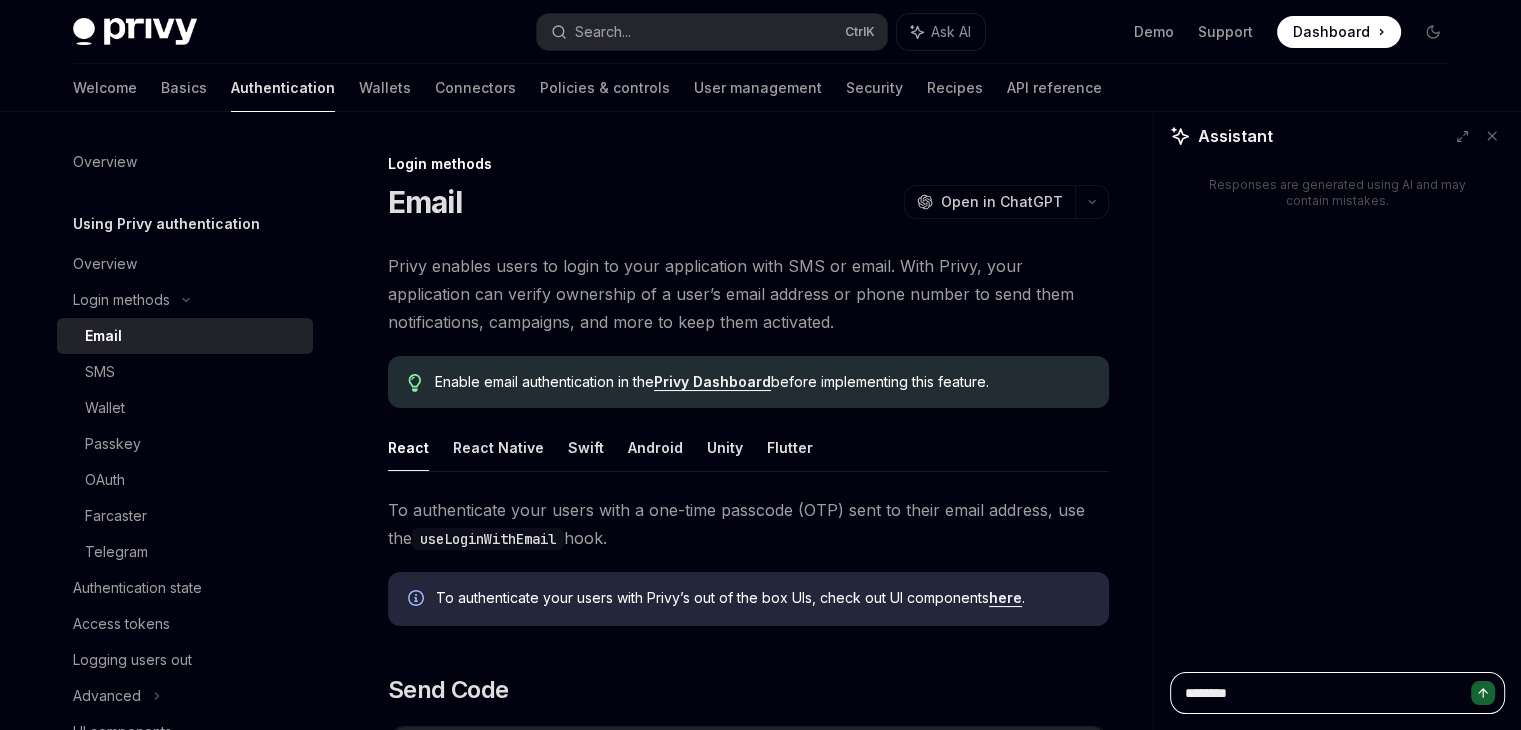 type on "********" 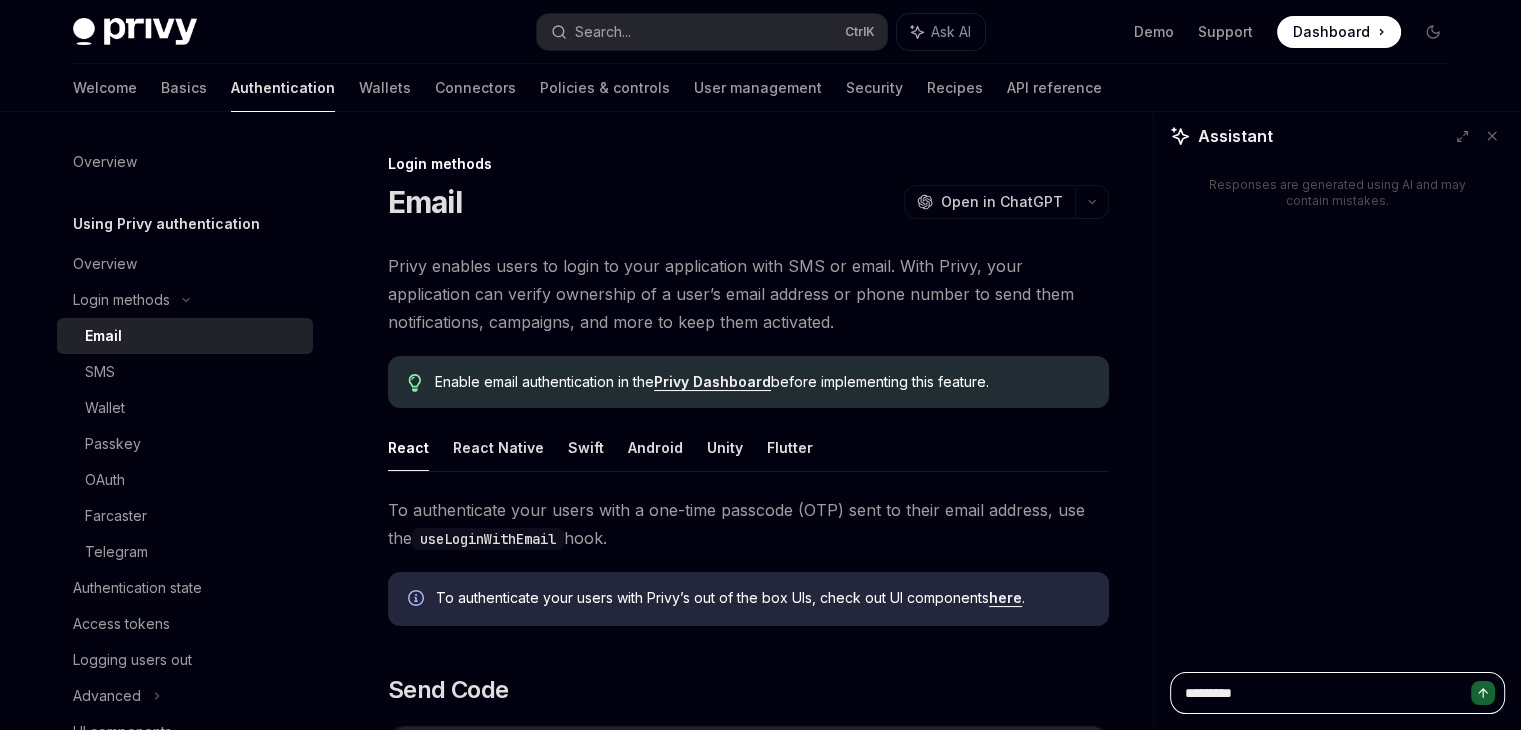 type on "**********" 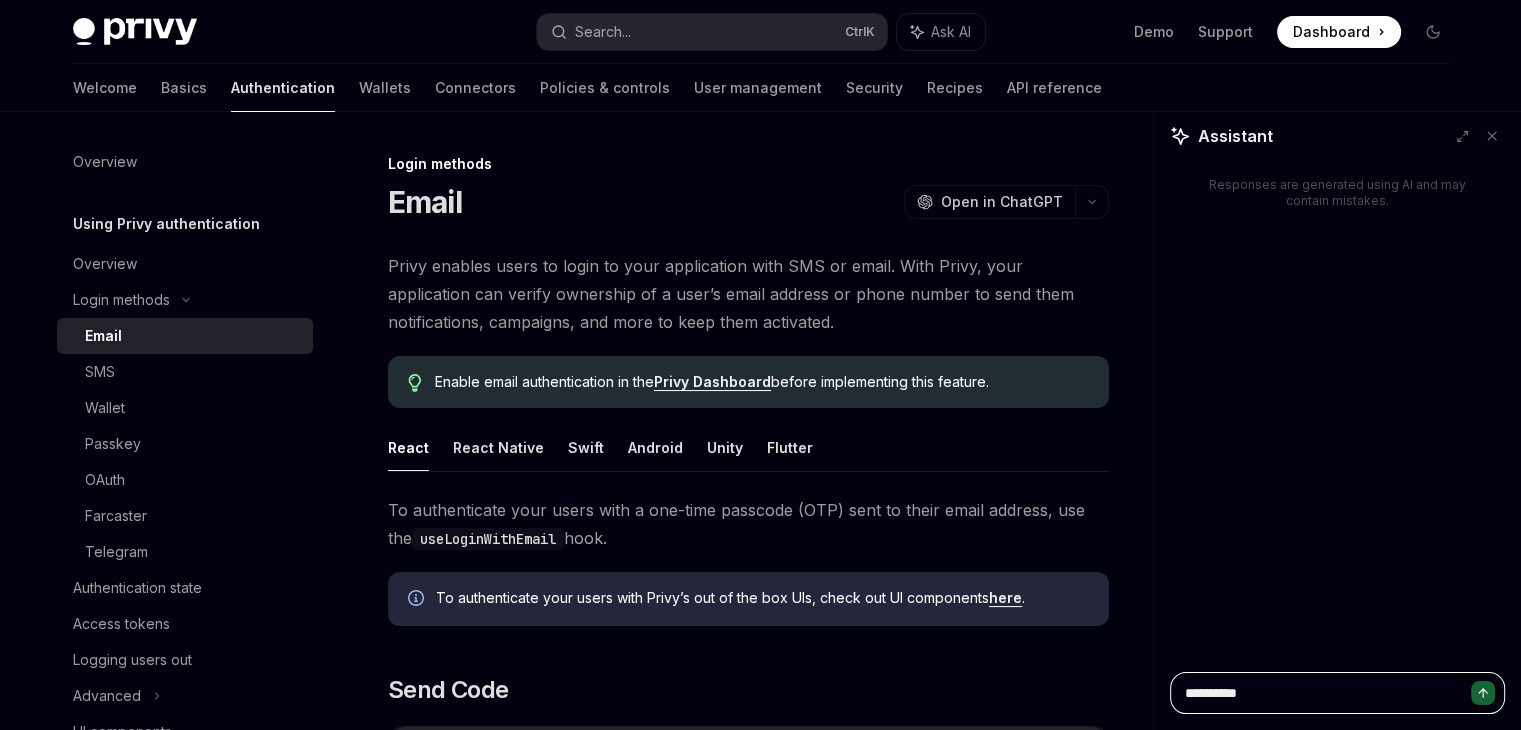 type on "**********" 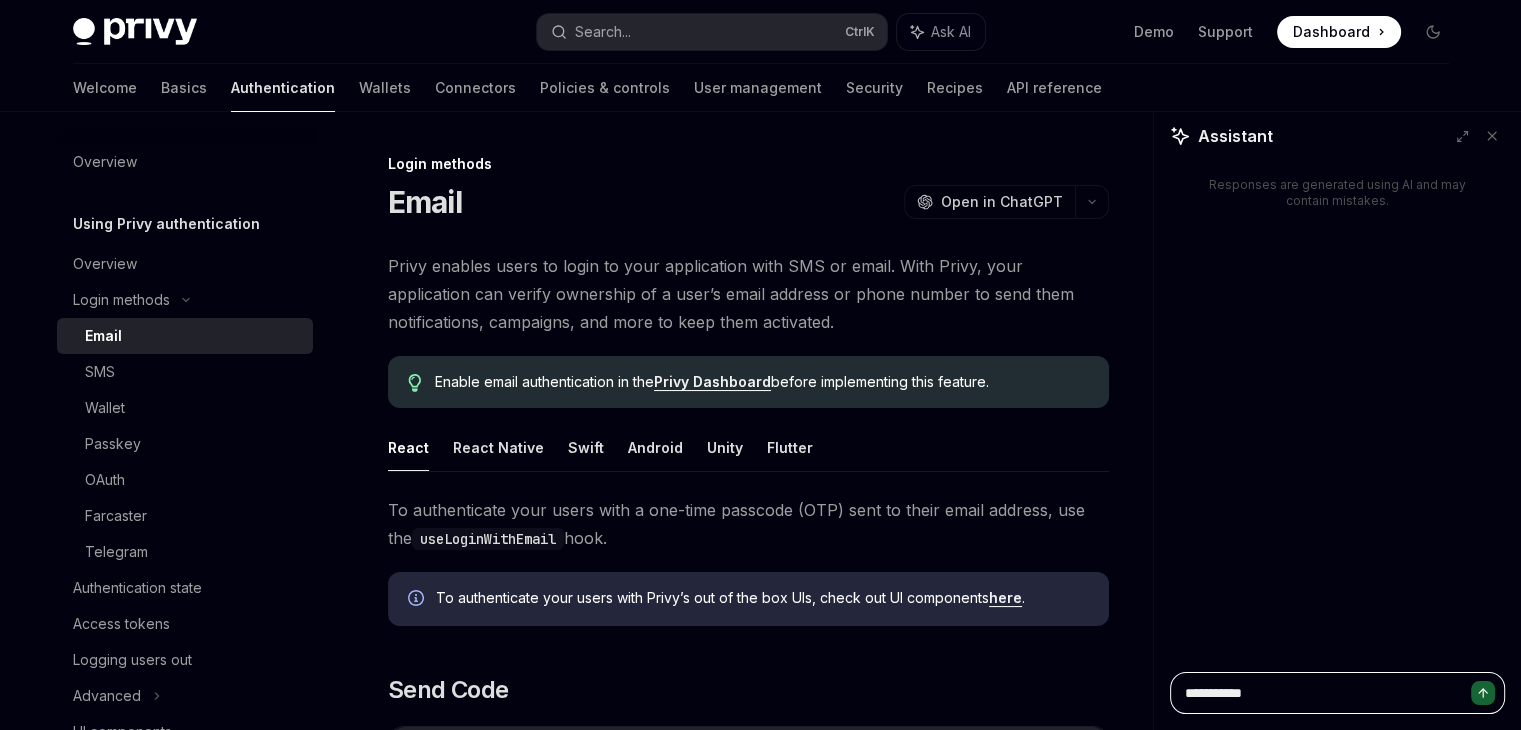 type on "**********" 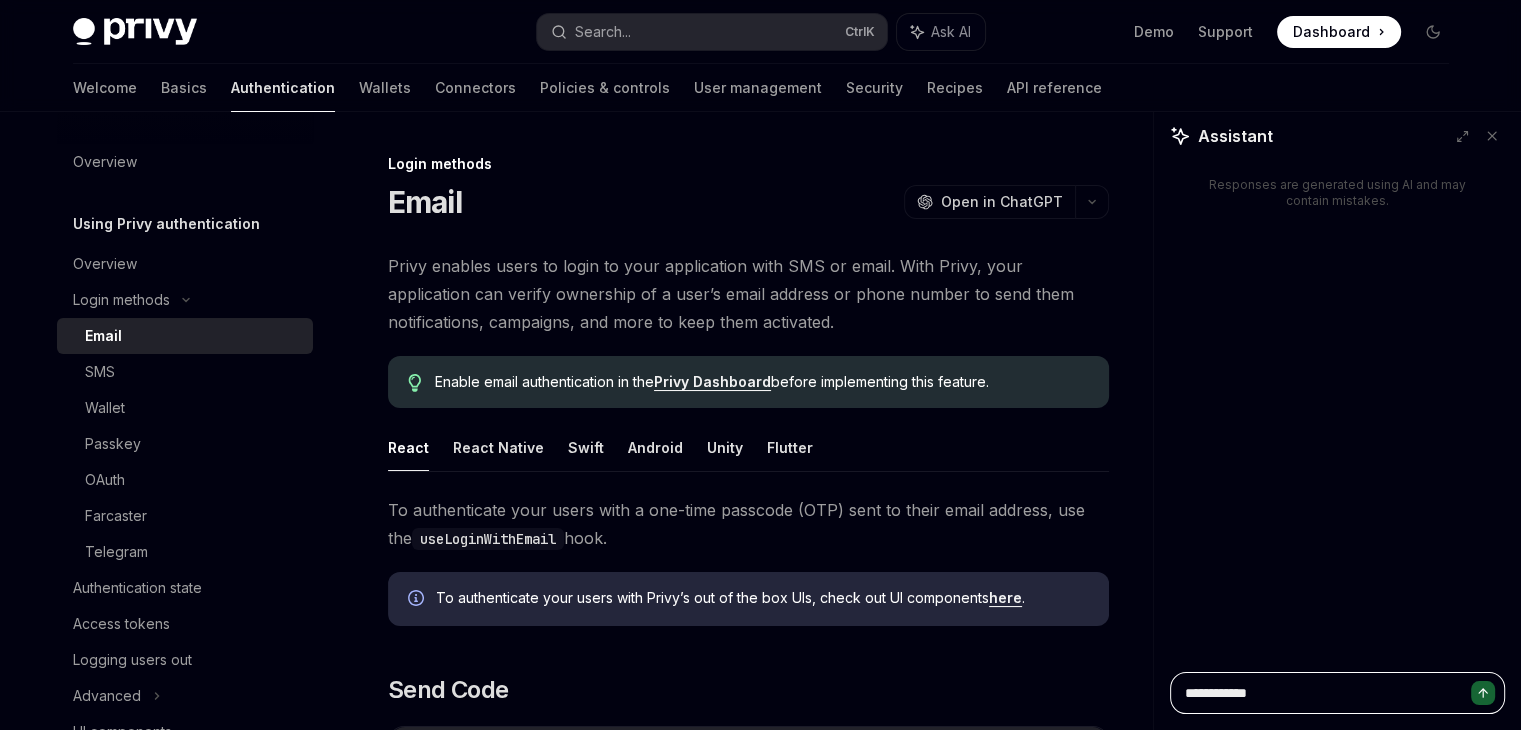 type on "**********" 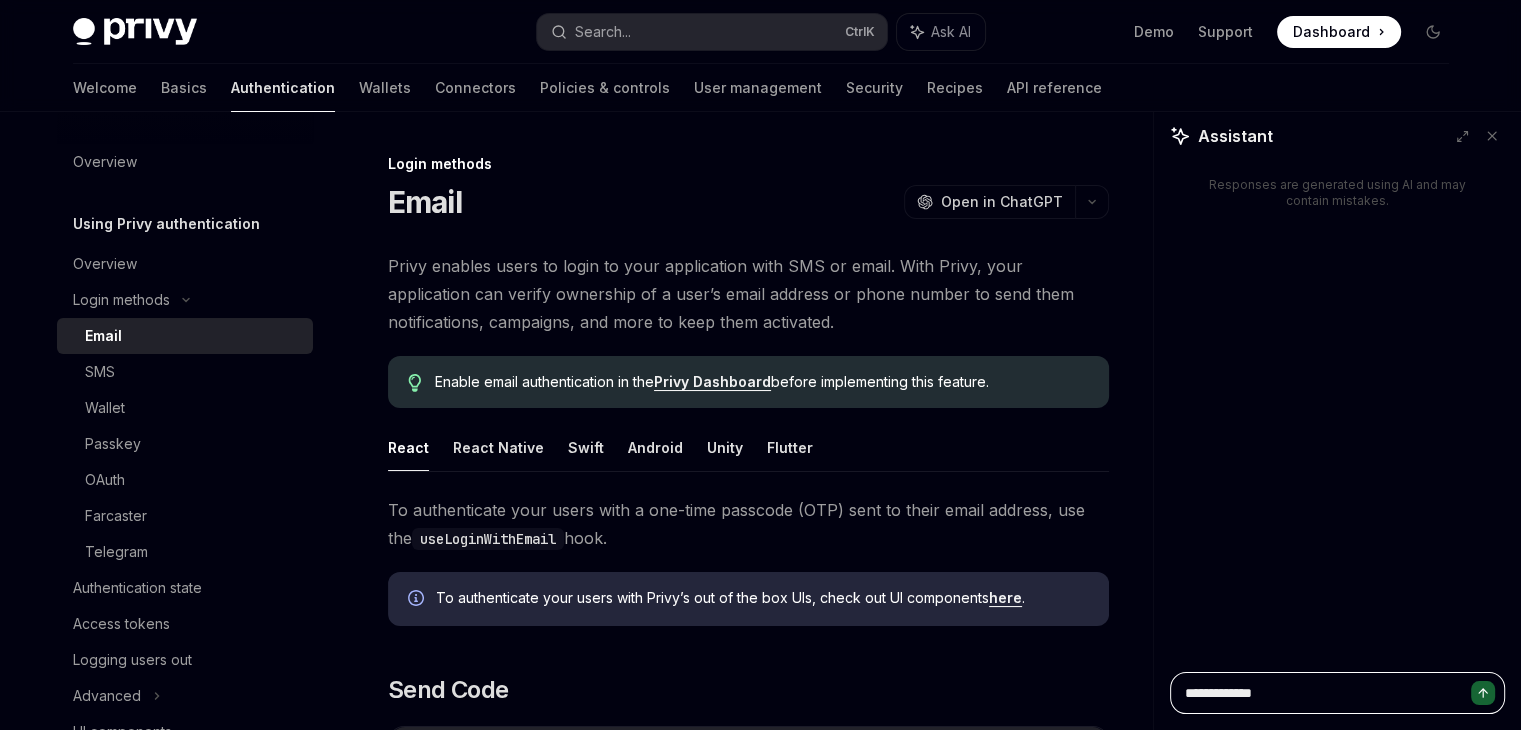 type on "**********" 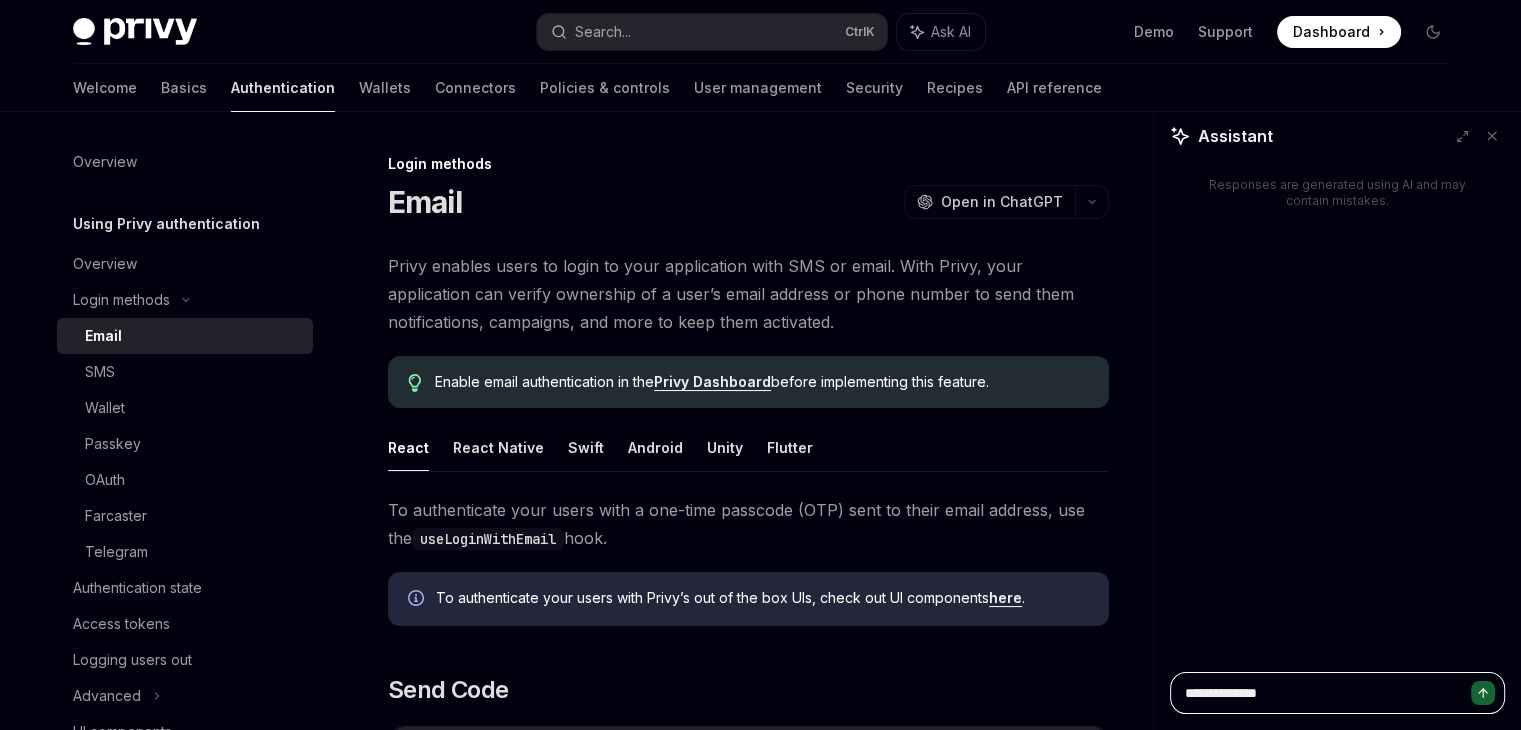 type on "**********" 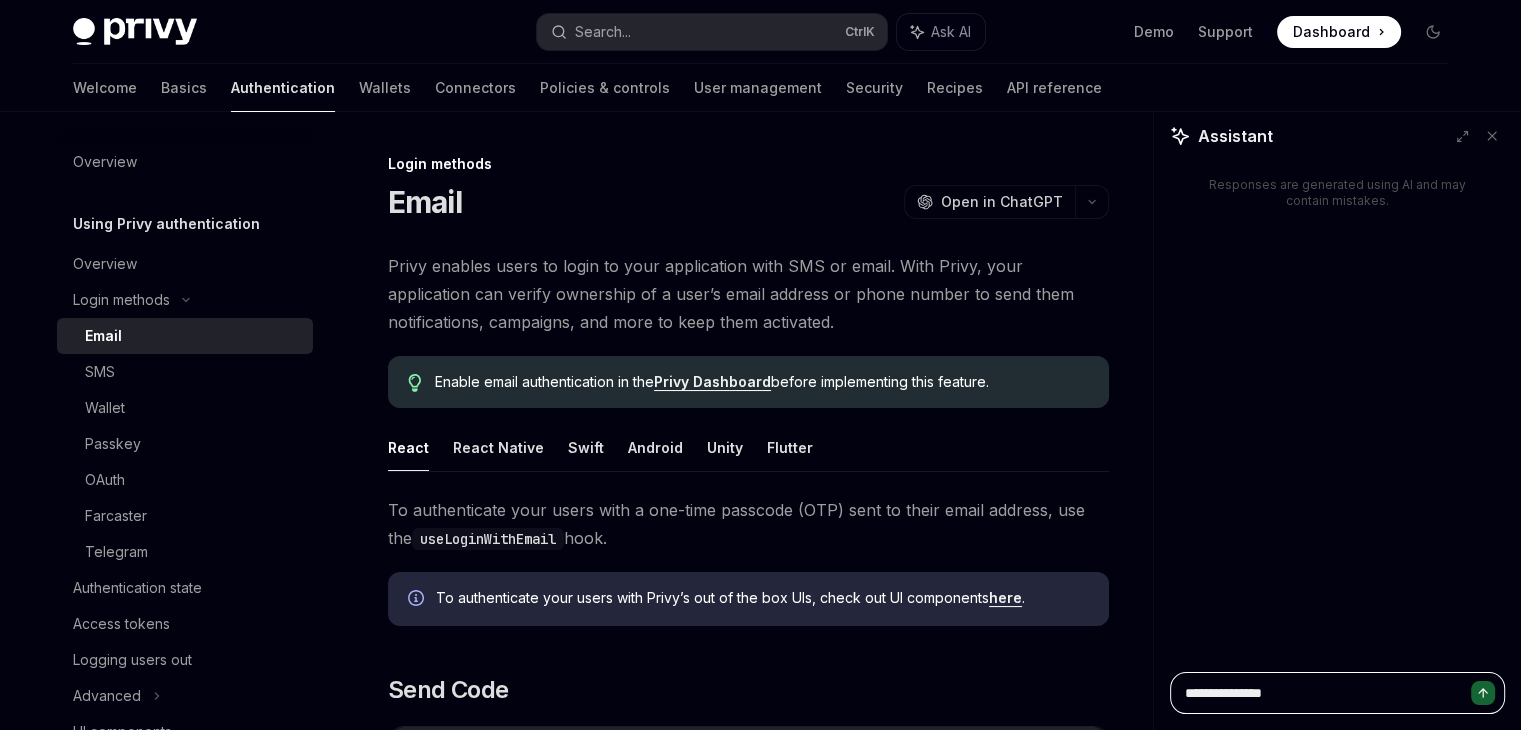 type on "**********" 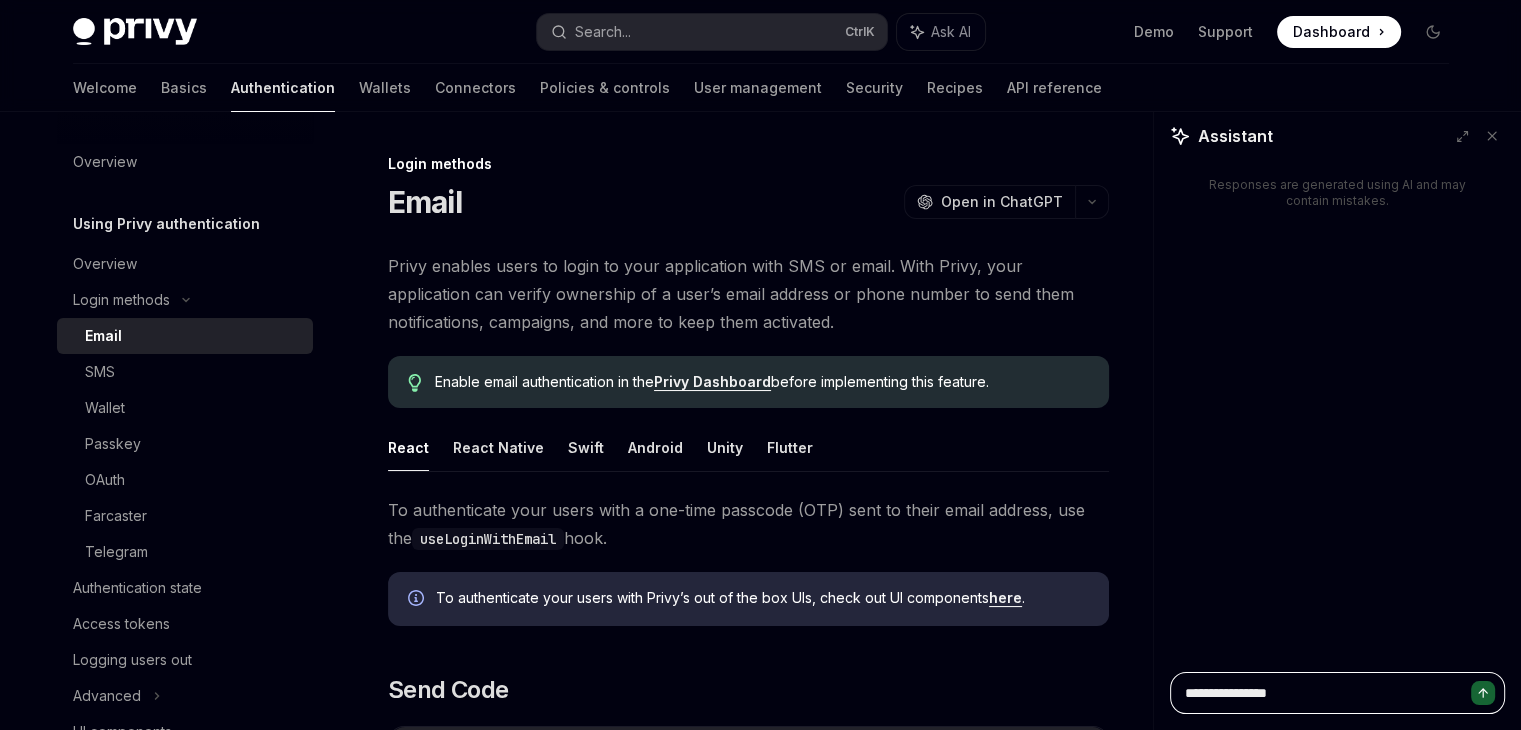 type on "**********" 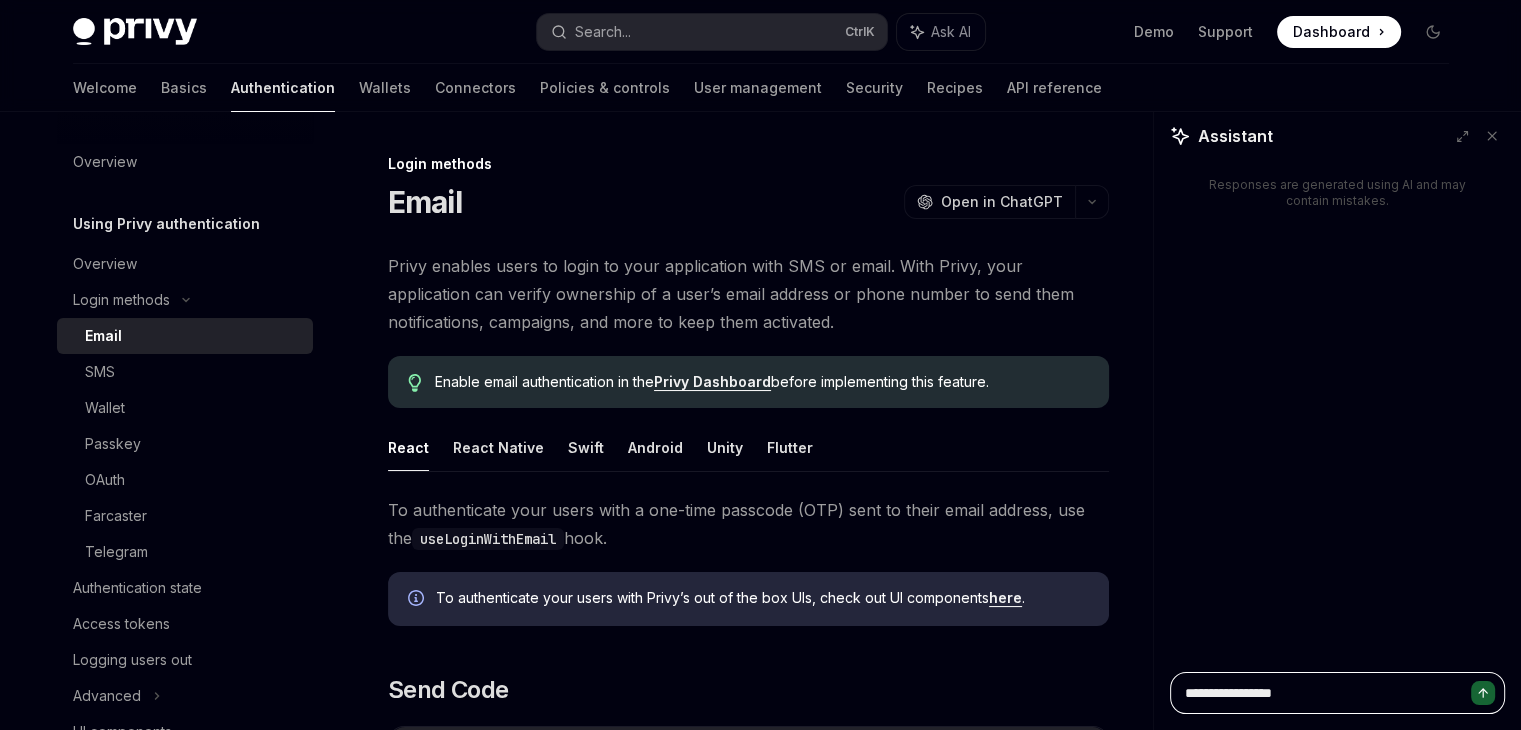 type on "**********" 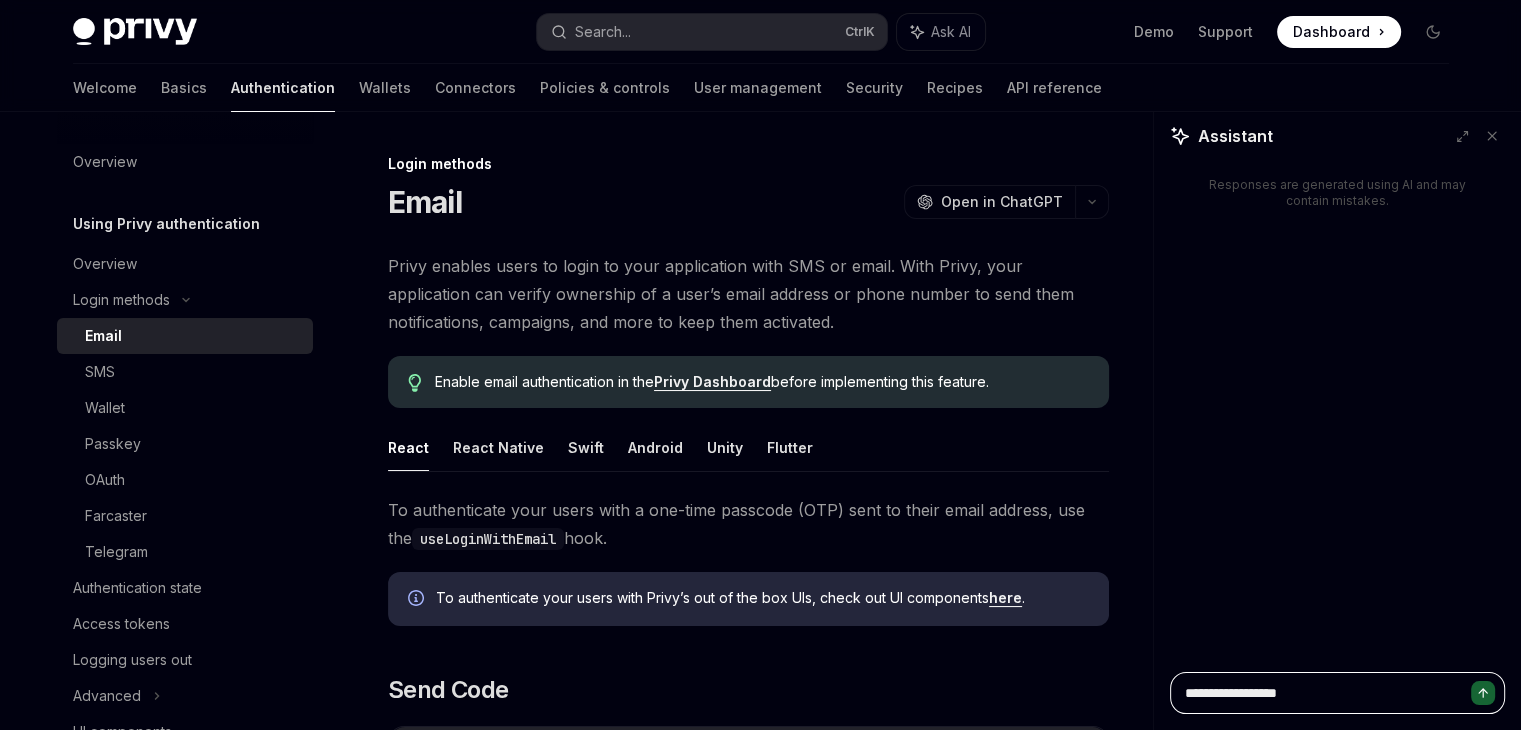 type on "**********" 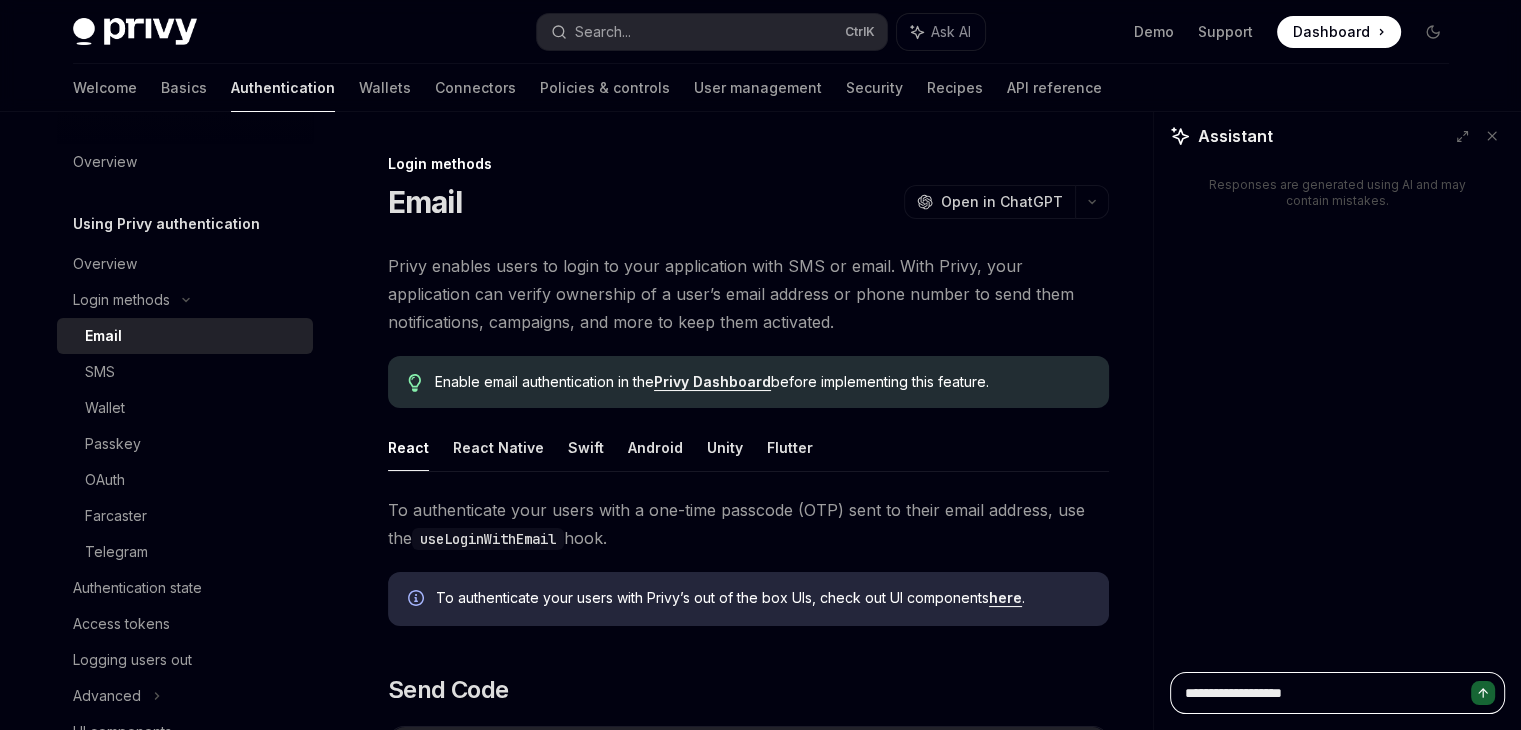 type on "**********" 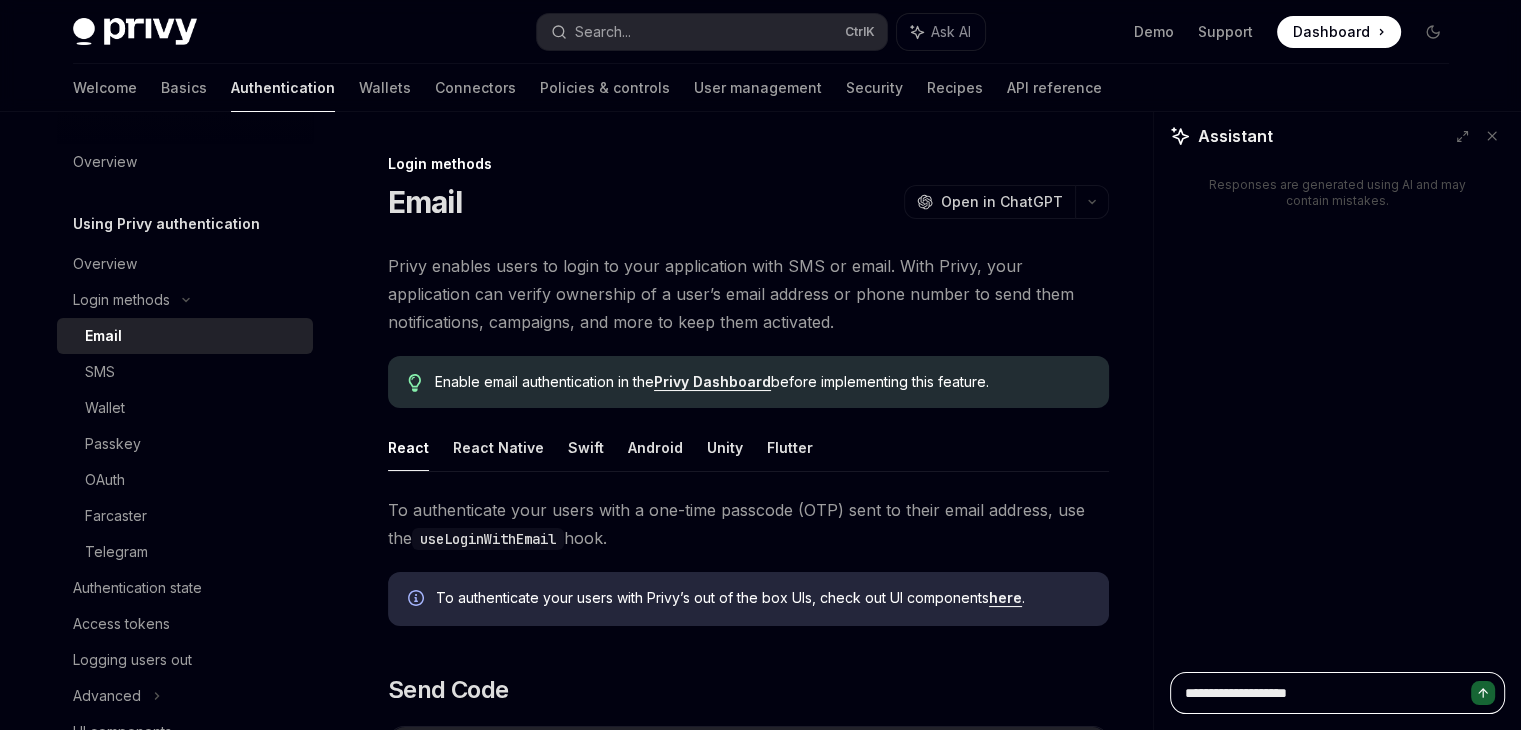type on "**********" 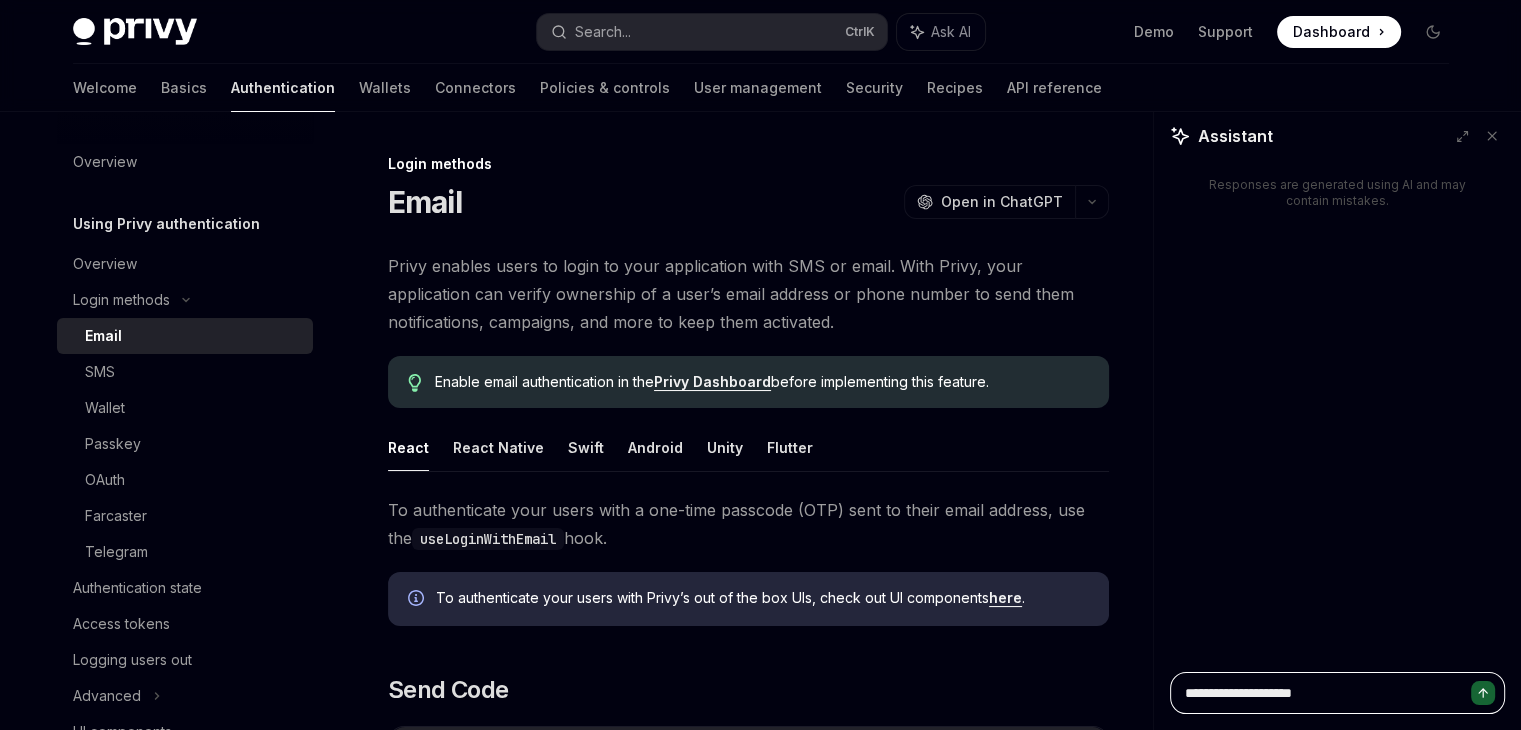 type on "**********" 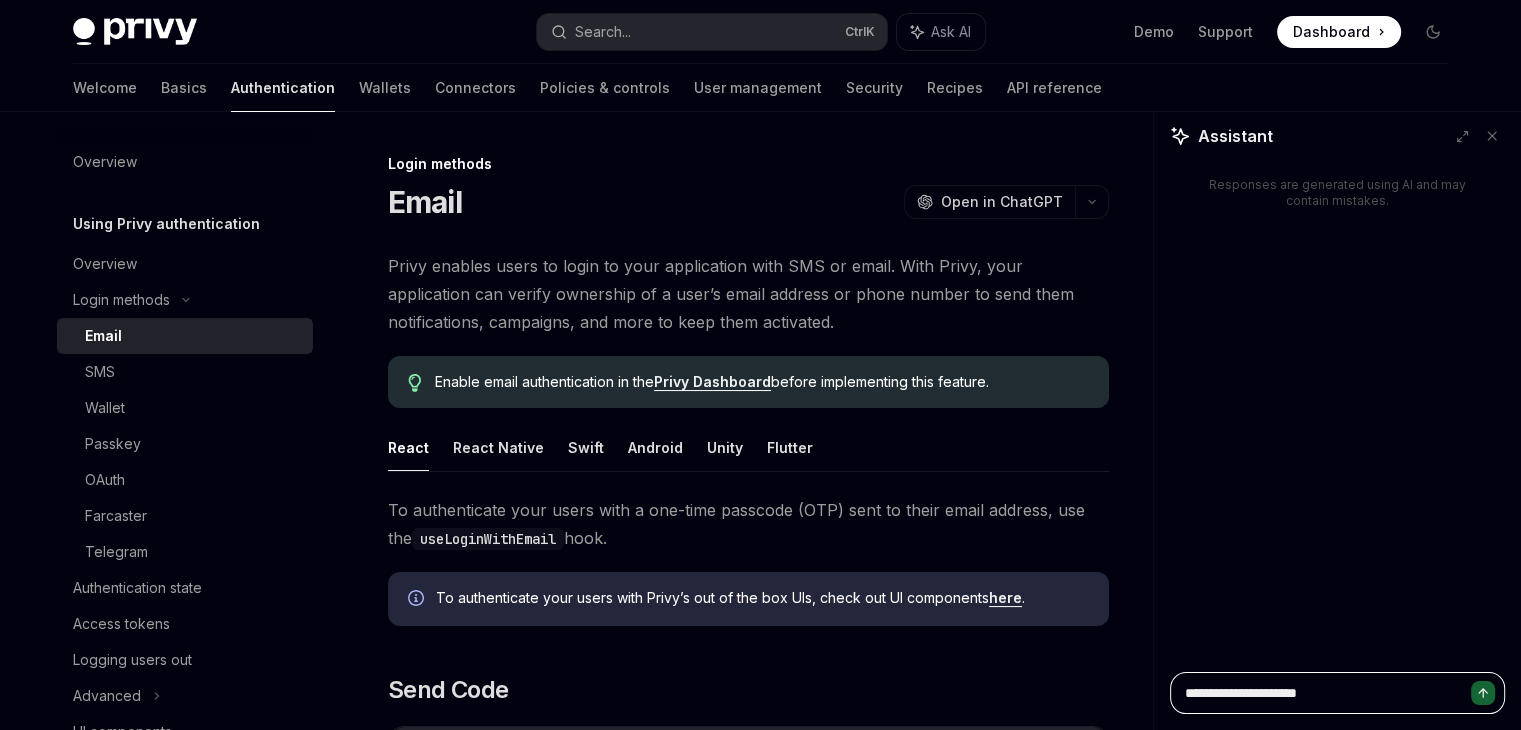 type on "**********" 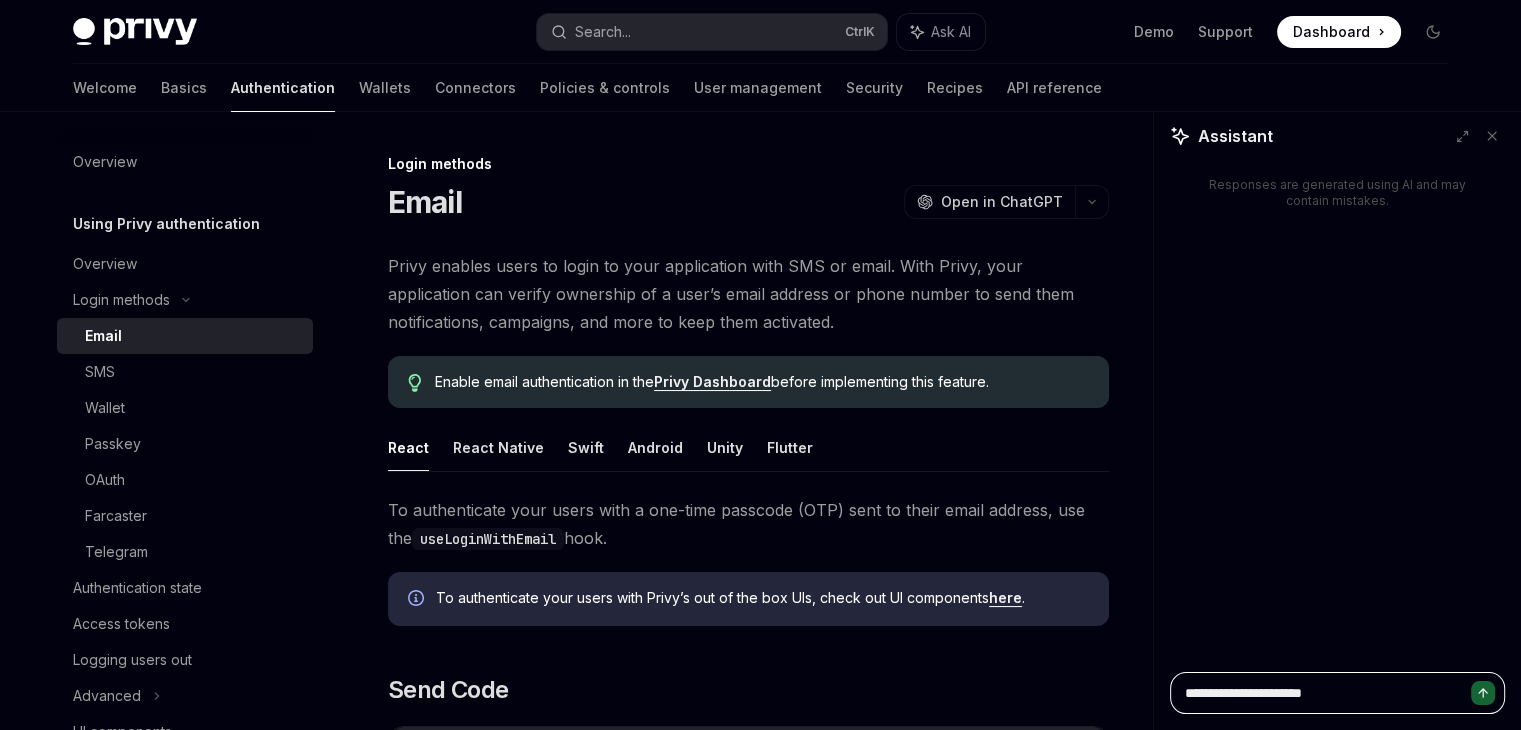 type on "**********" 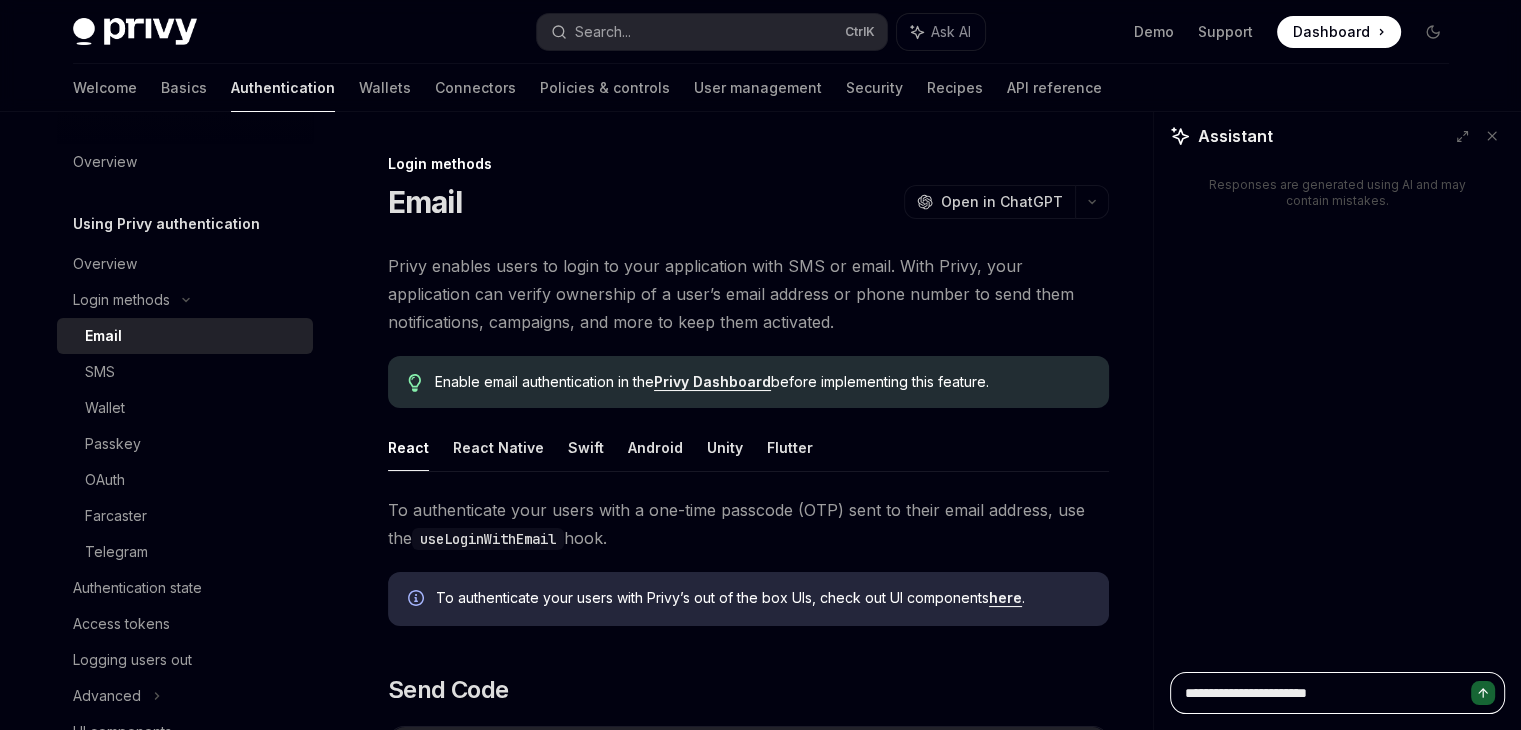 type on "**********" 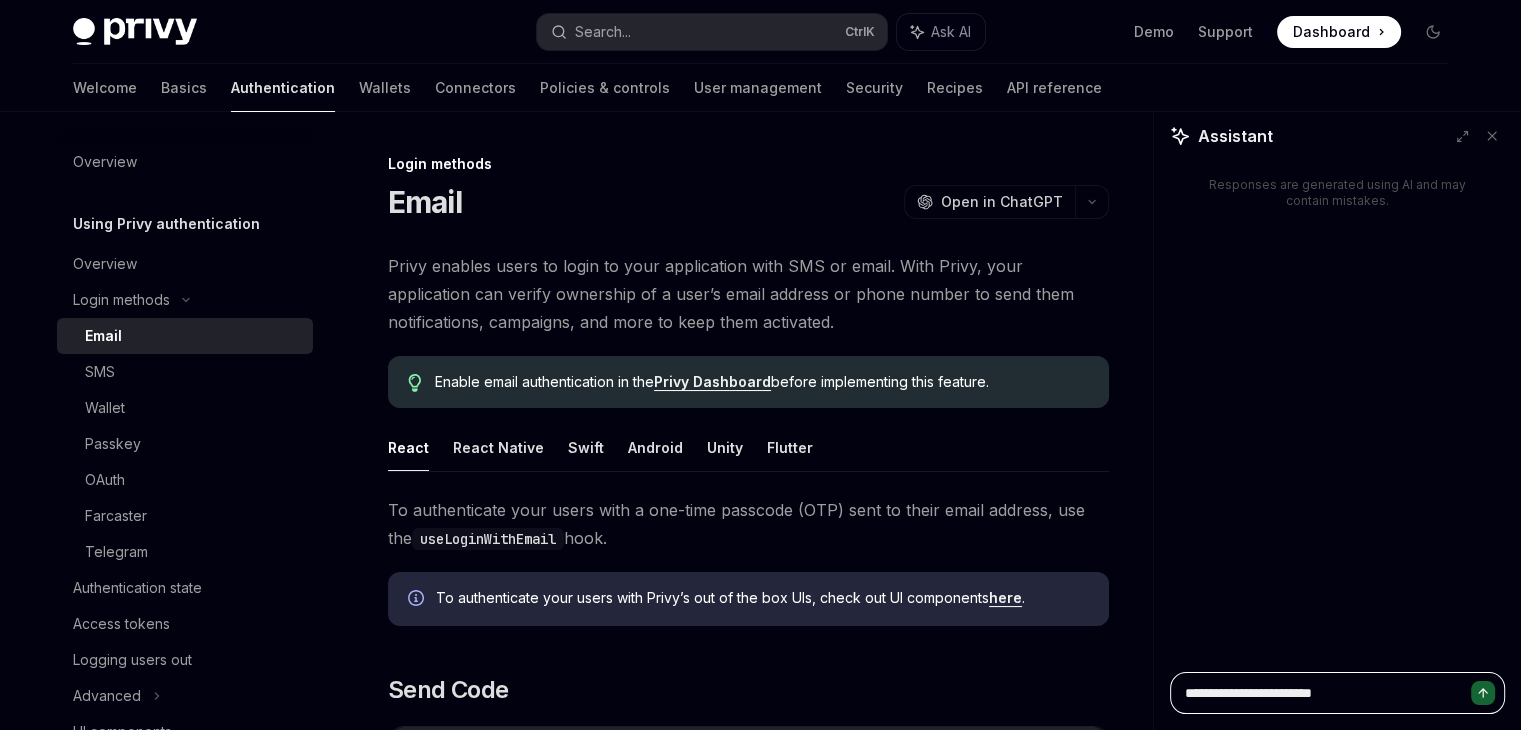 type on "**********" 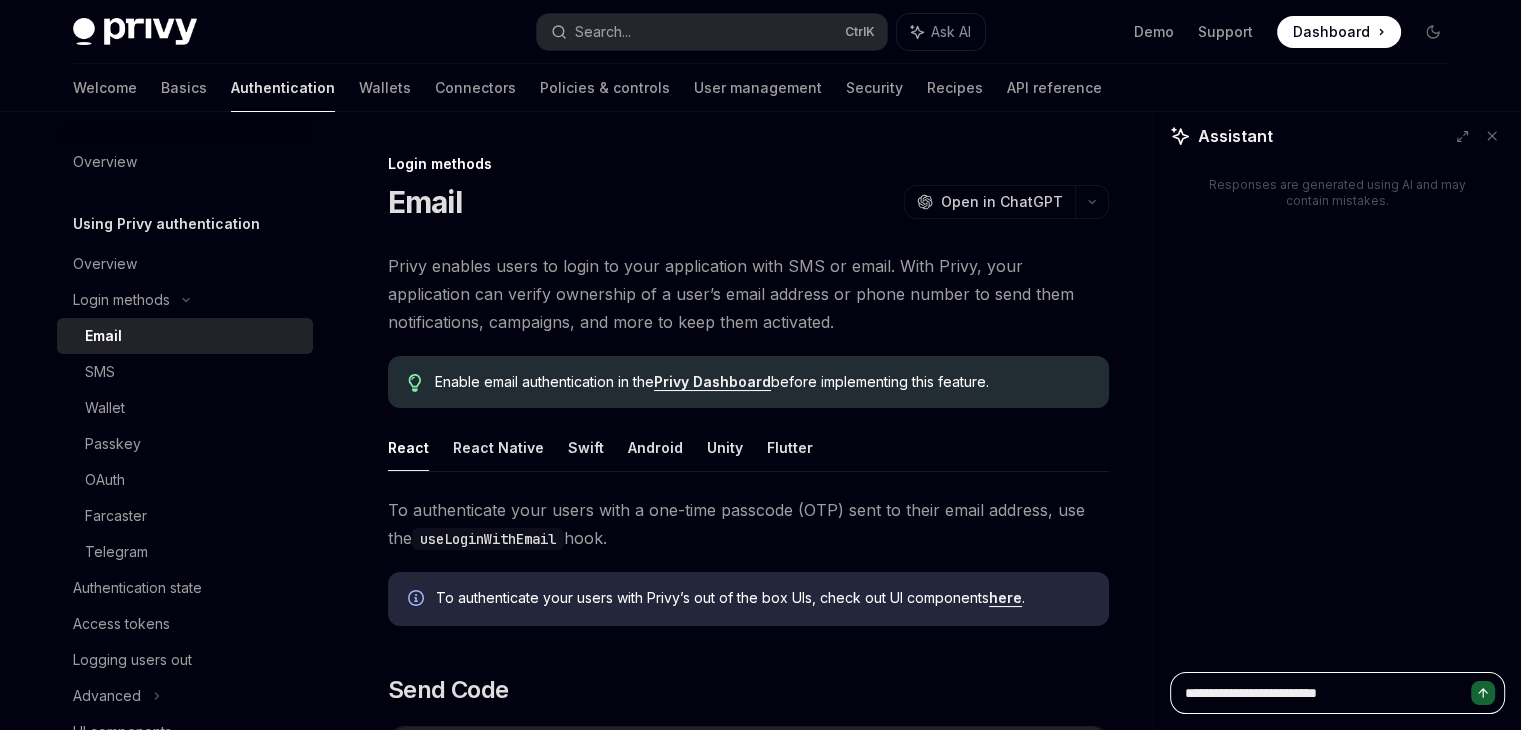 type on "**********" 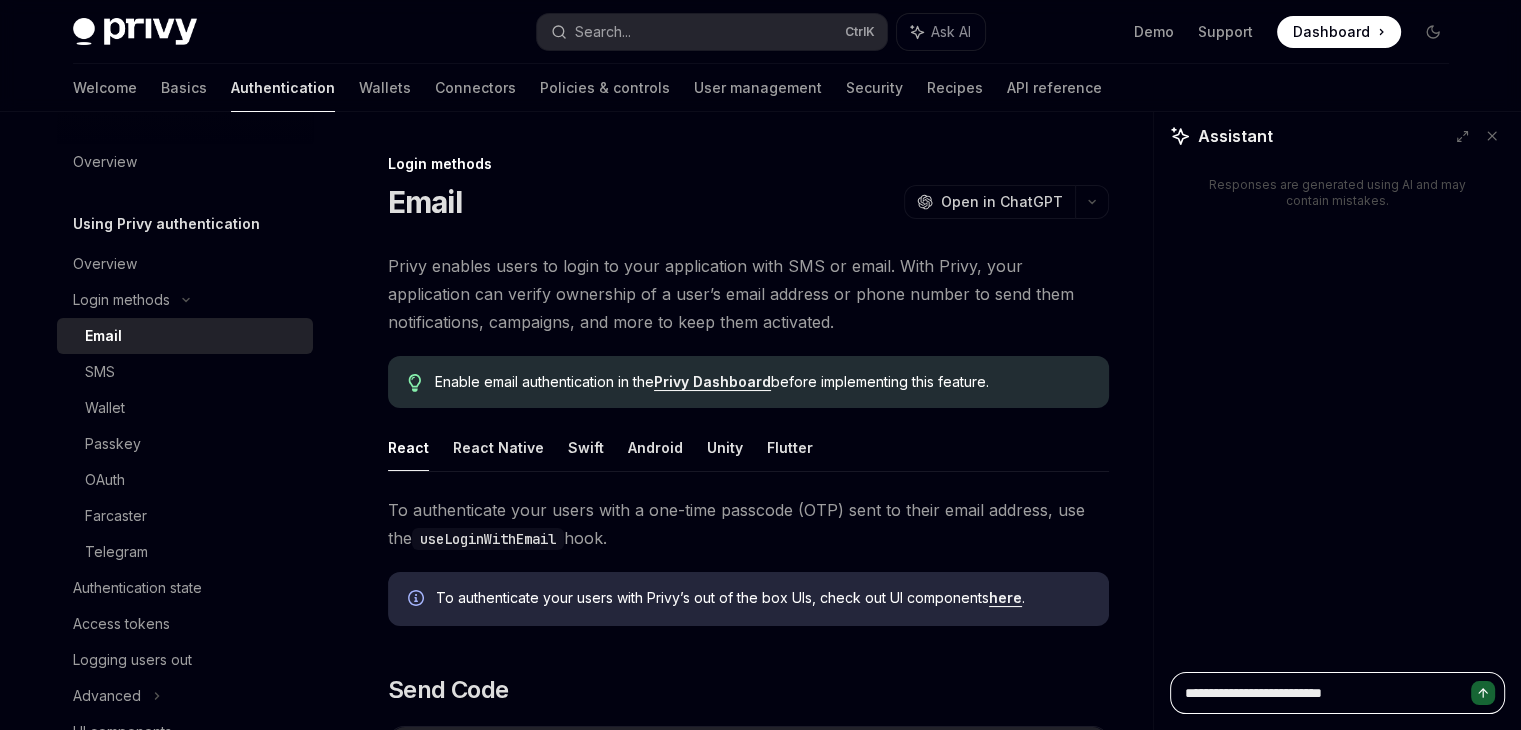 type on "**********" 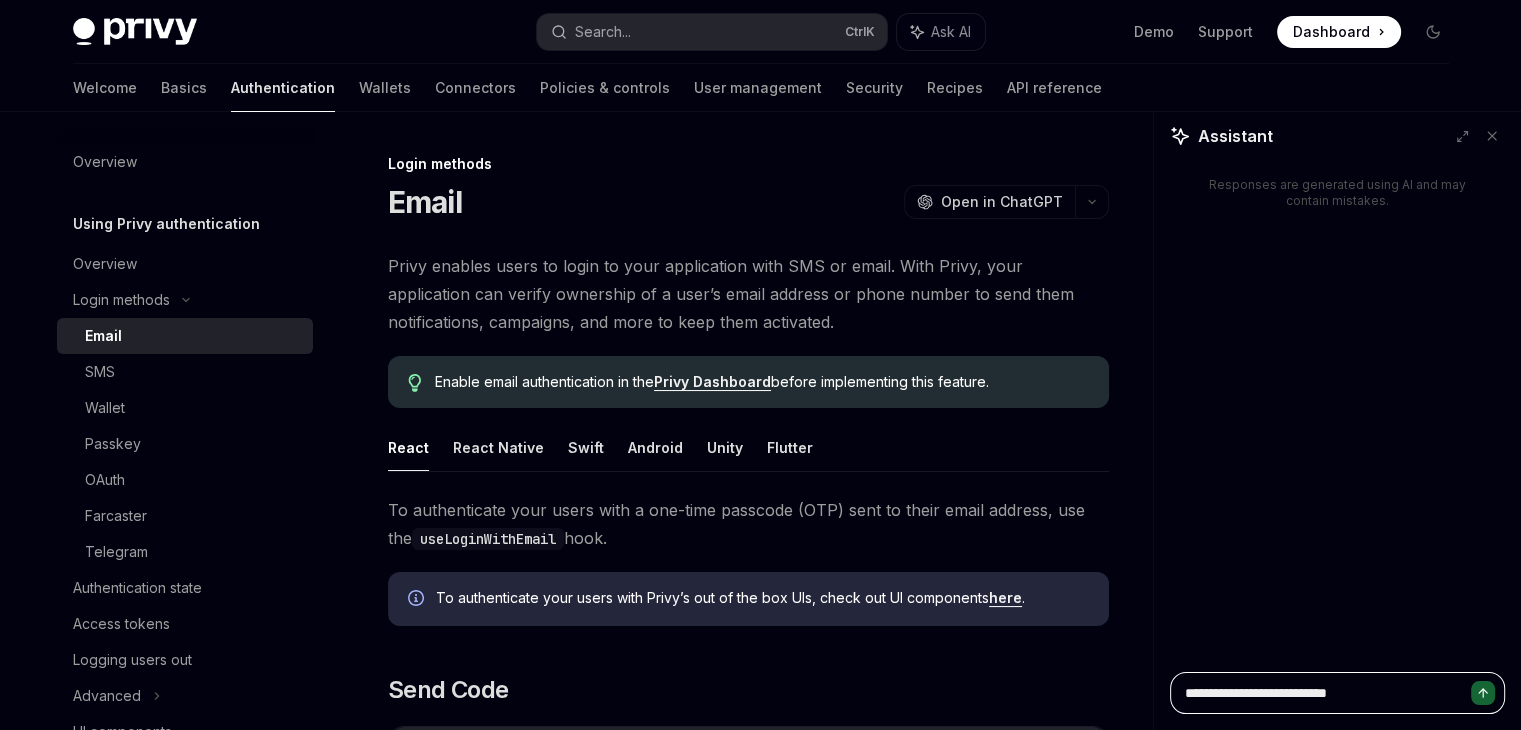 type on "**********" 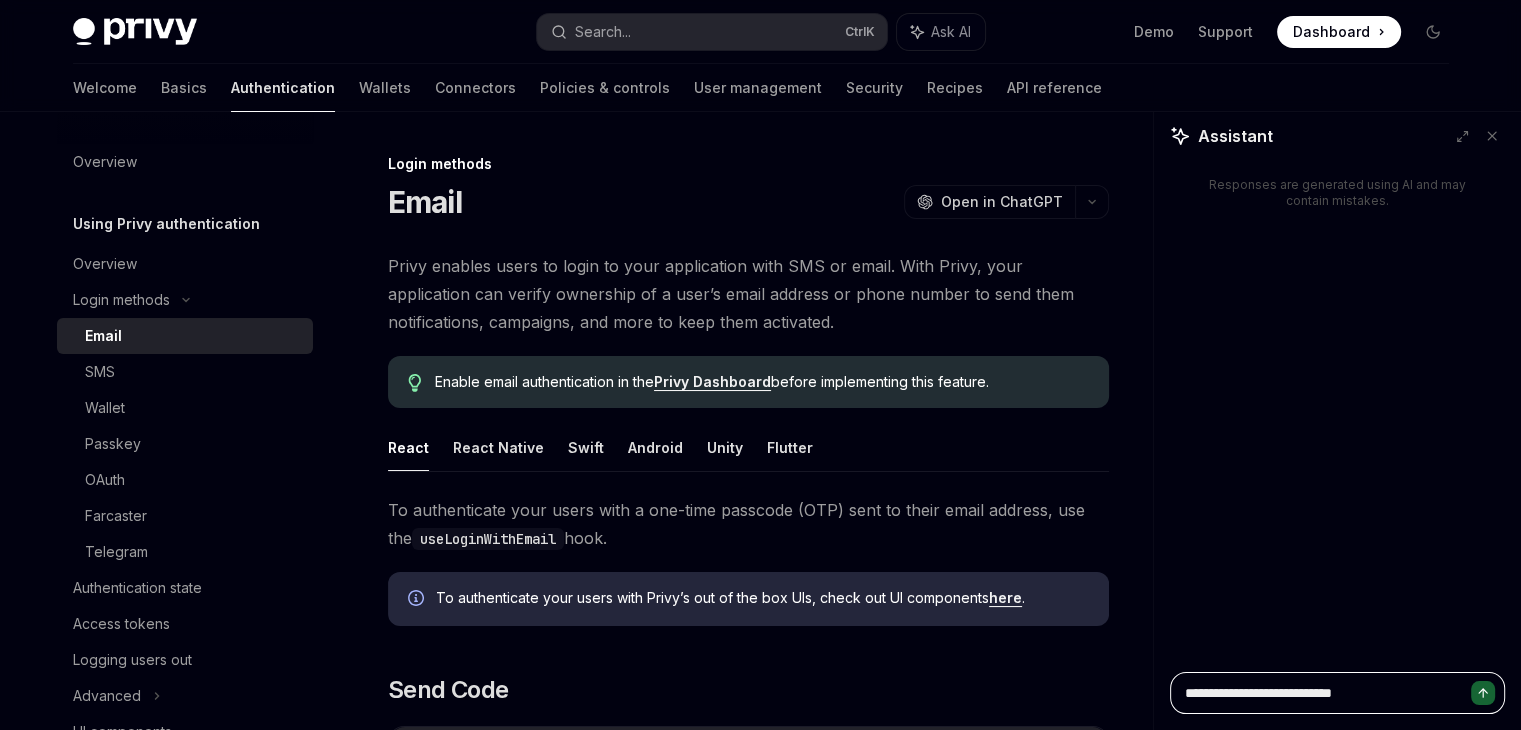 paste on "**********" 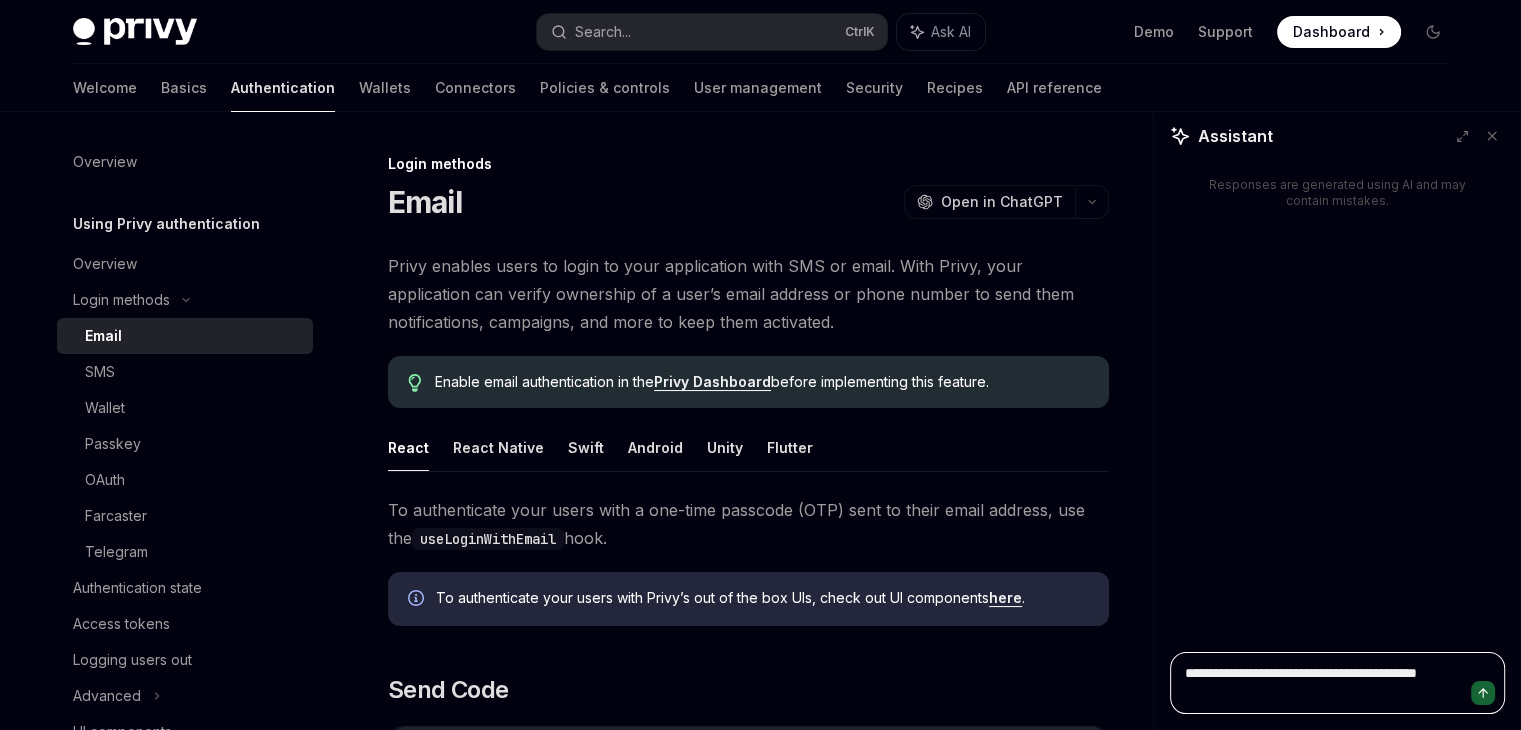 type on "**********" 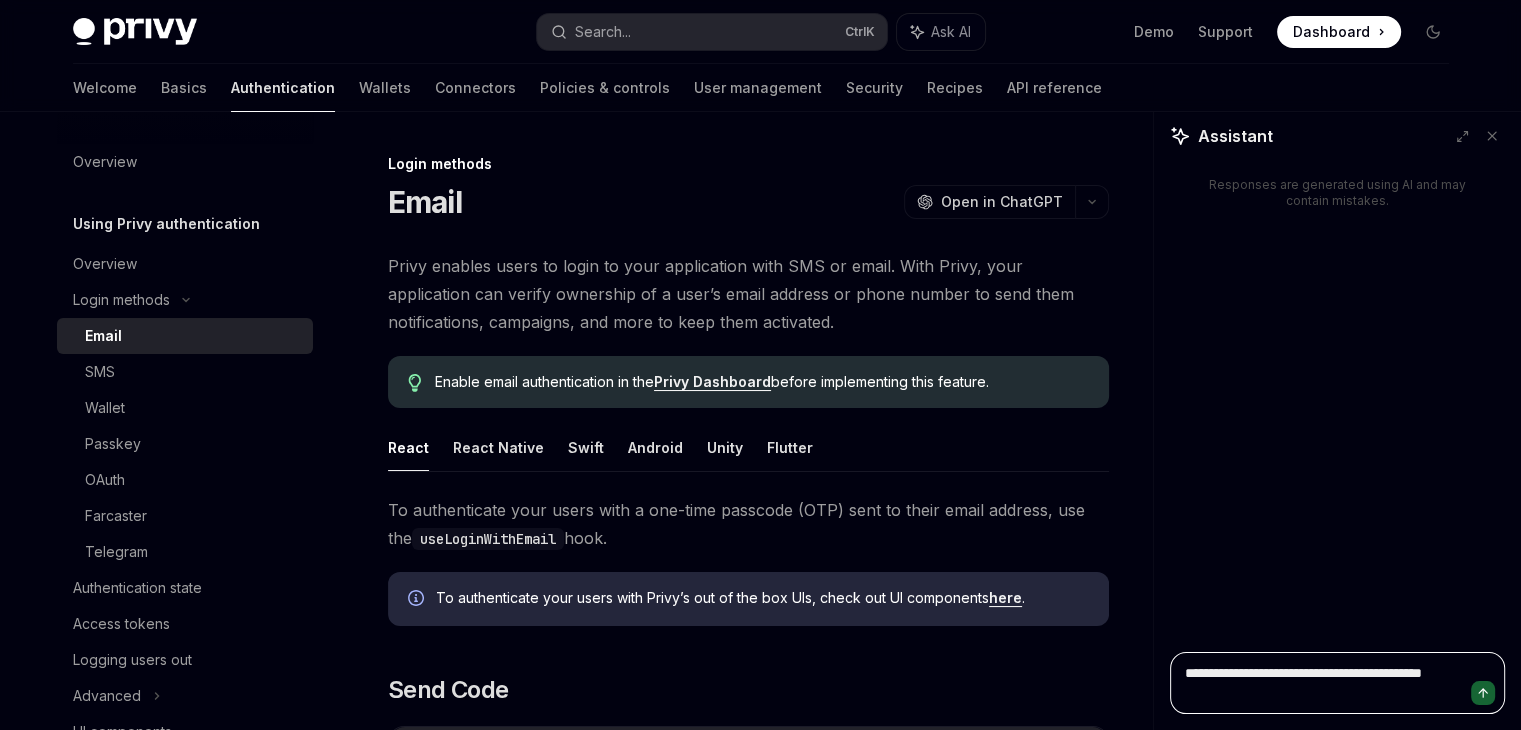 type on "**********" 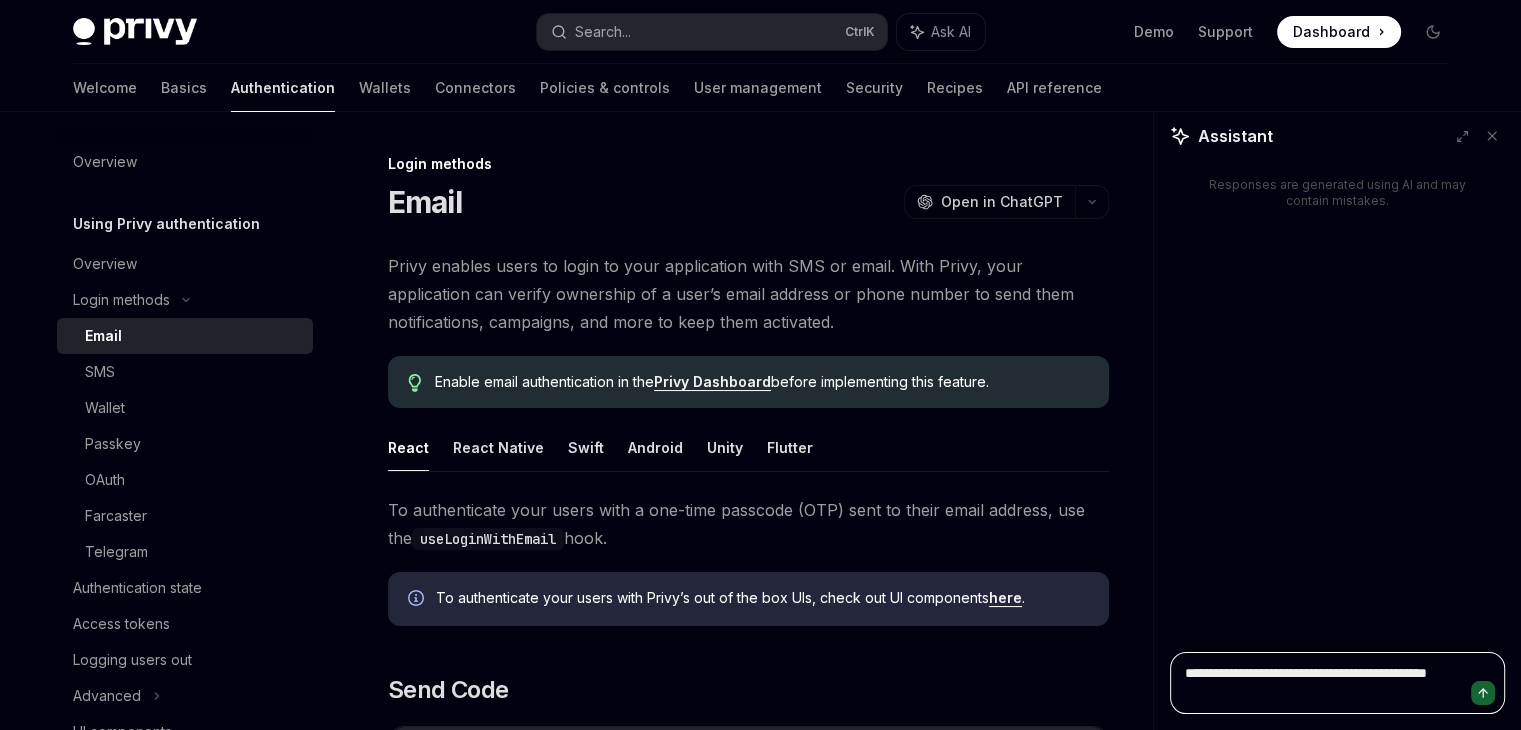 type on "**********" 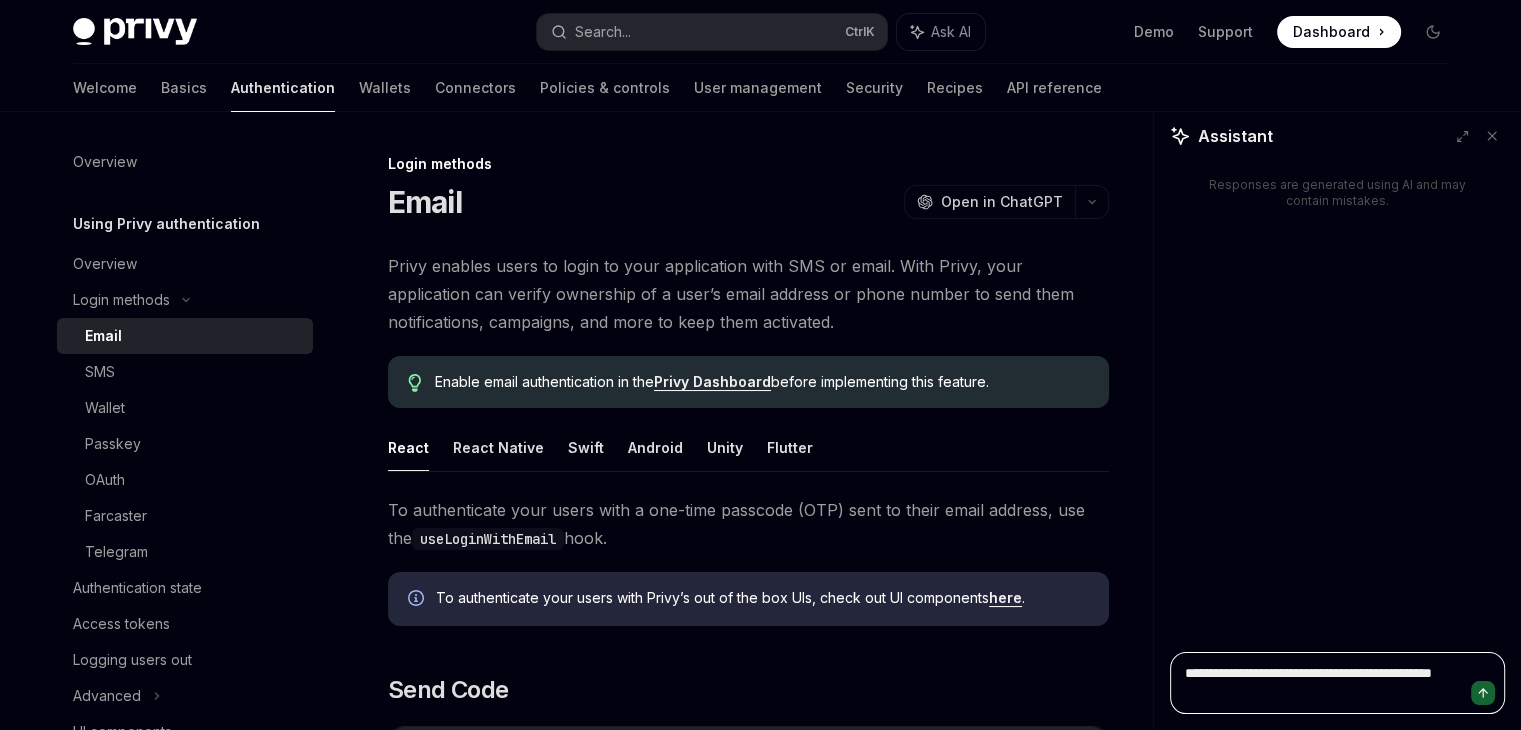 type on "**********" 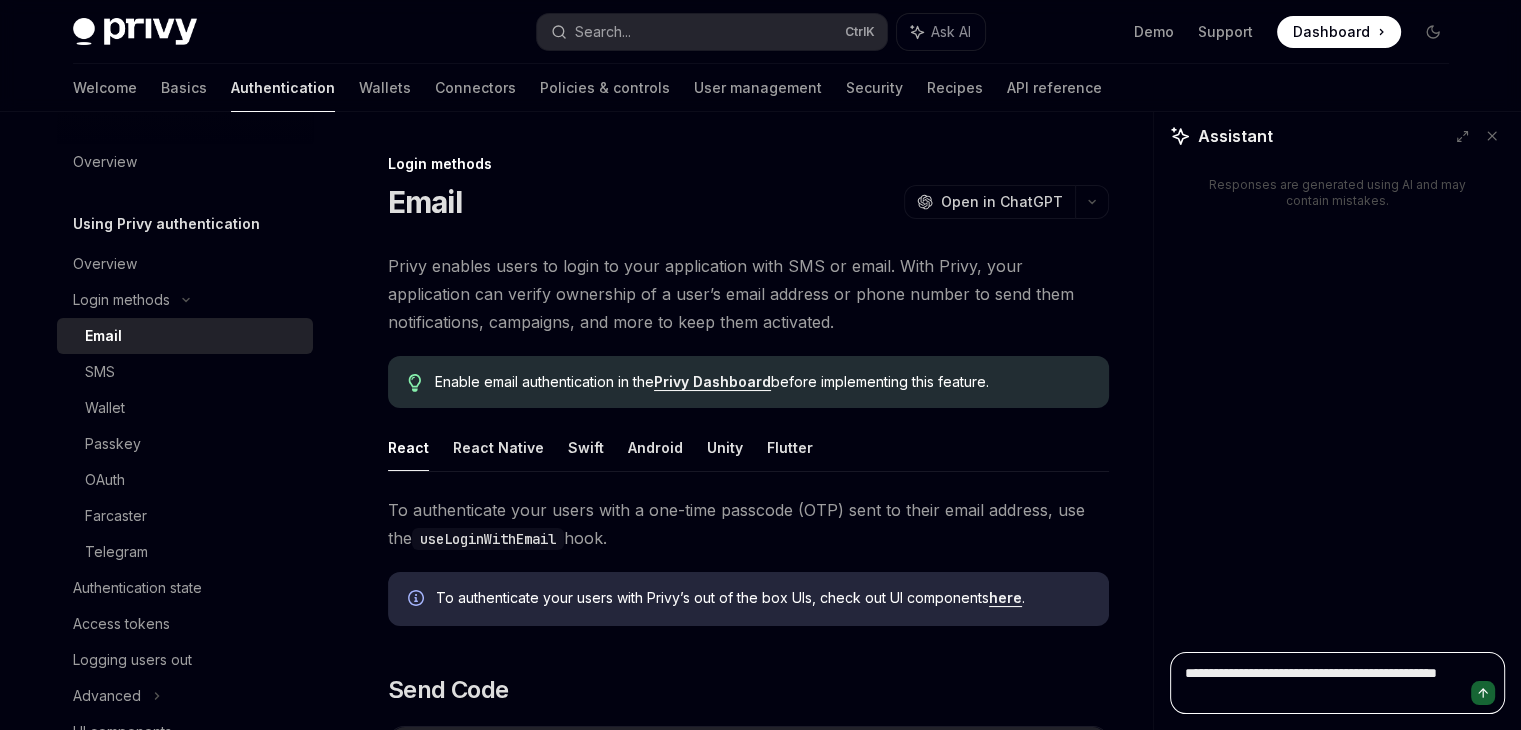 type on "**********" 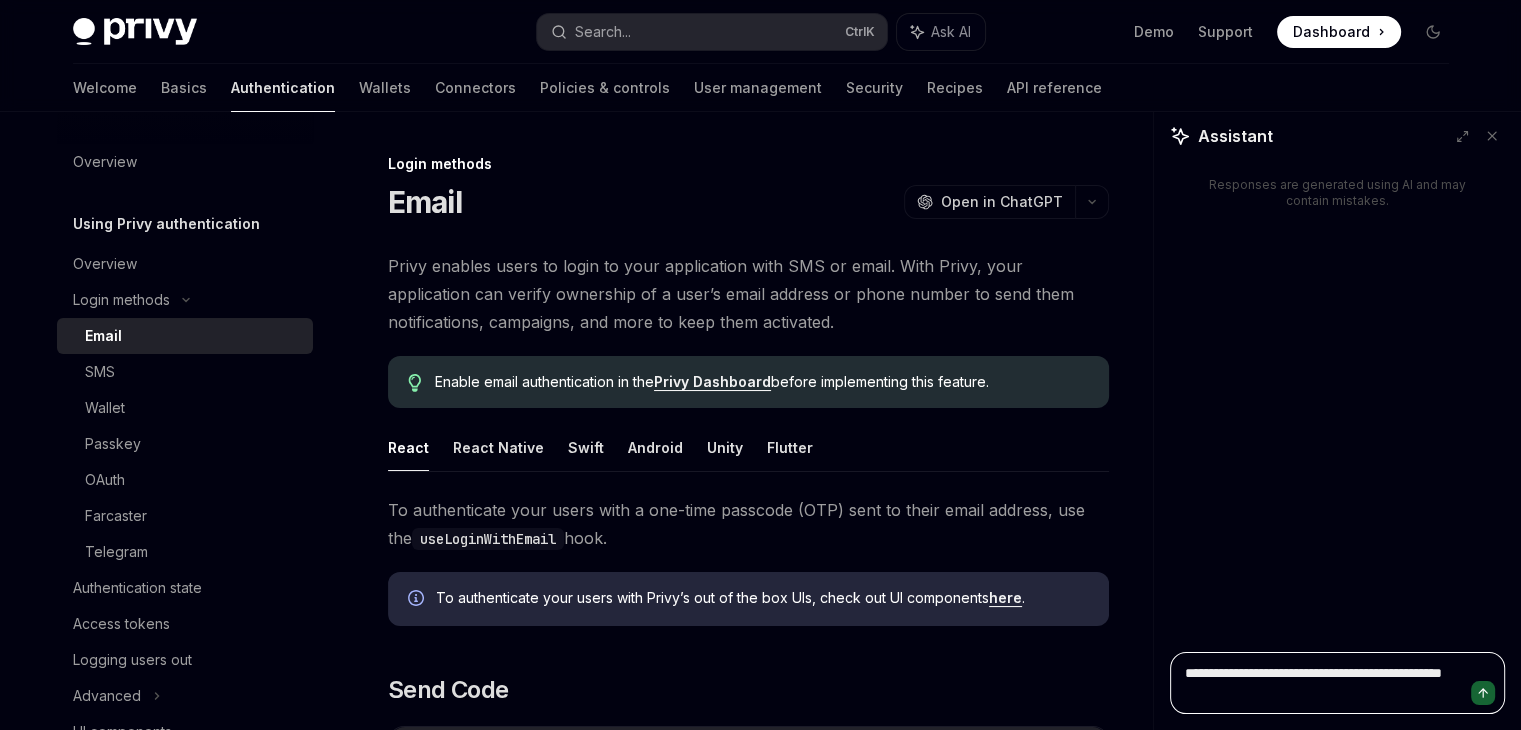 type on "**********" 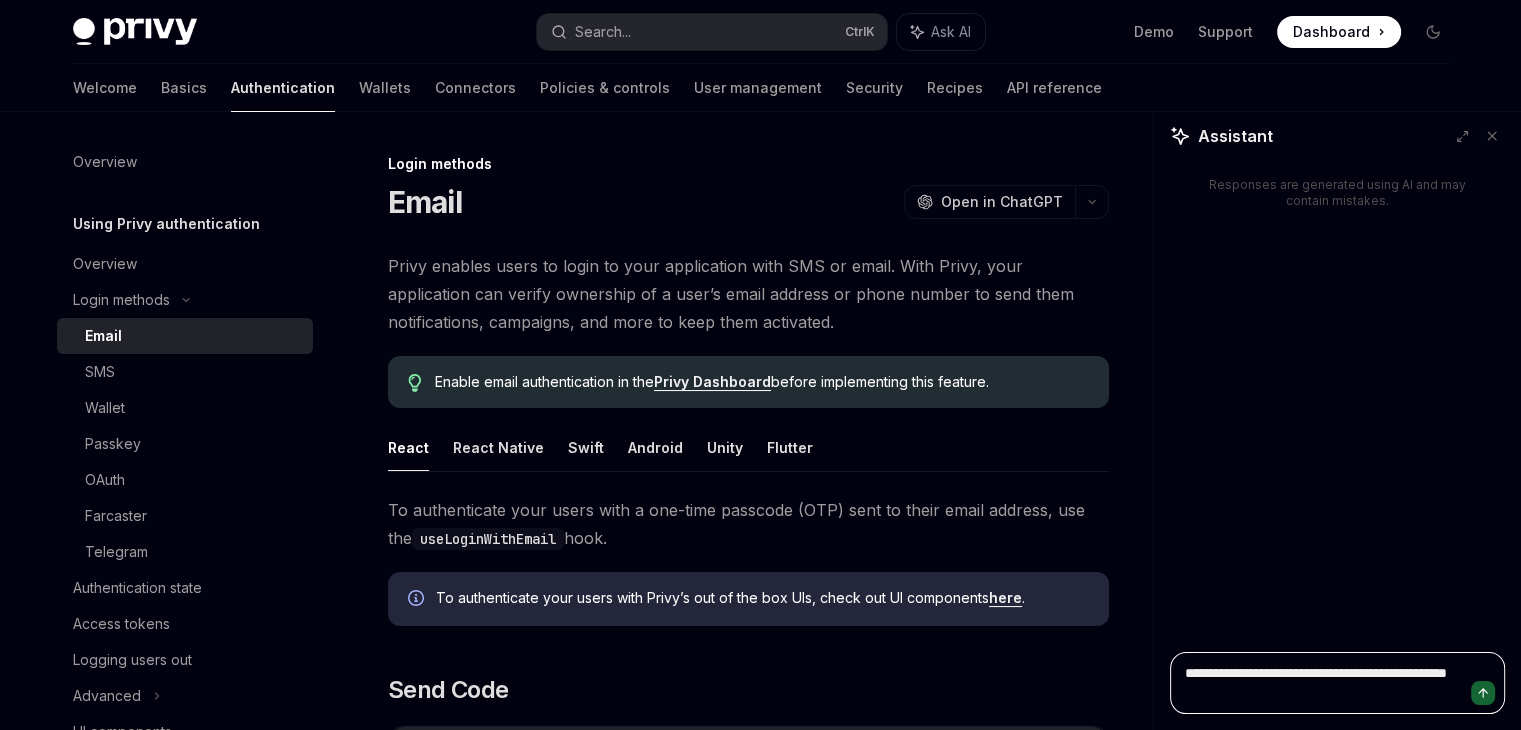 type on "*" 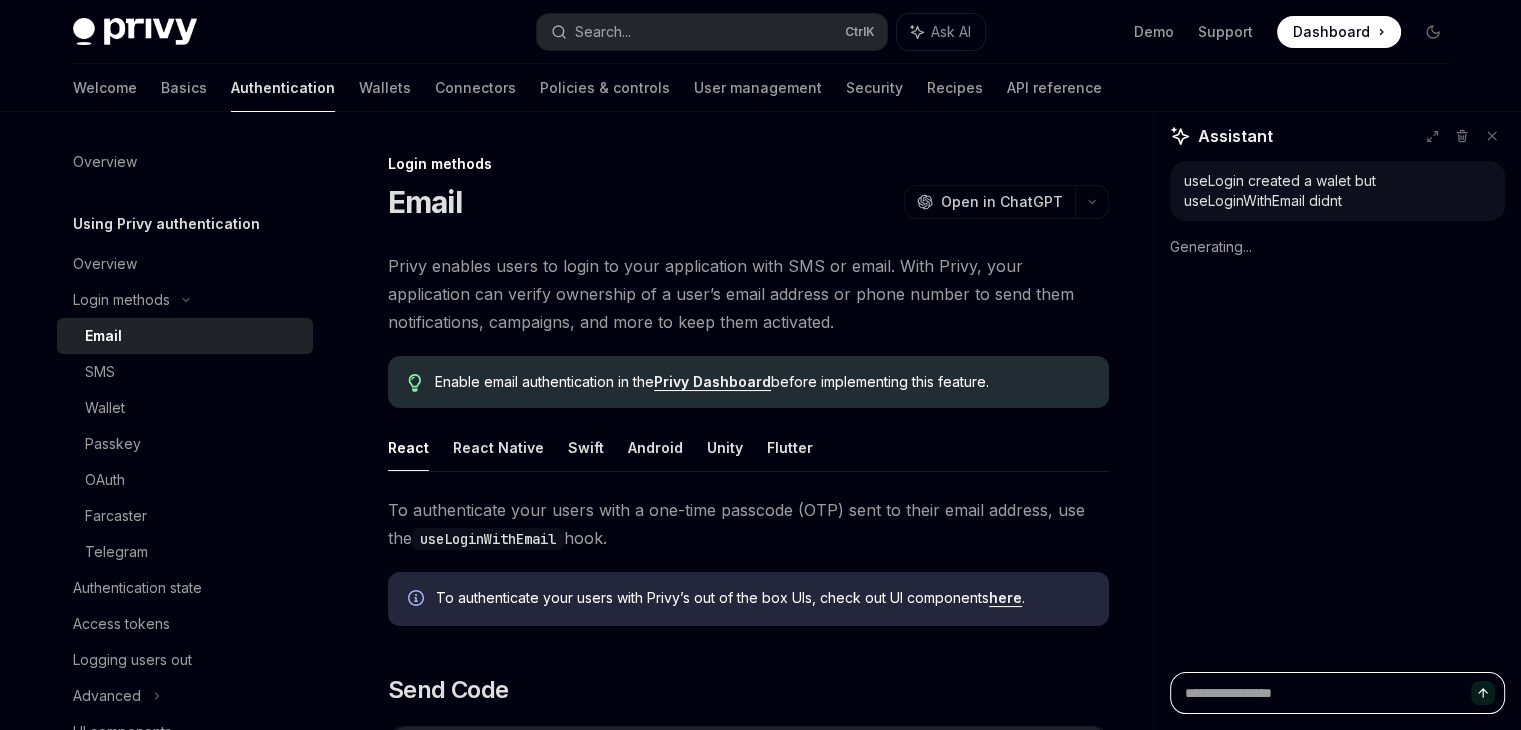 type 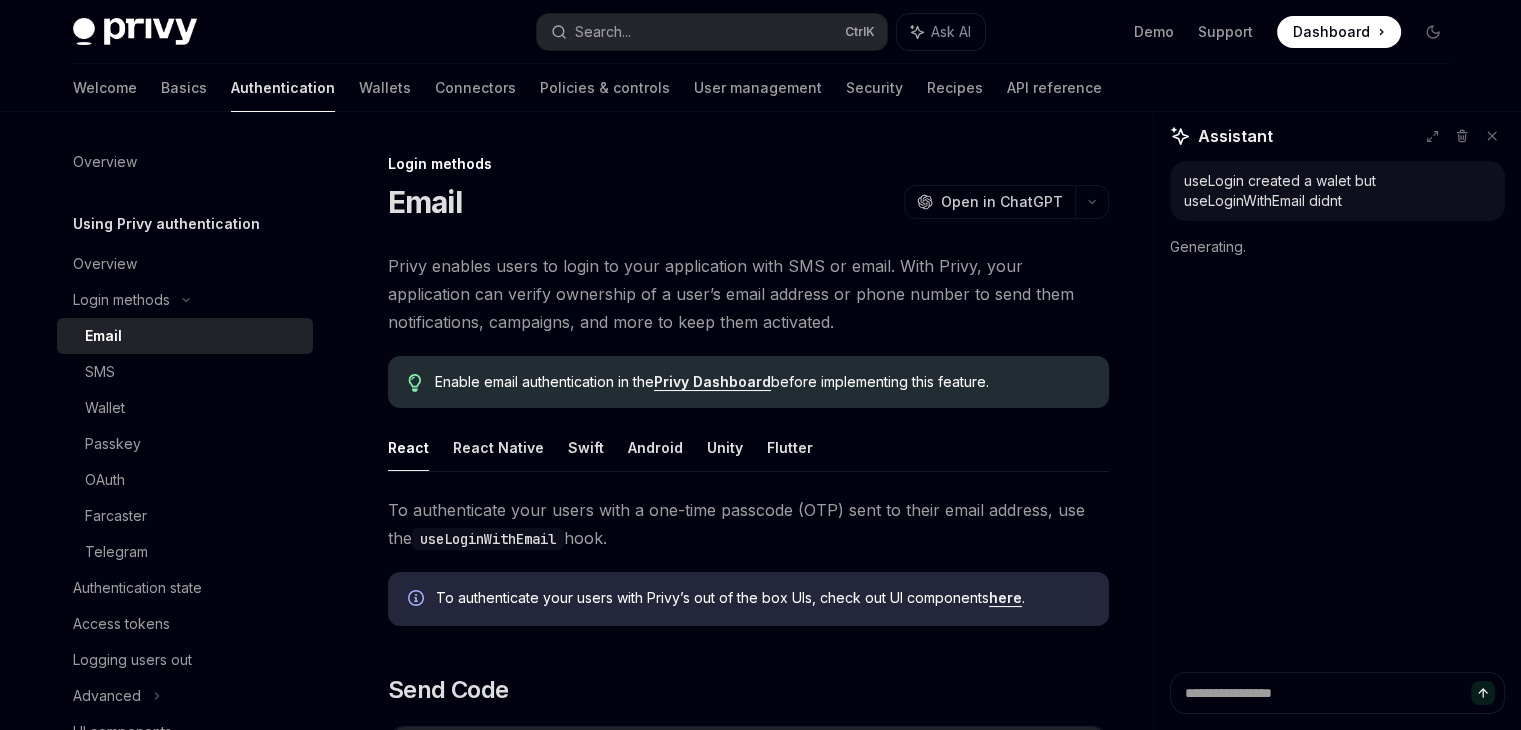 click on "useLogin created a walet but useLoginWithEmail didnt" at bounding box center [1337, 191] 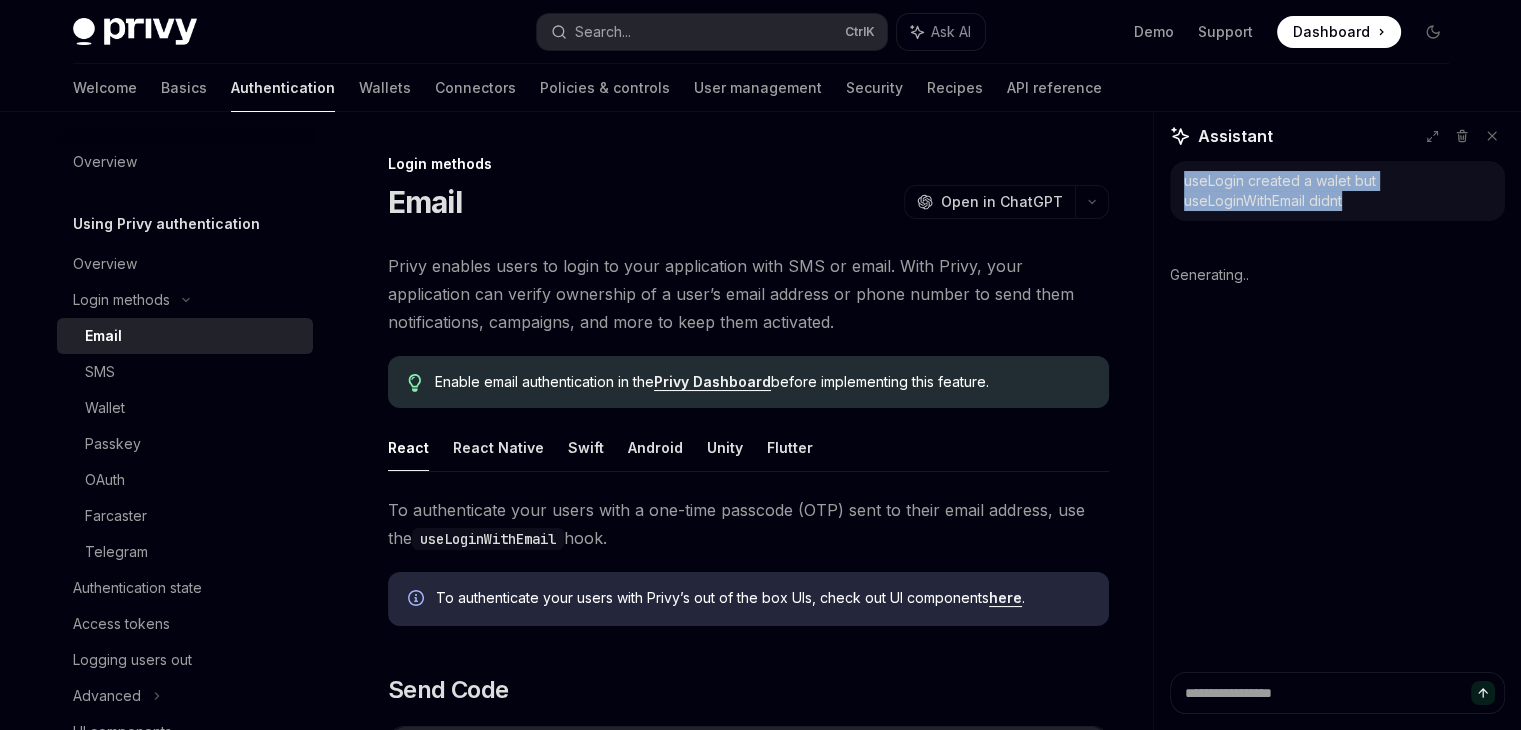 click on "useLogin created a walet but useLoginWithEmail didnt" at bounding box center (1337, 191) 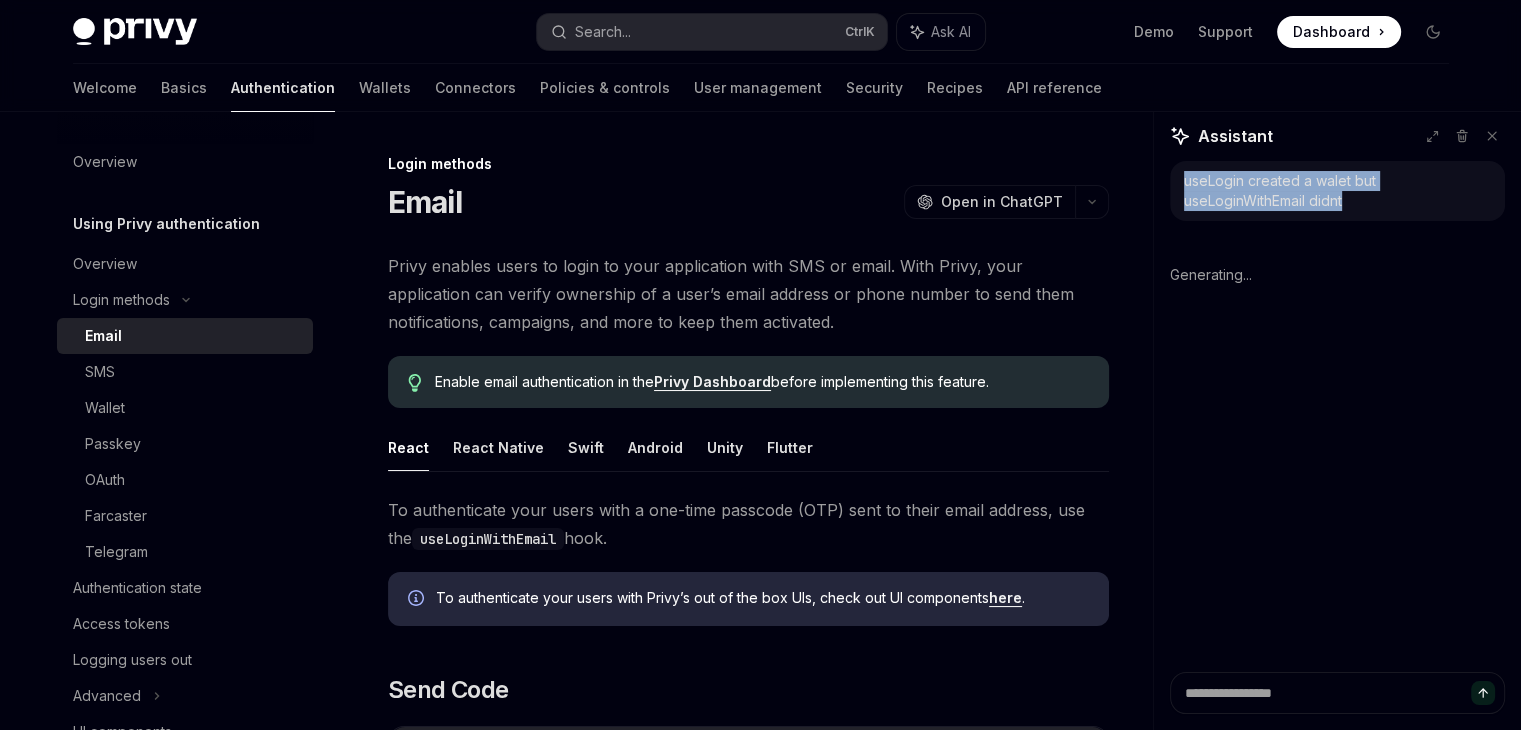 click on "useLogin created a walet but useLoginWithEmail didnt" at bounding box center [1337, 191] 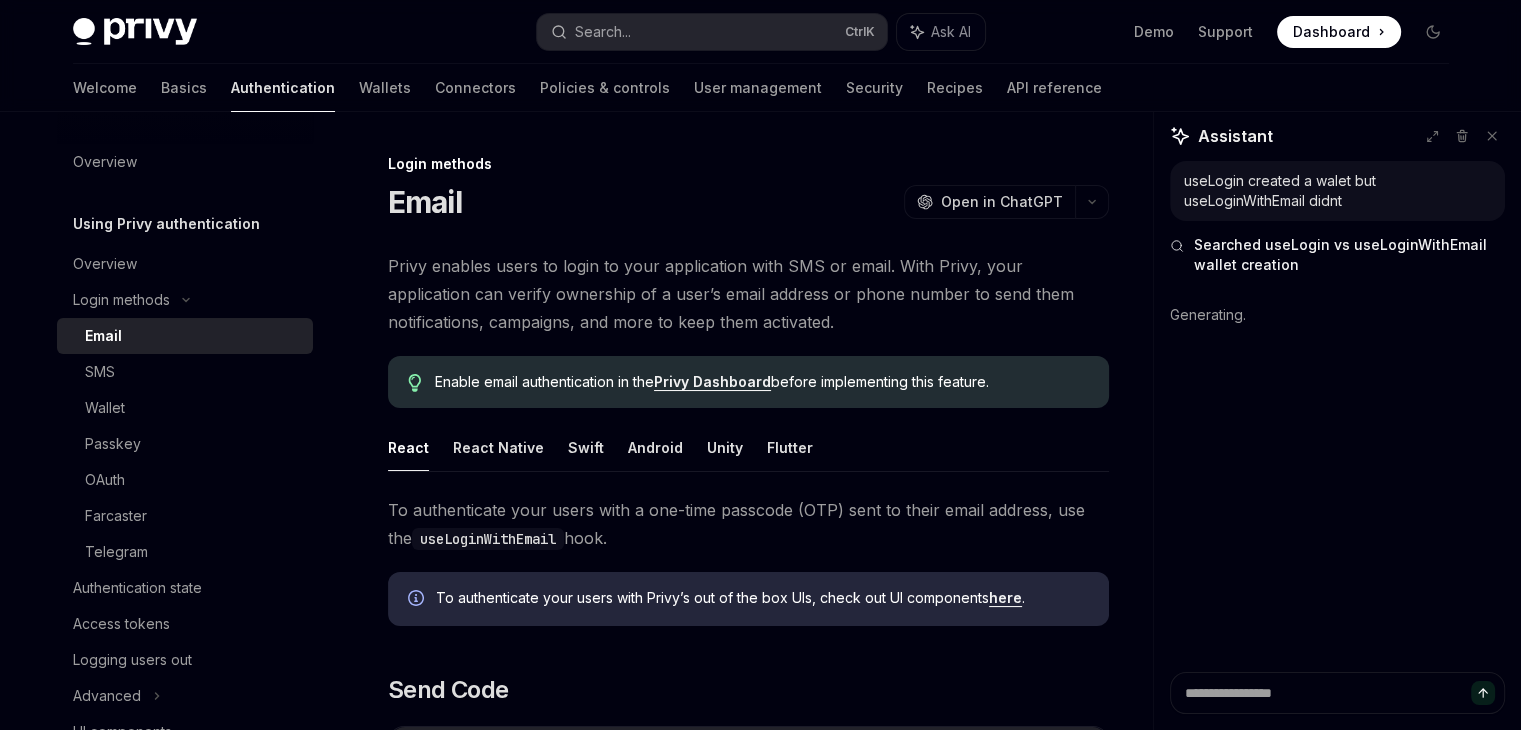 type on "*" 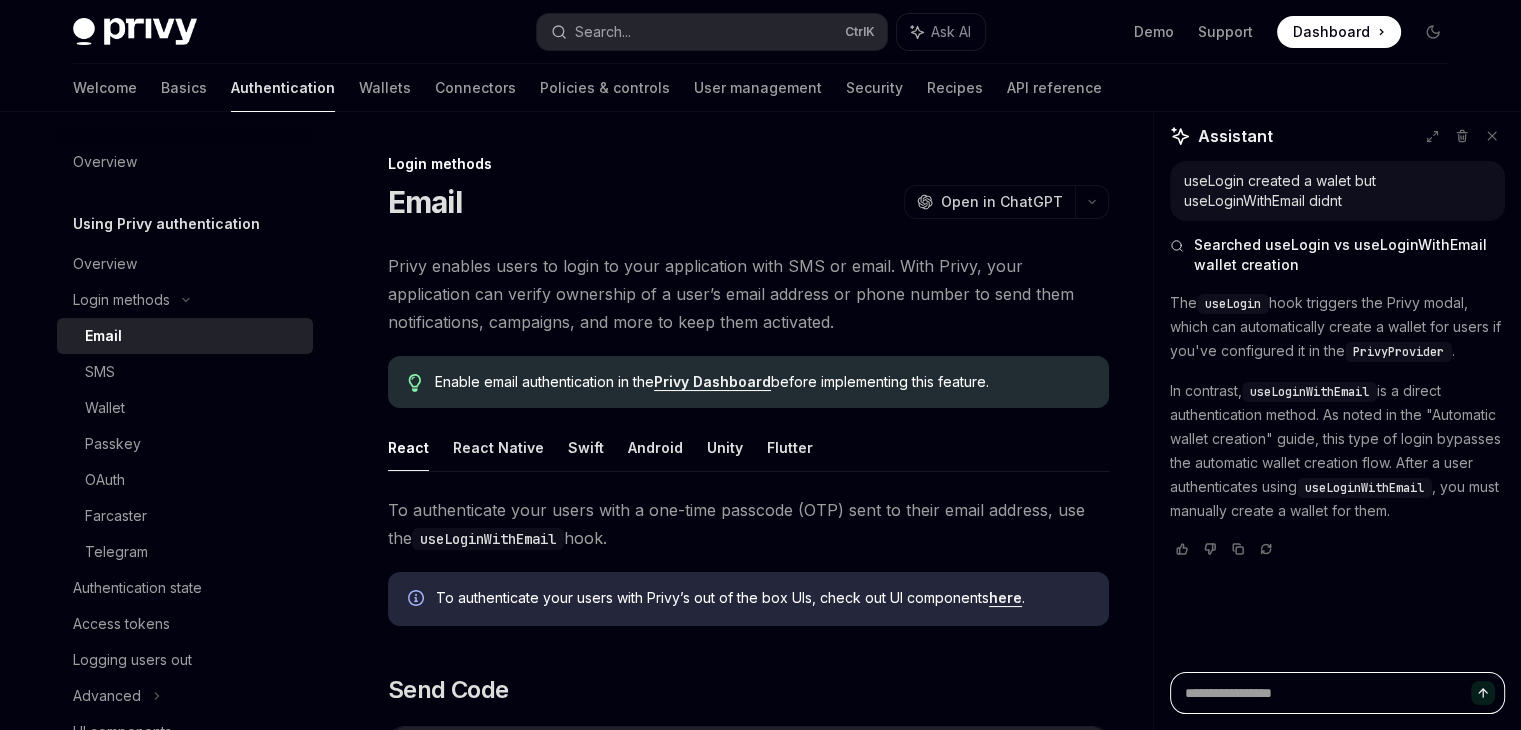 click at bounding box center (1337, 693) 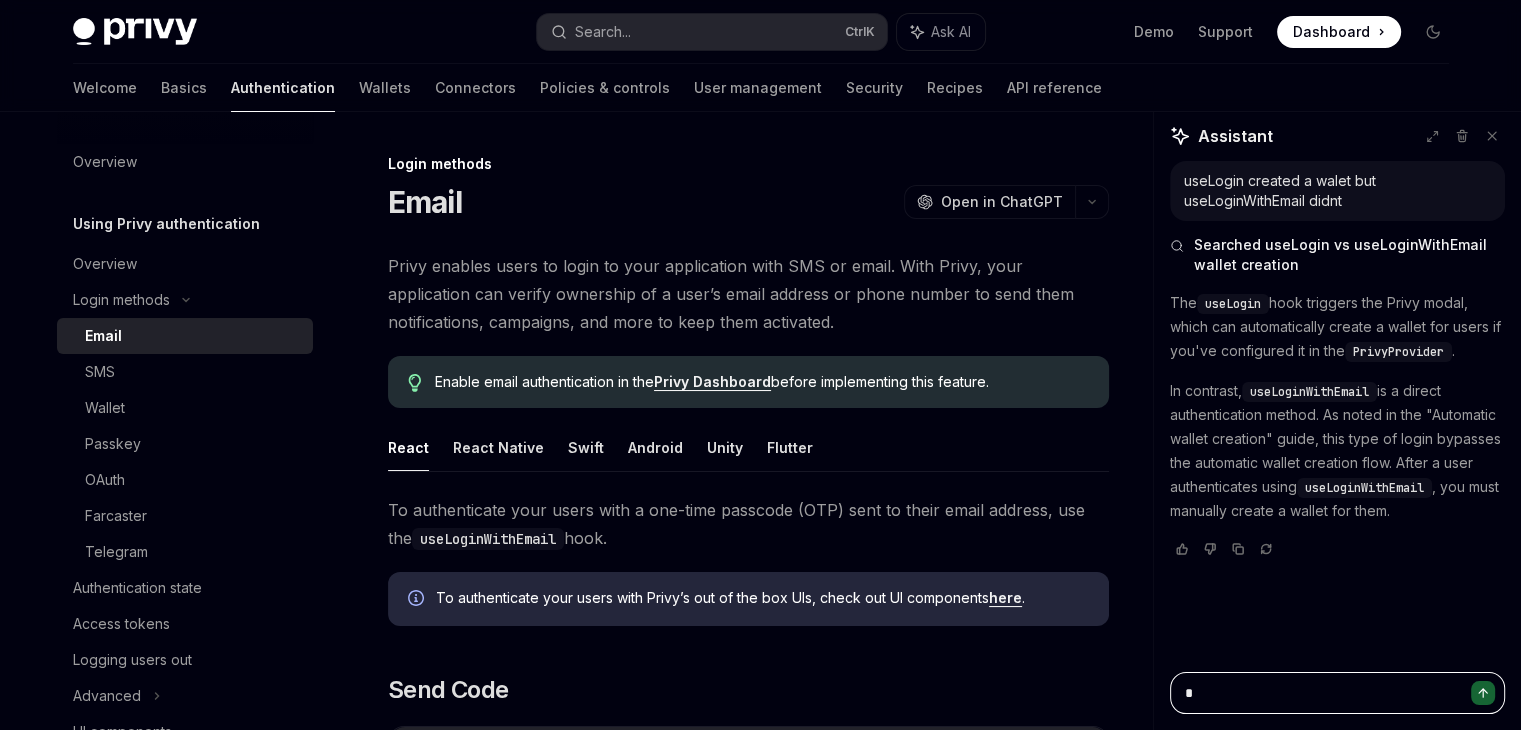 type on "**" 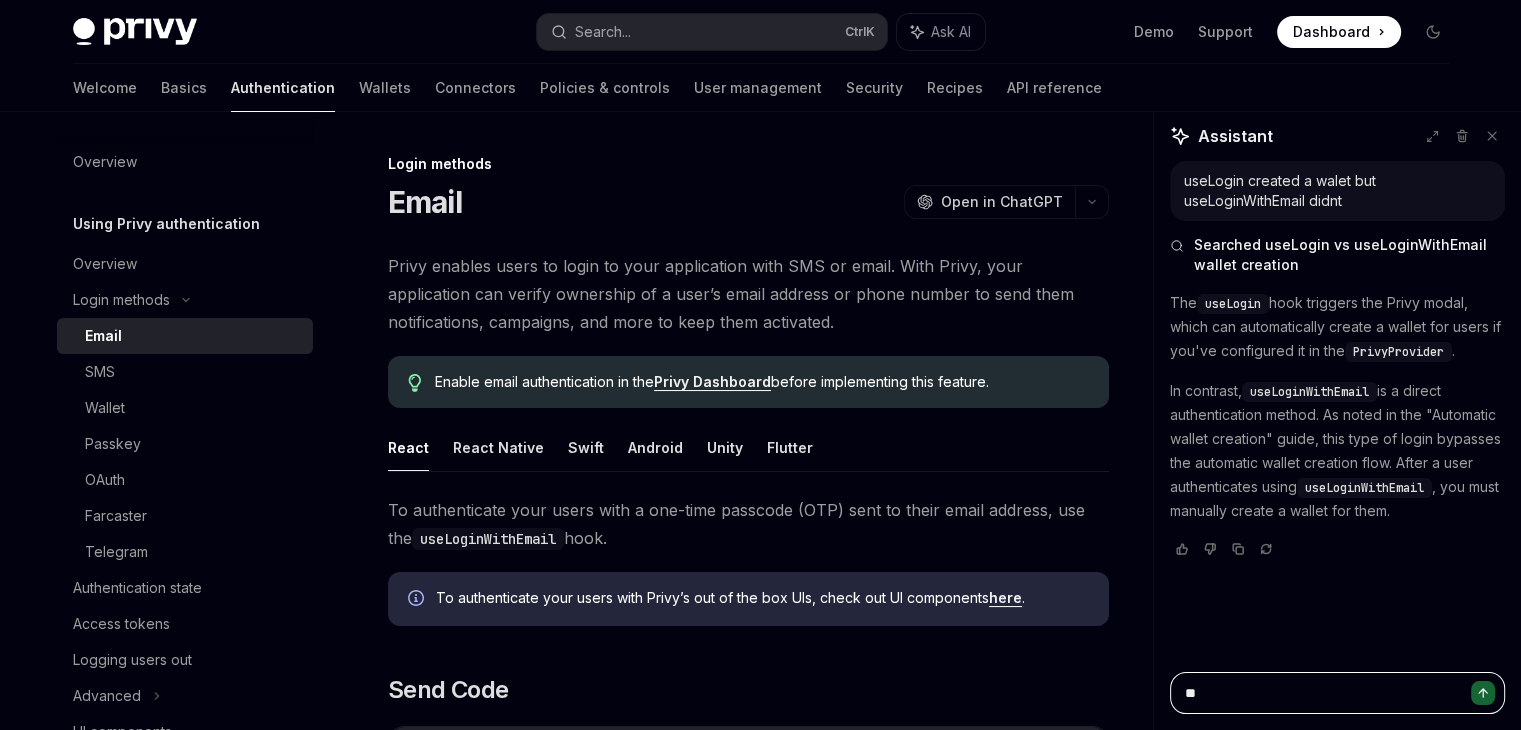 type on "***" 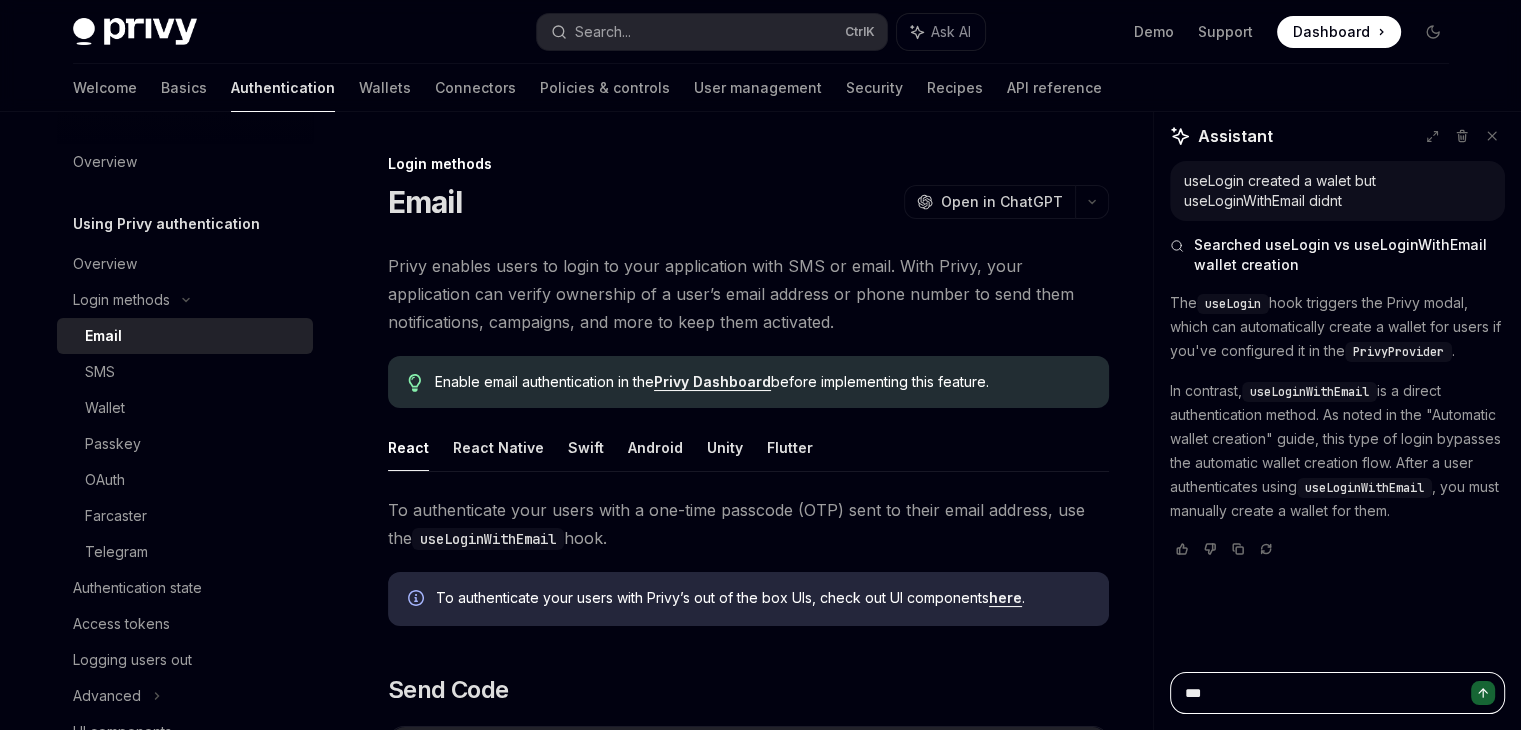 type on "***" 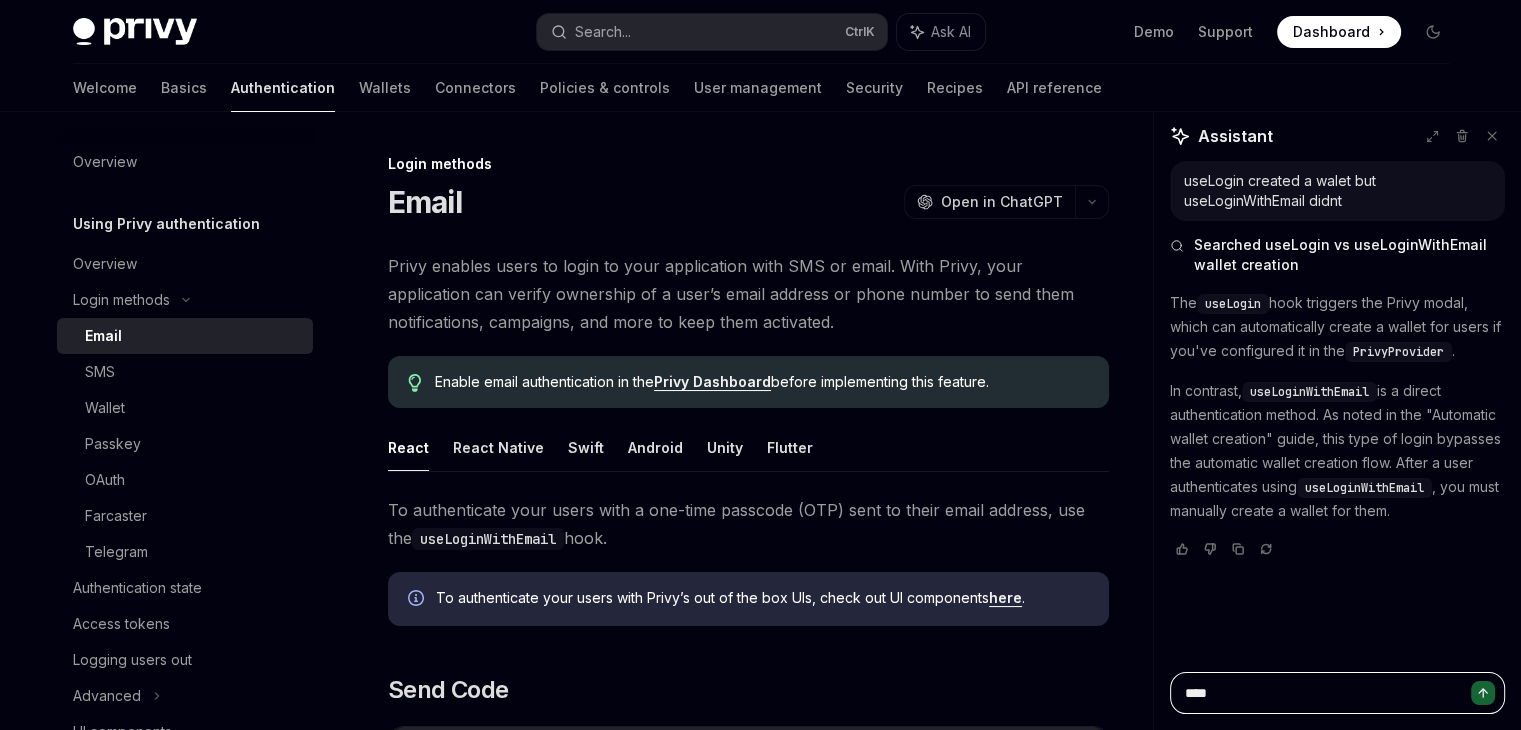 type on "*****" 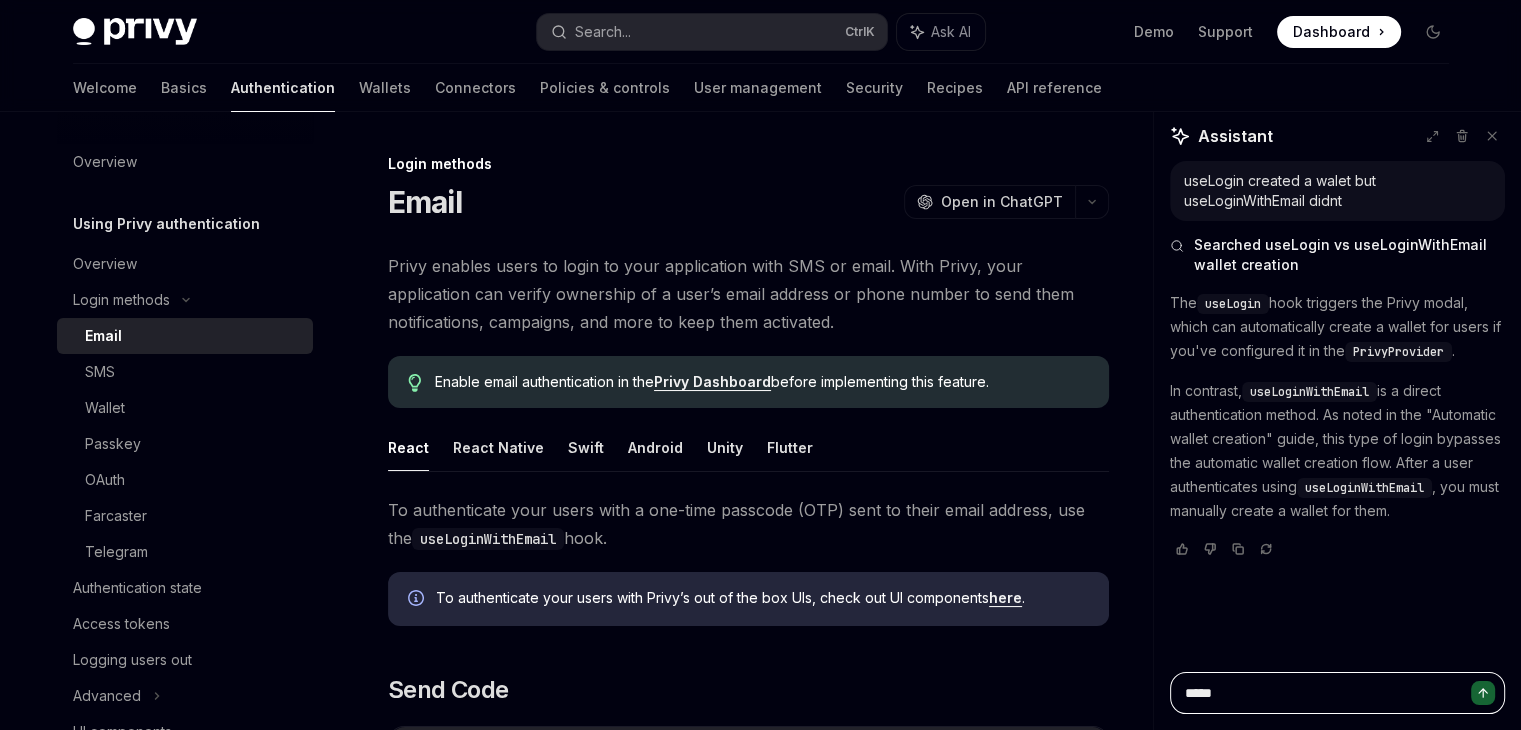 type on "******" 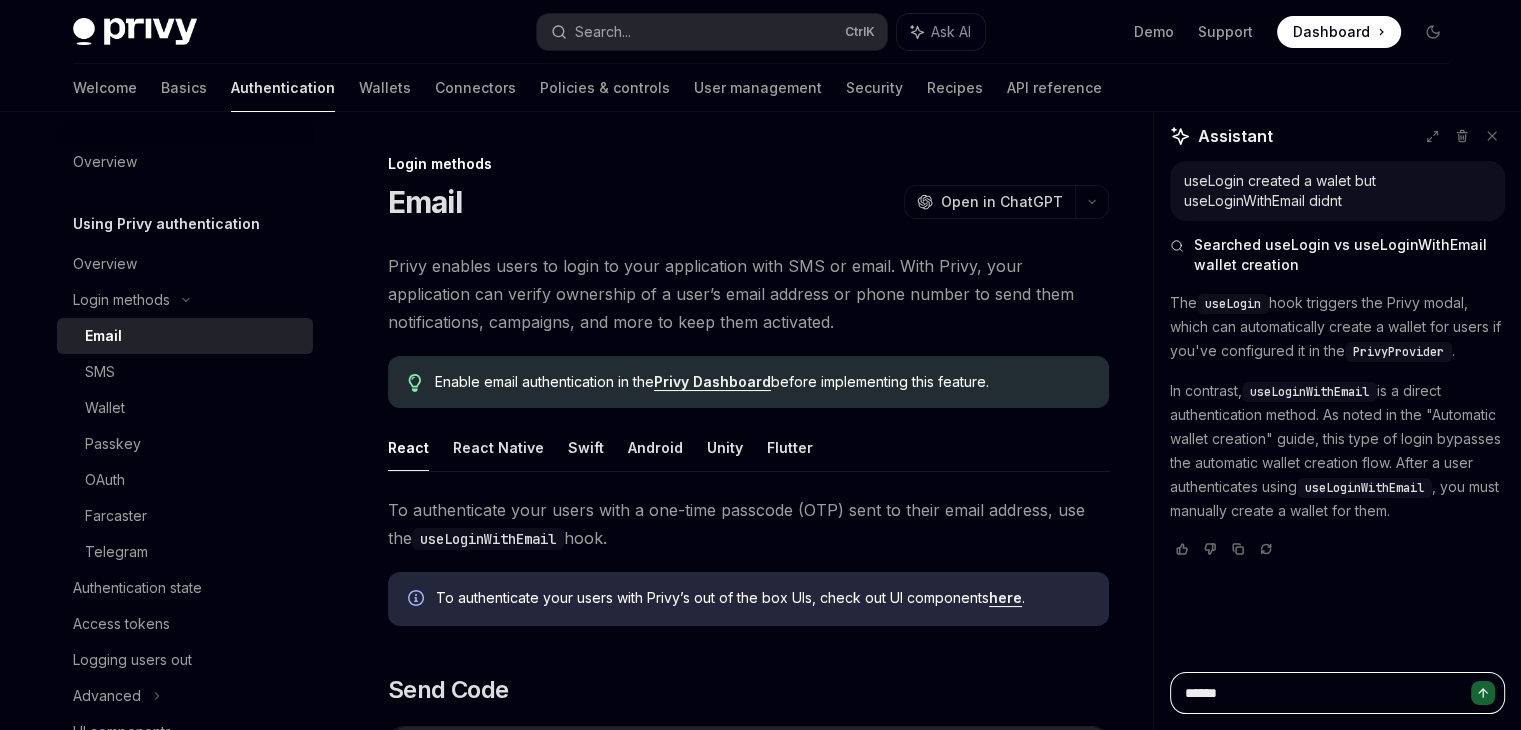 type on "******" 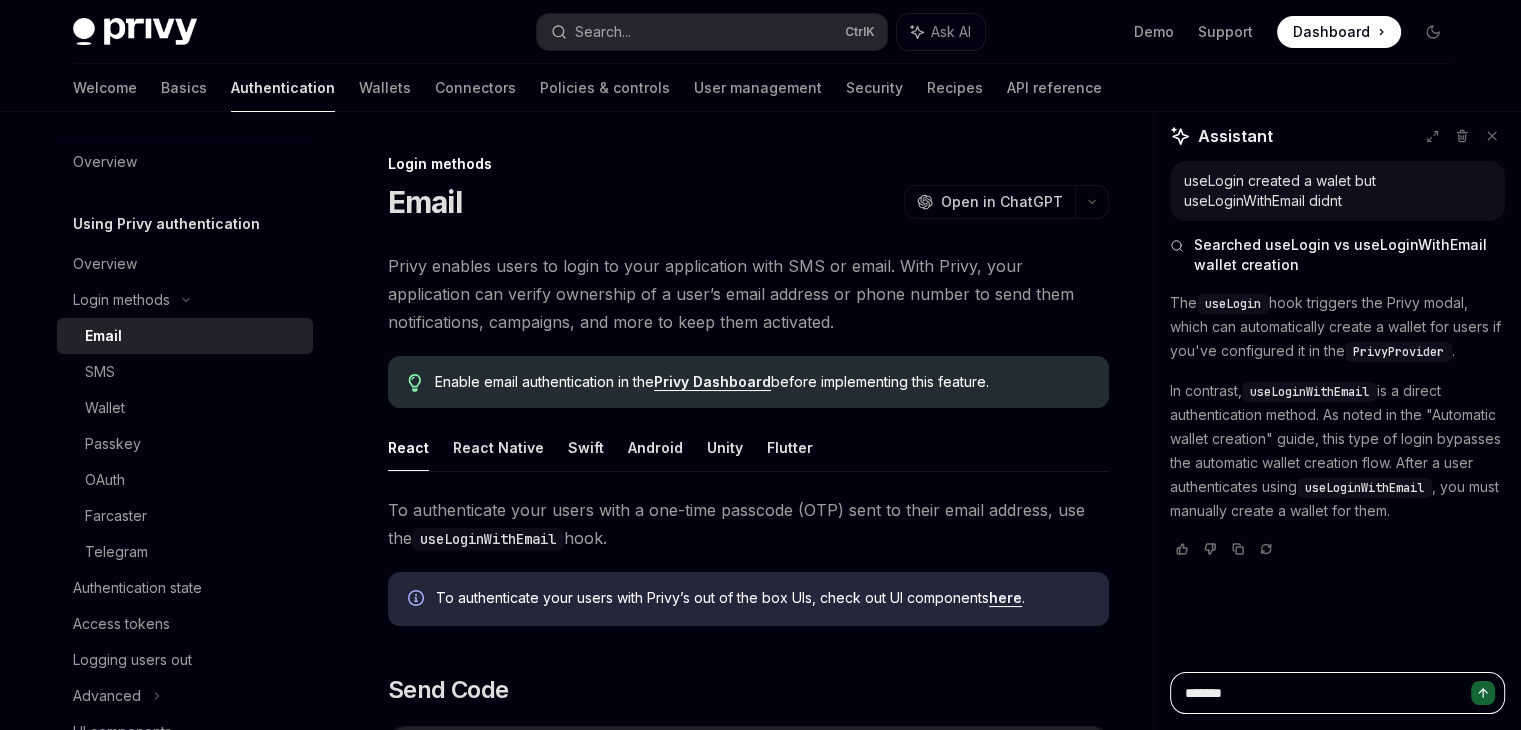 type on "********" 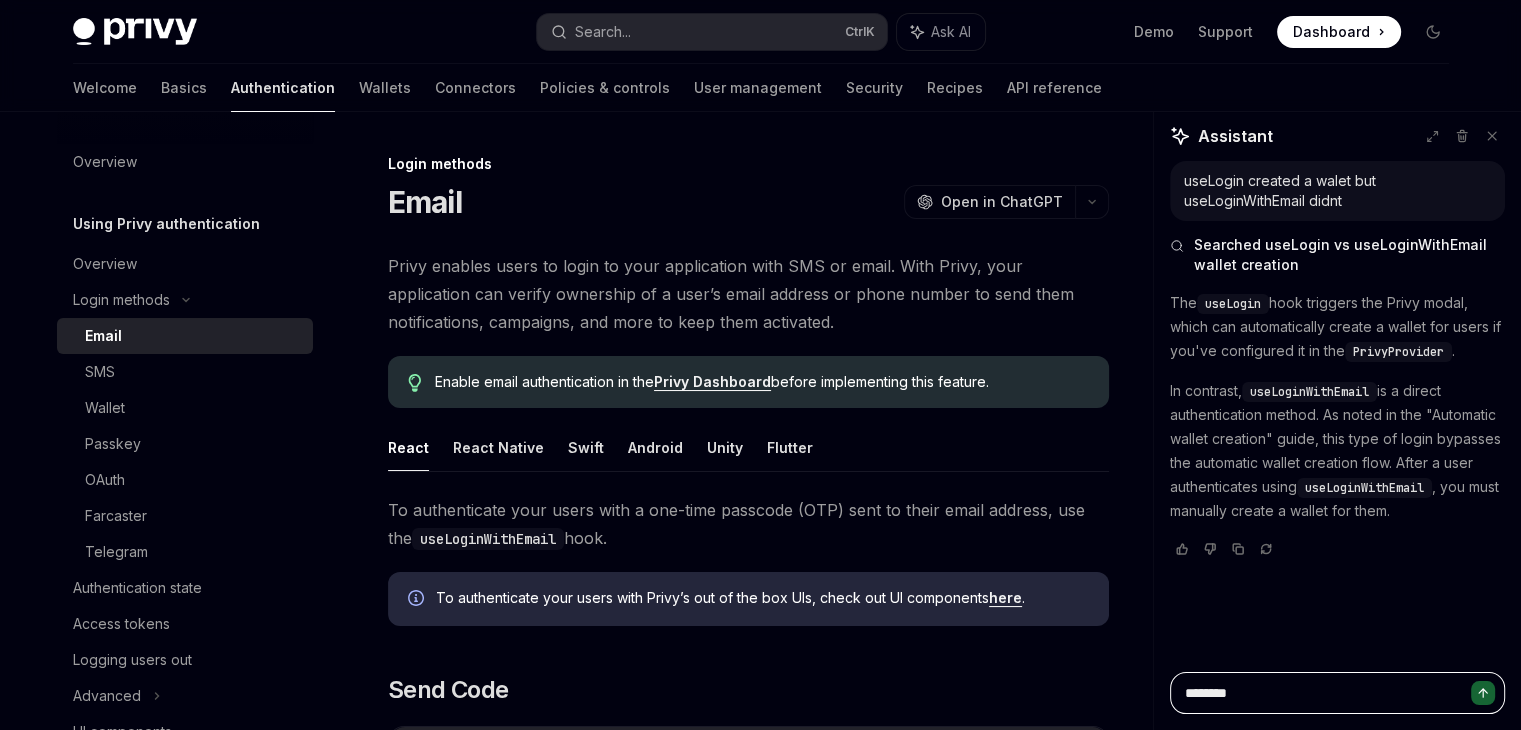 type on "*********" 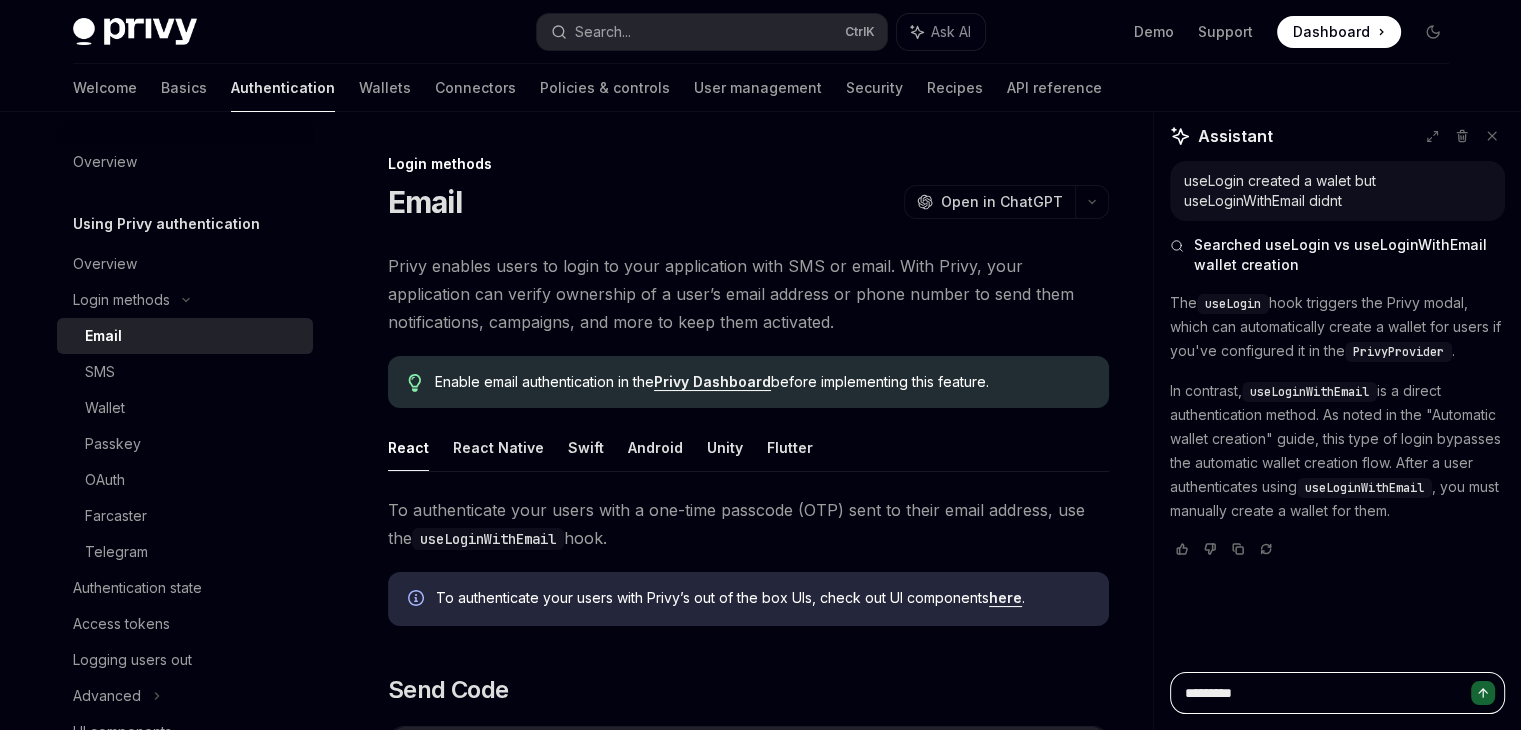 type on "**********" 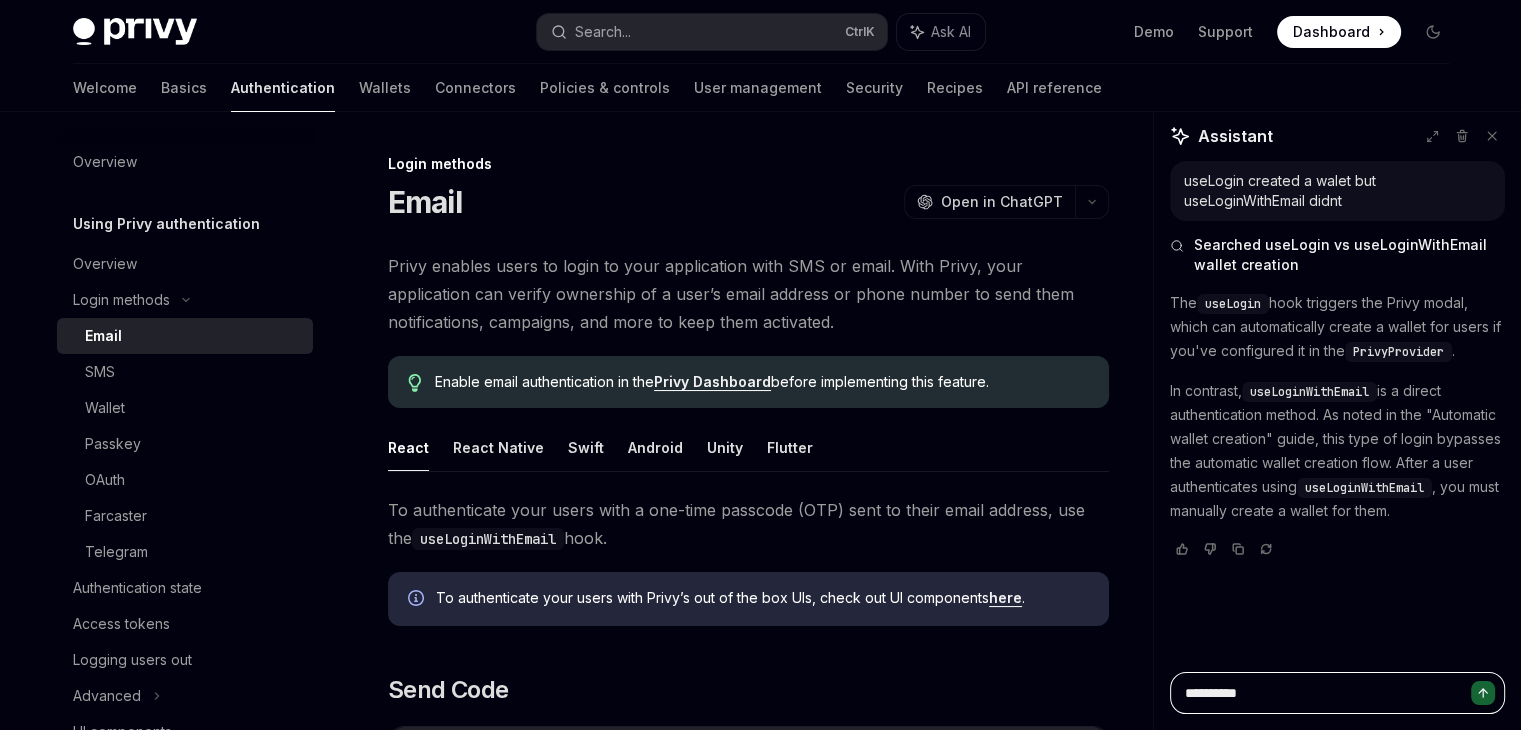 type on "**********" 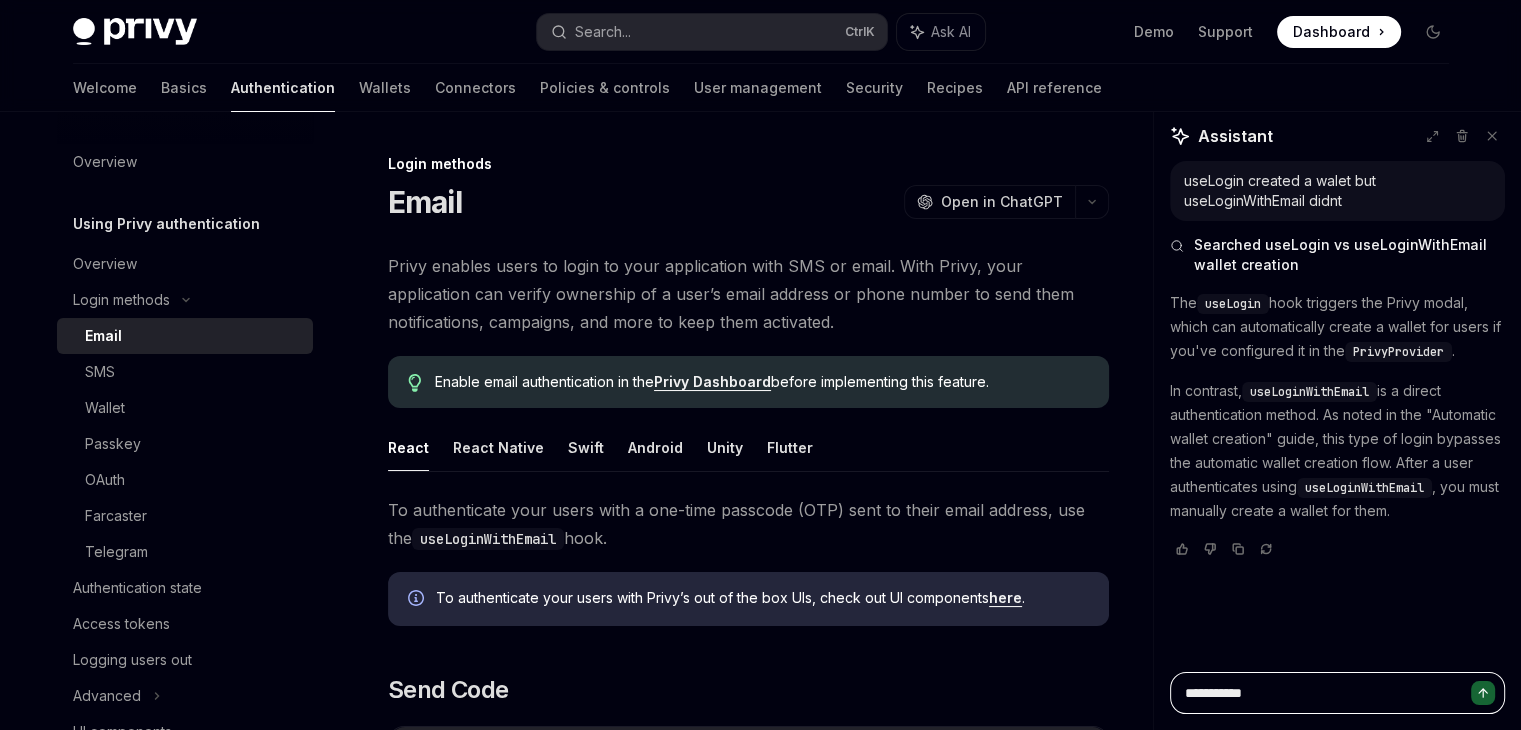 type on "**********" 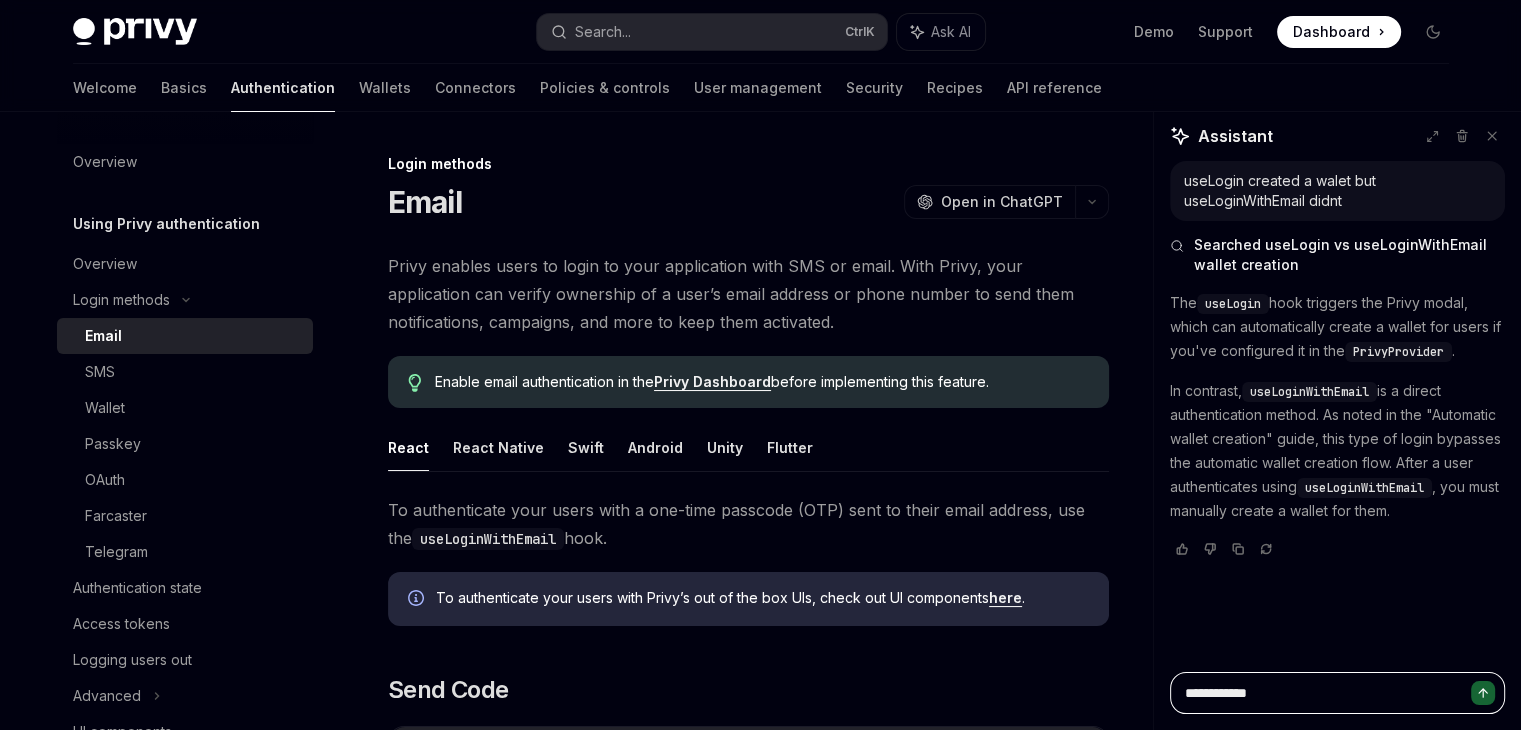 type on "**********" 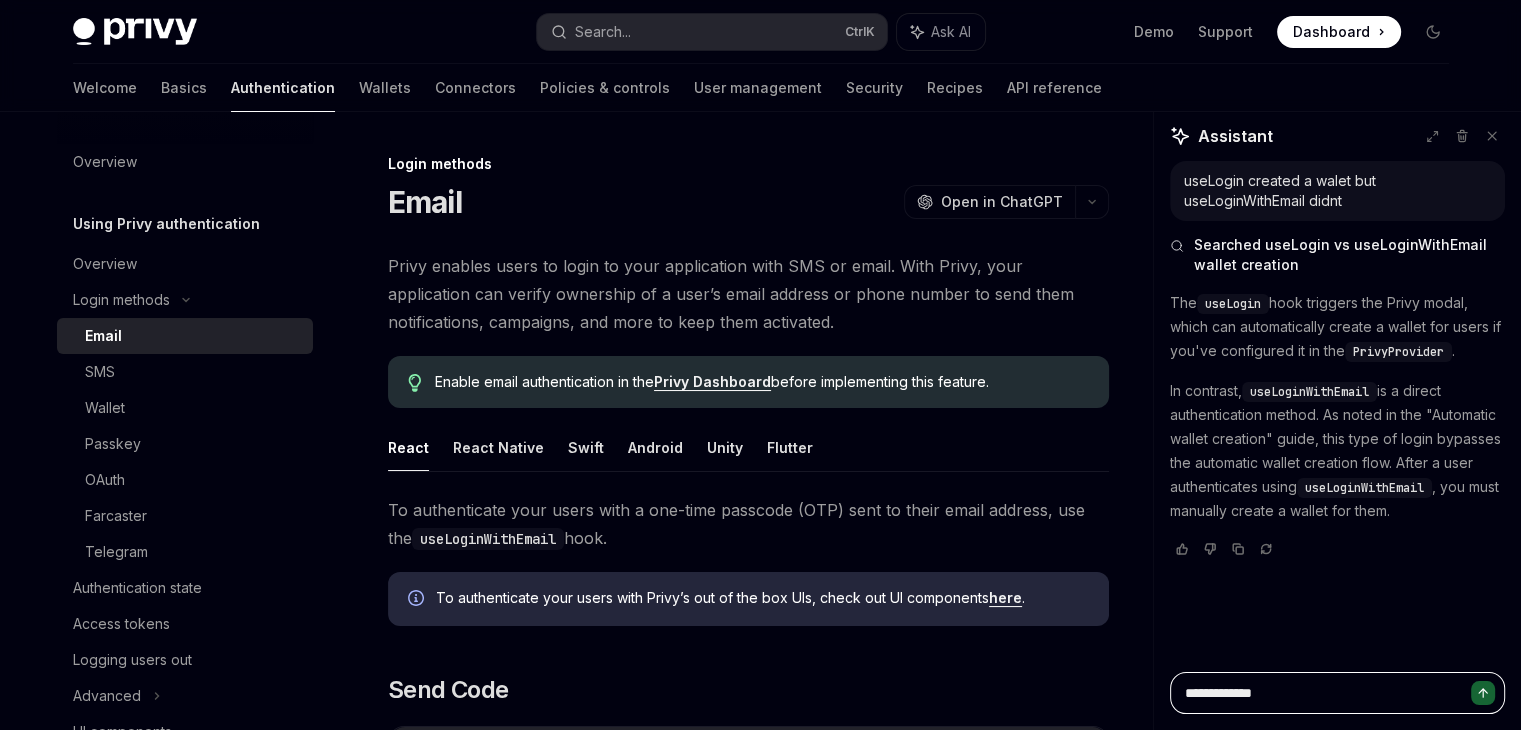 type on "**********" 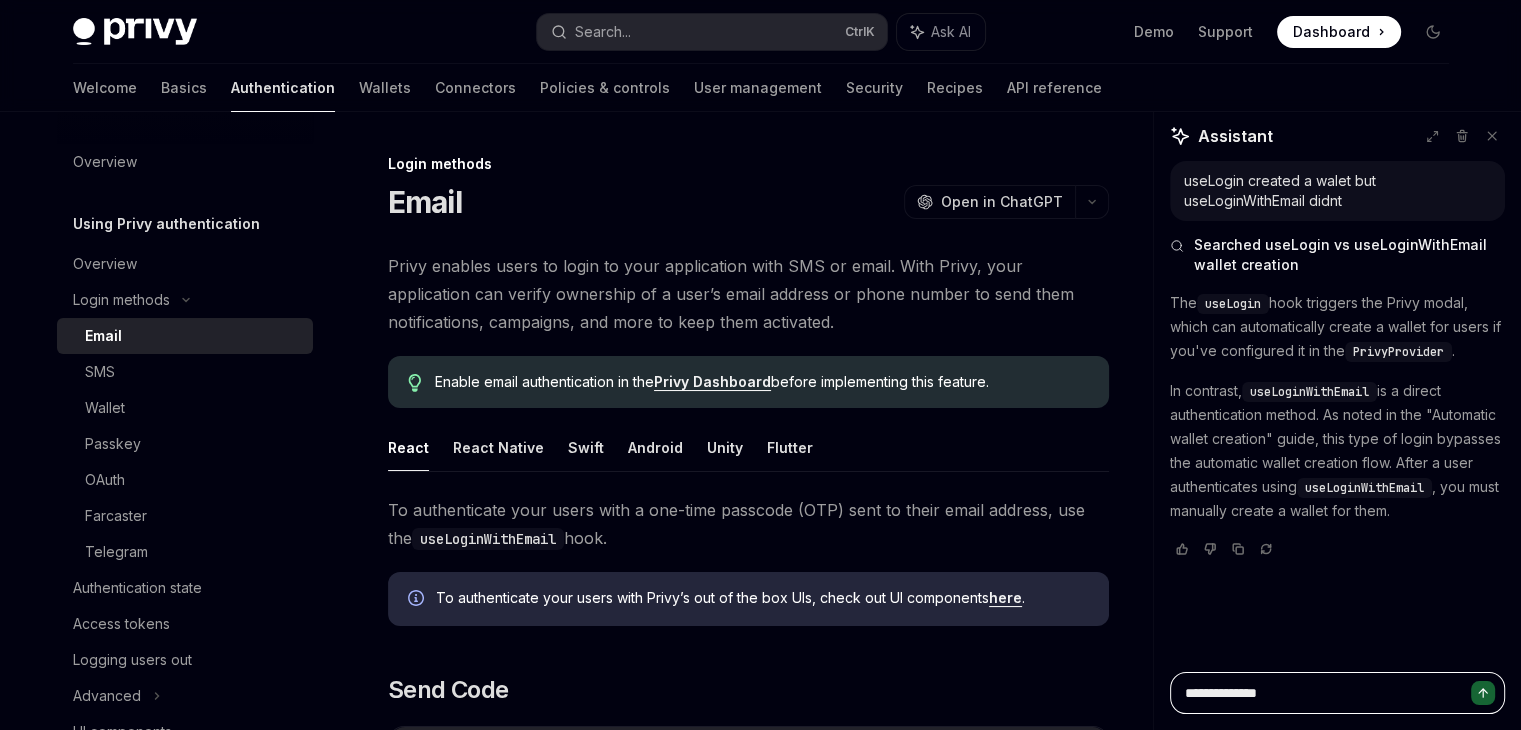 type on "*" 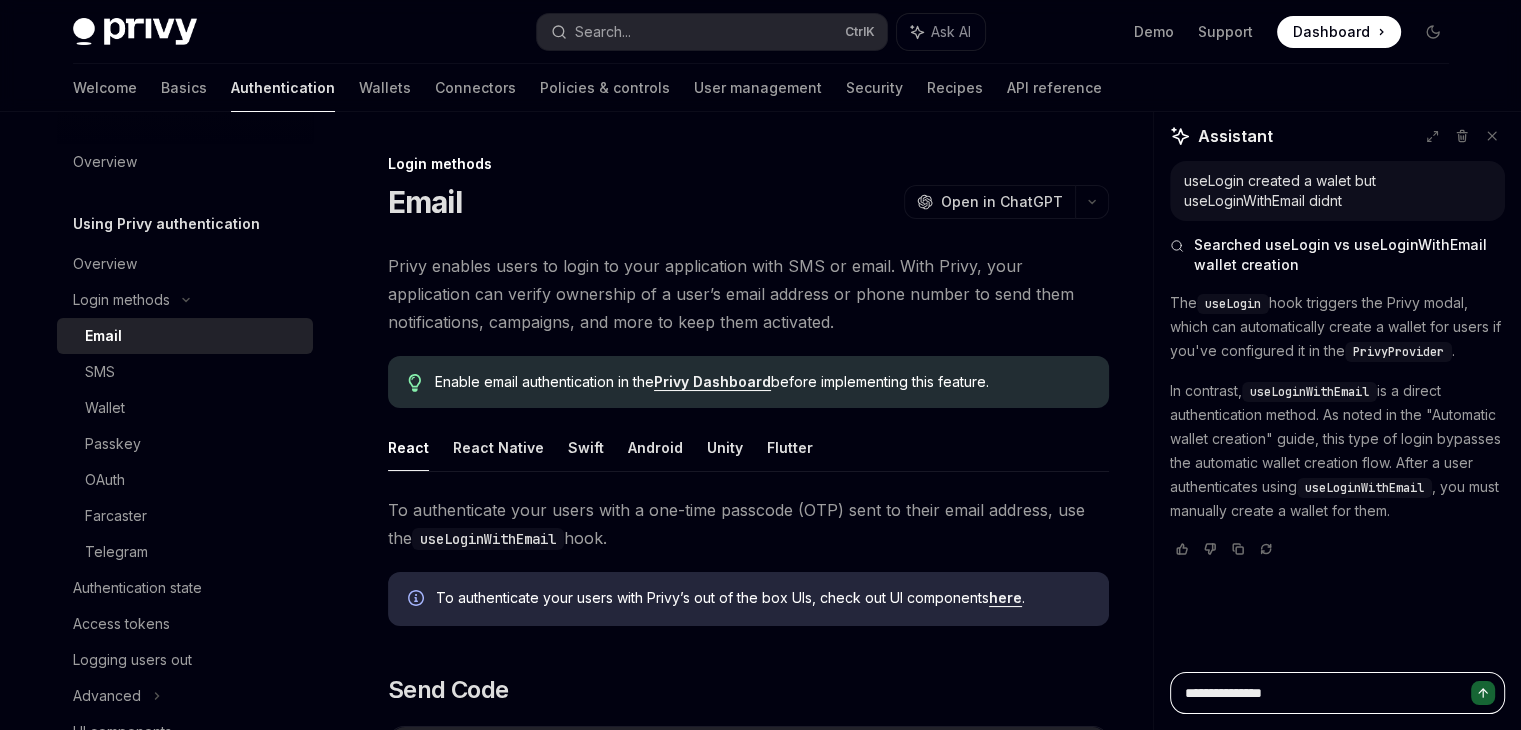 type on "**********" 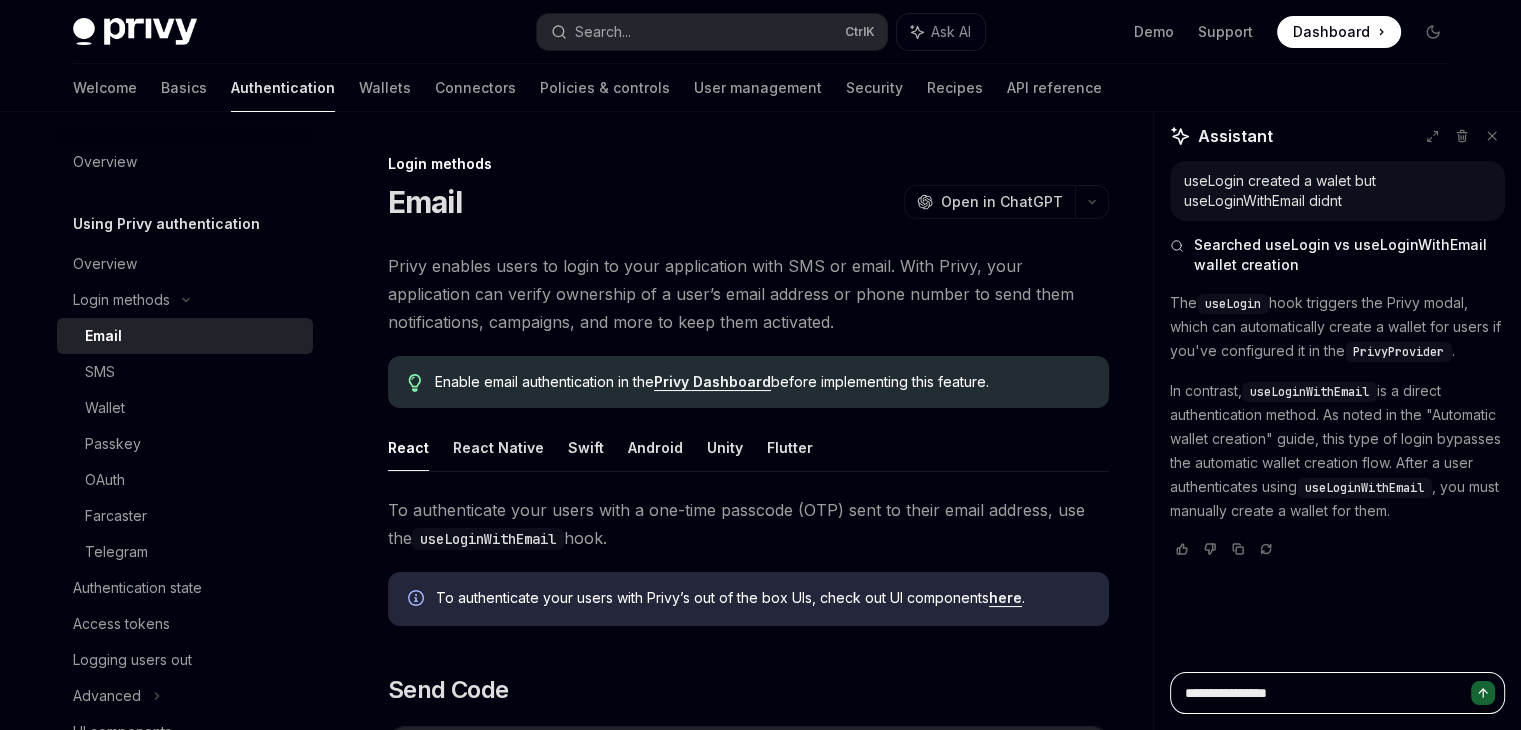 type on "**********" 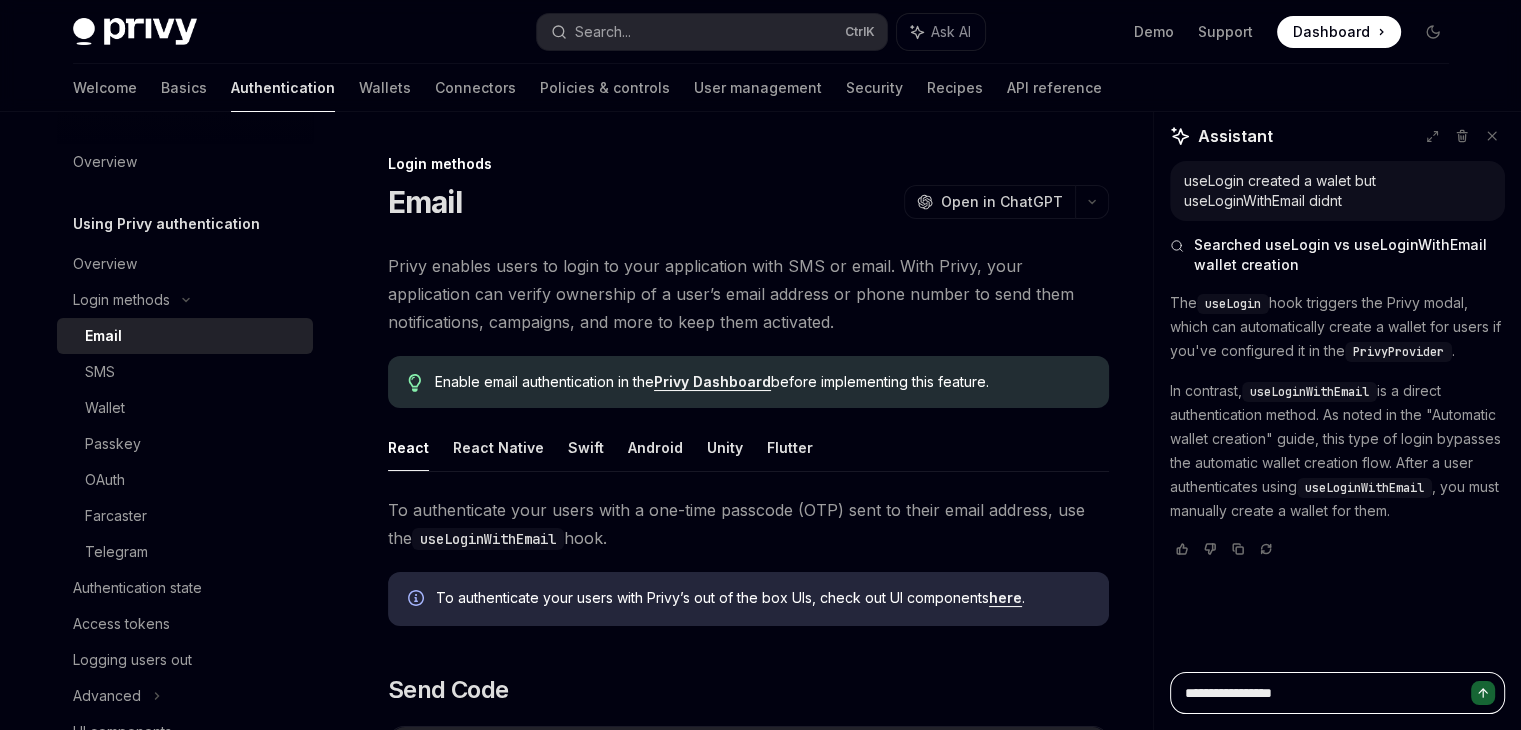 type on "**********" 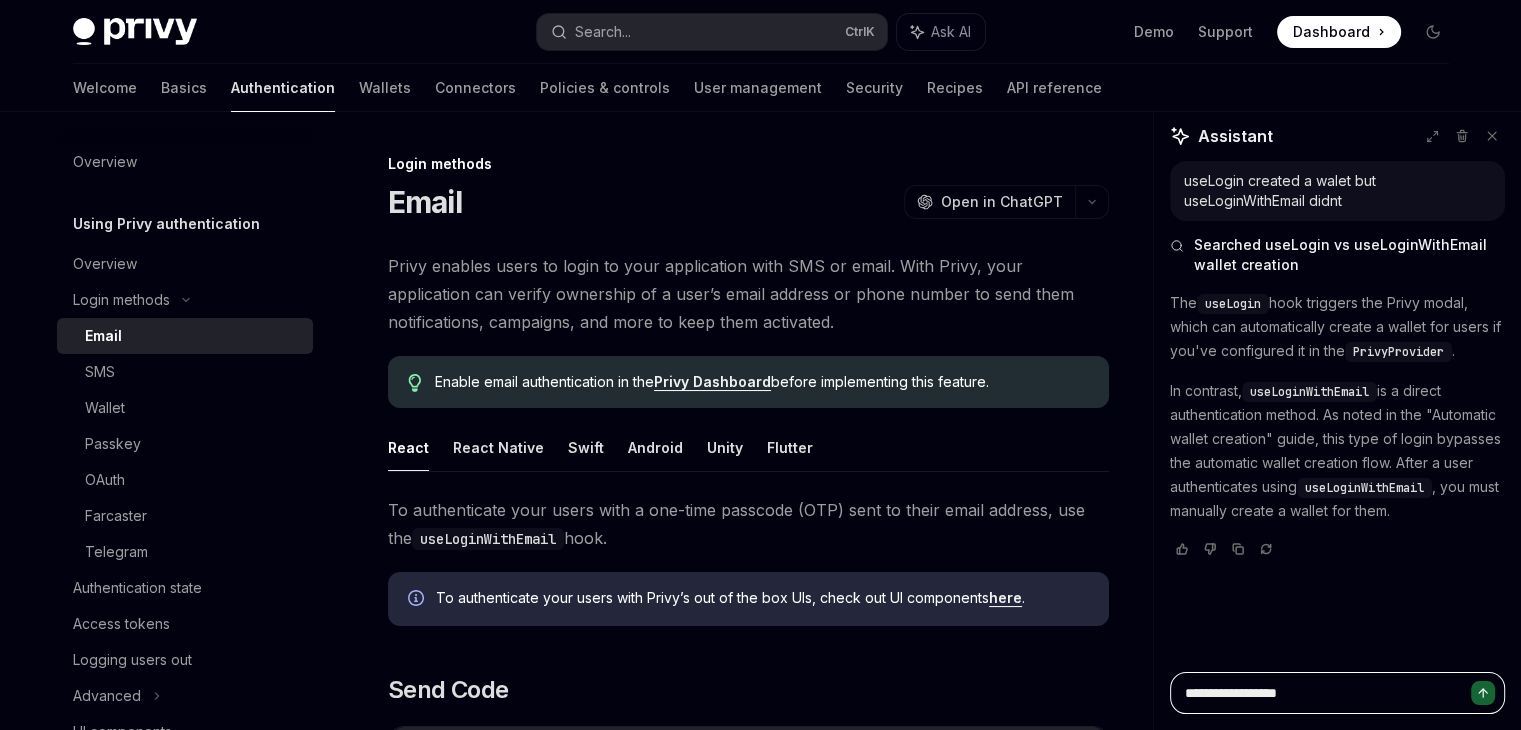 type on "**********" 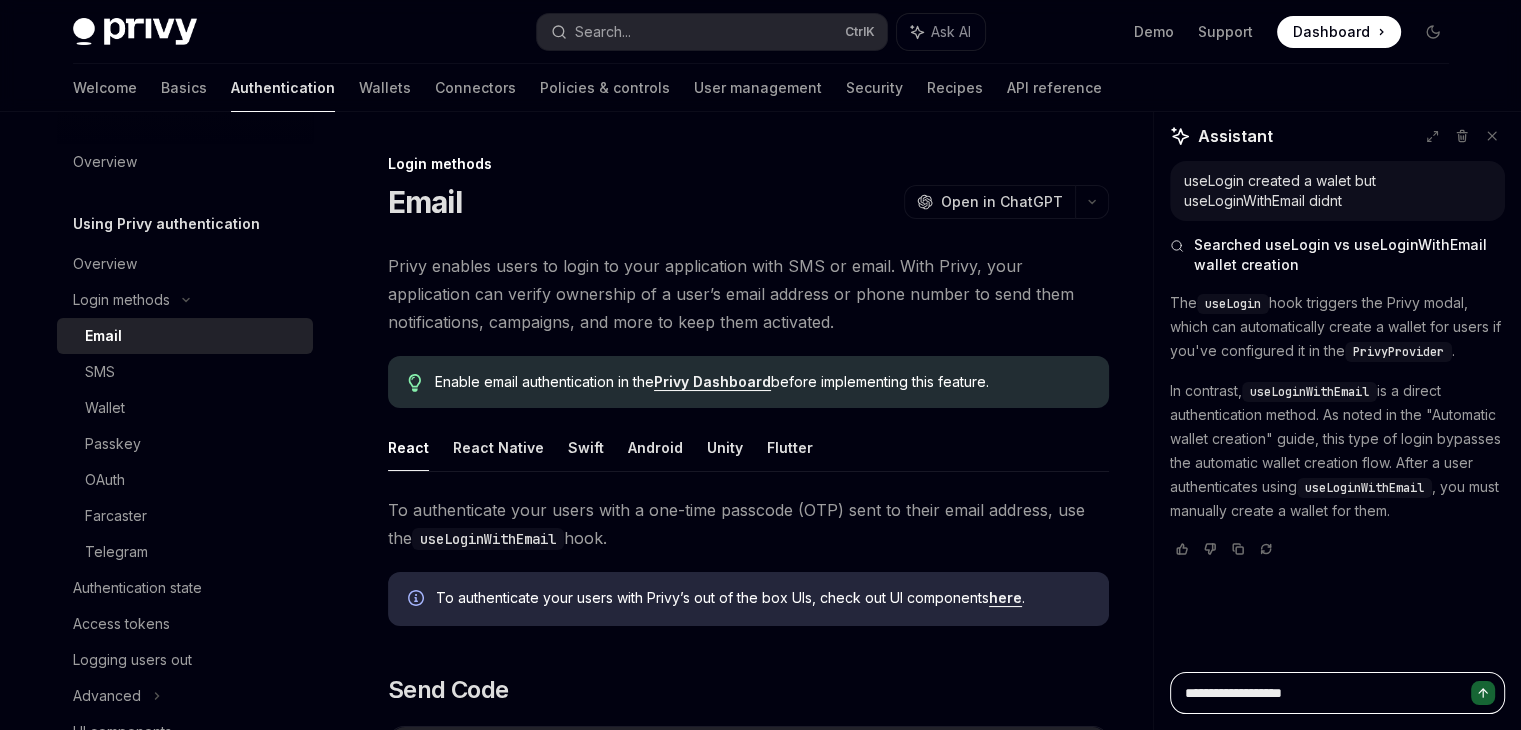 type on "**********" 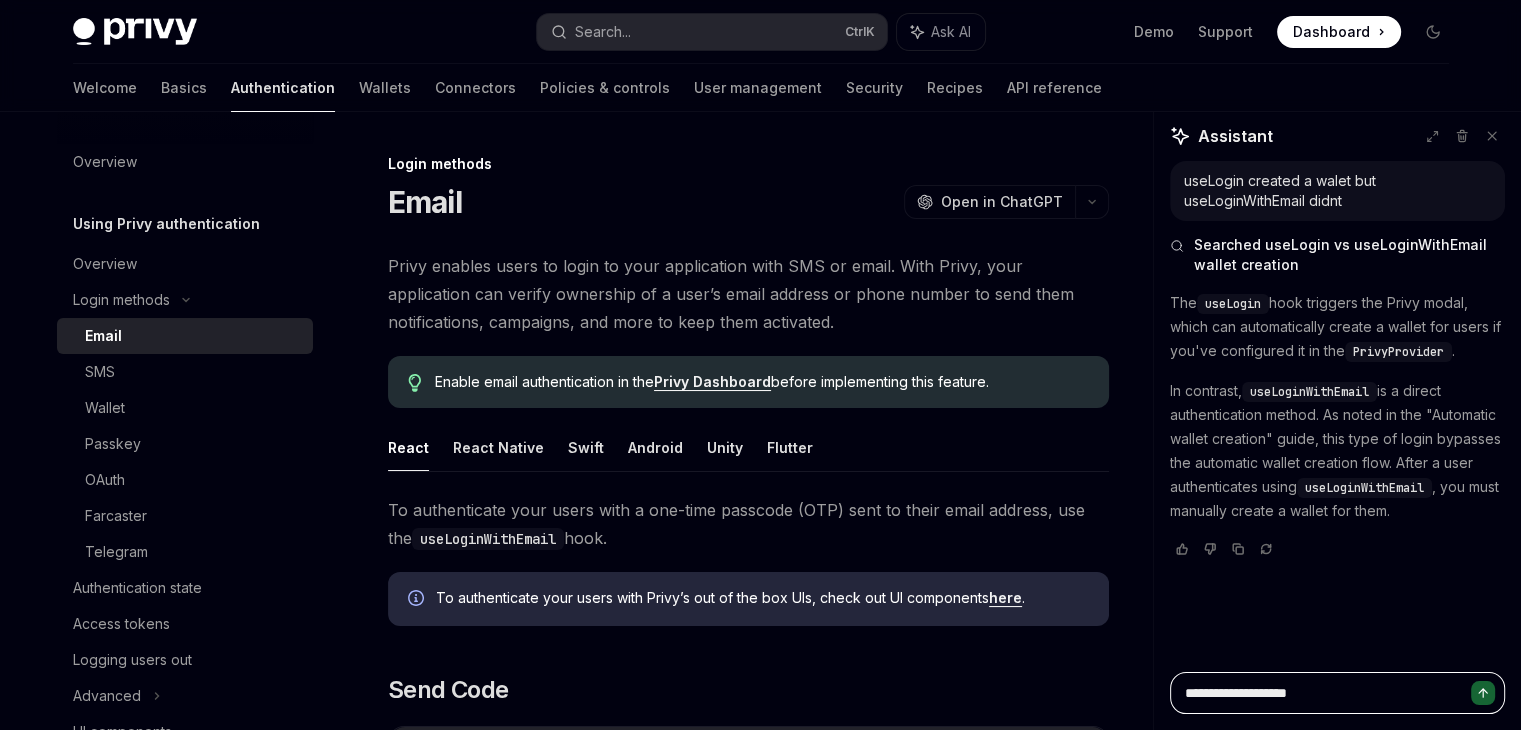 type on "**********" 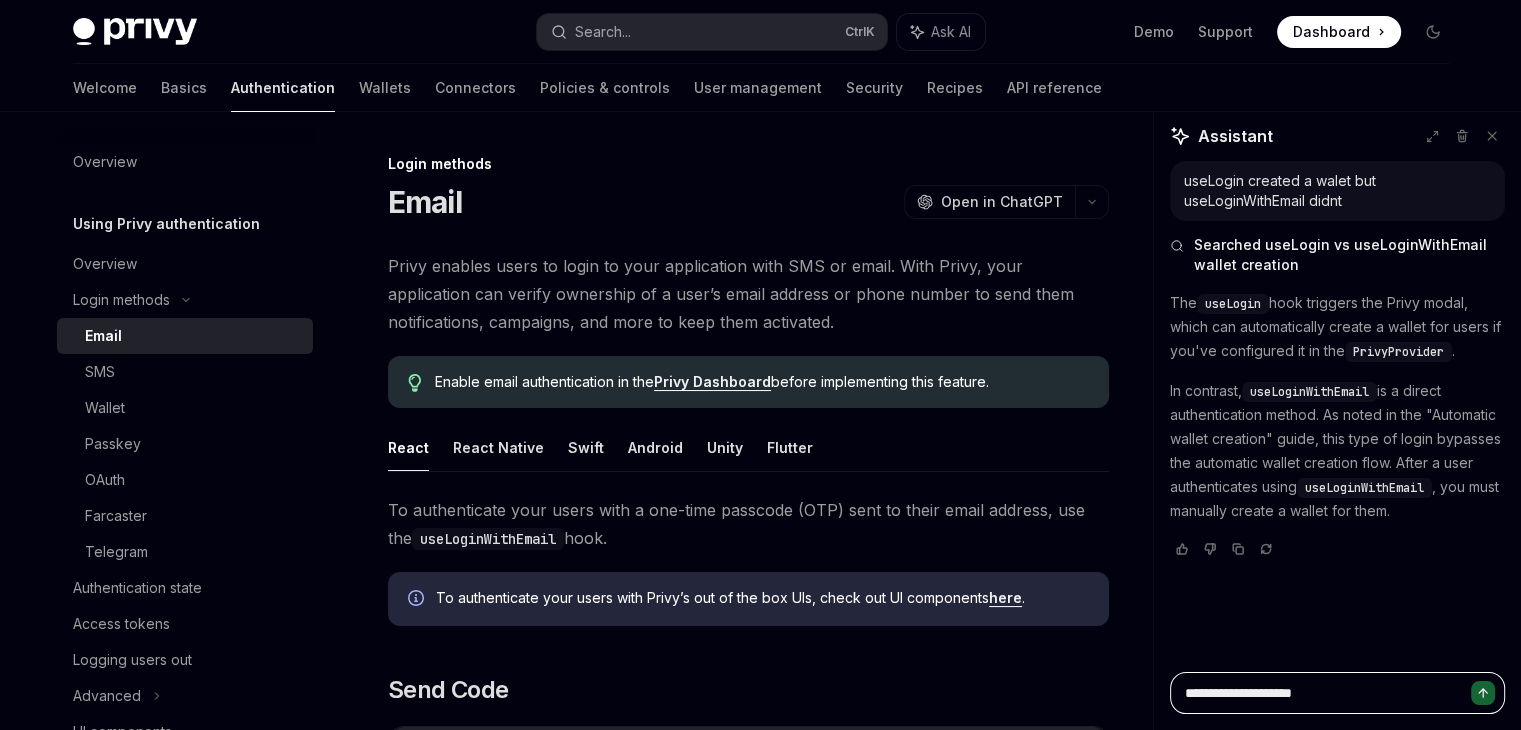 type on "**********" 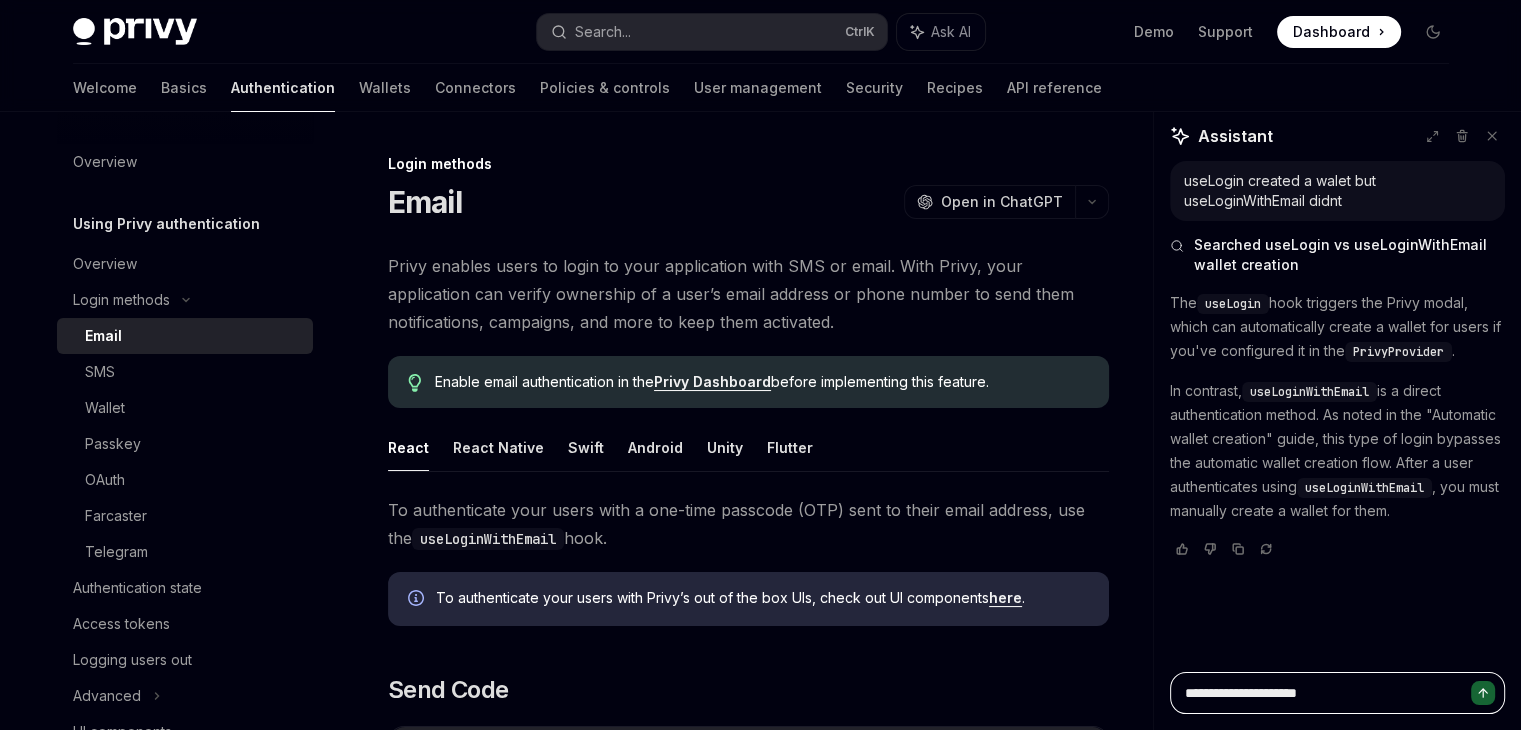 type on "**********" 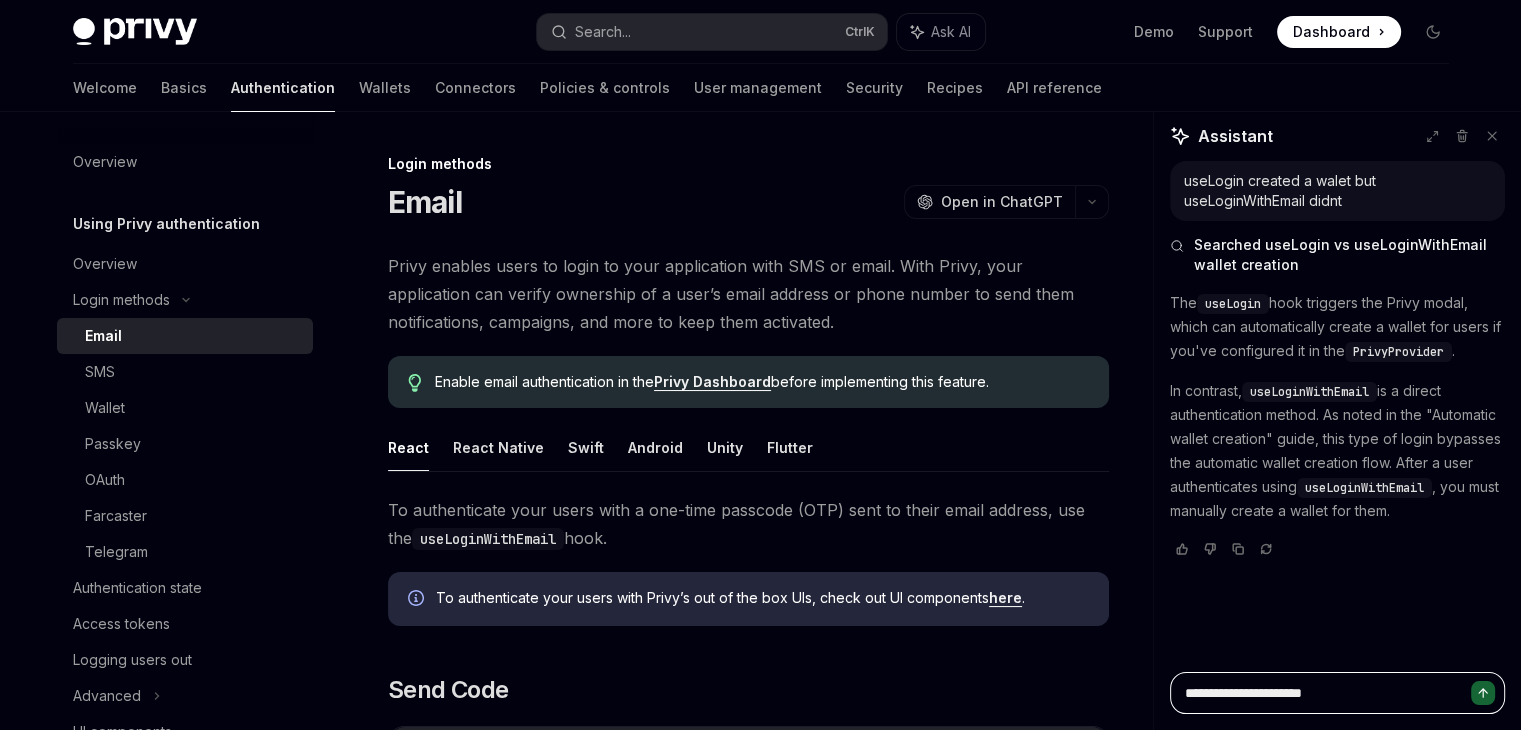 type on "**********" 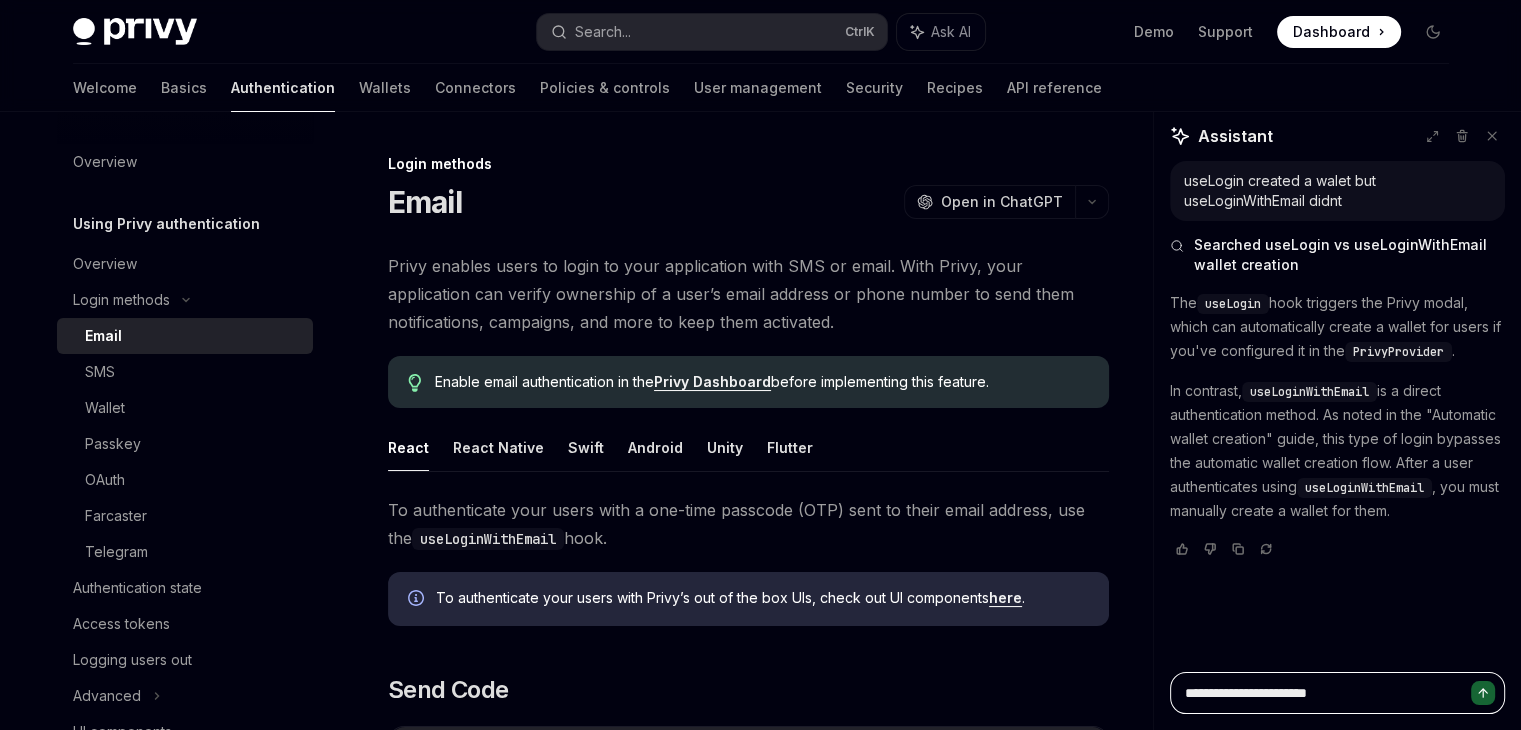 type on "**********" 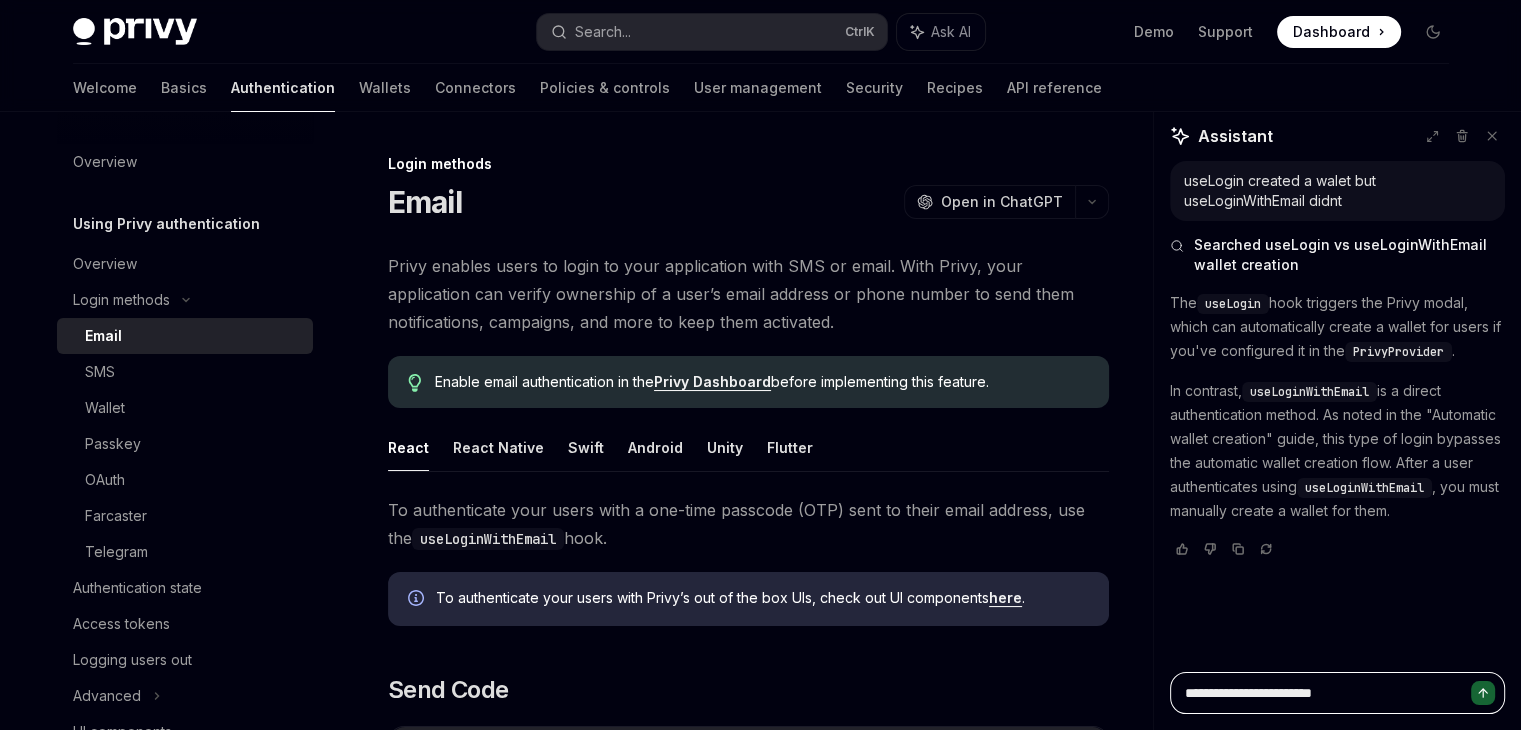 type on "**********" 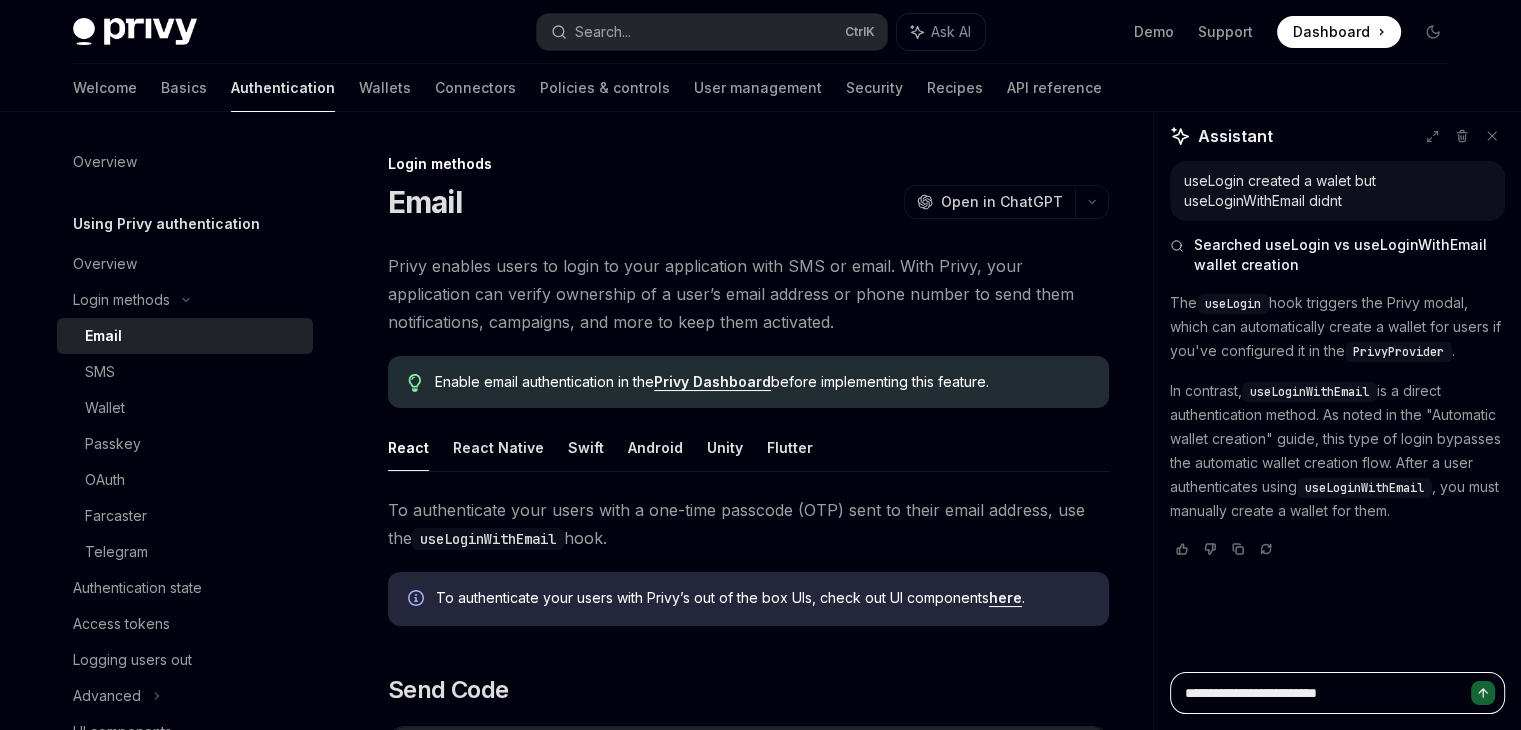 type on "**********" 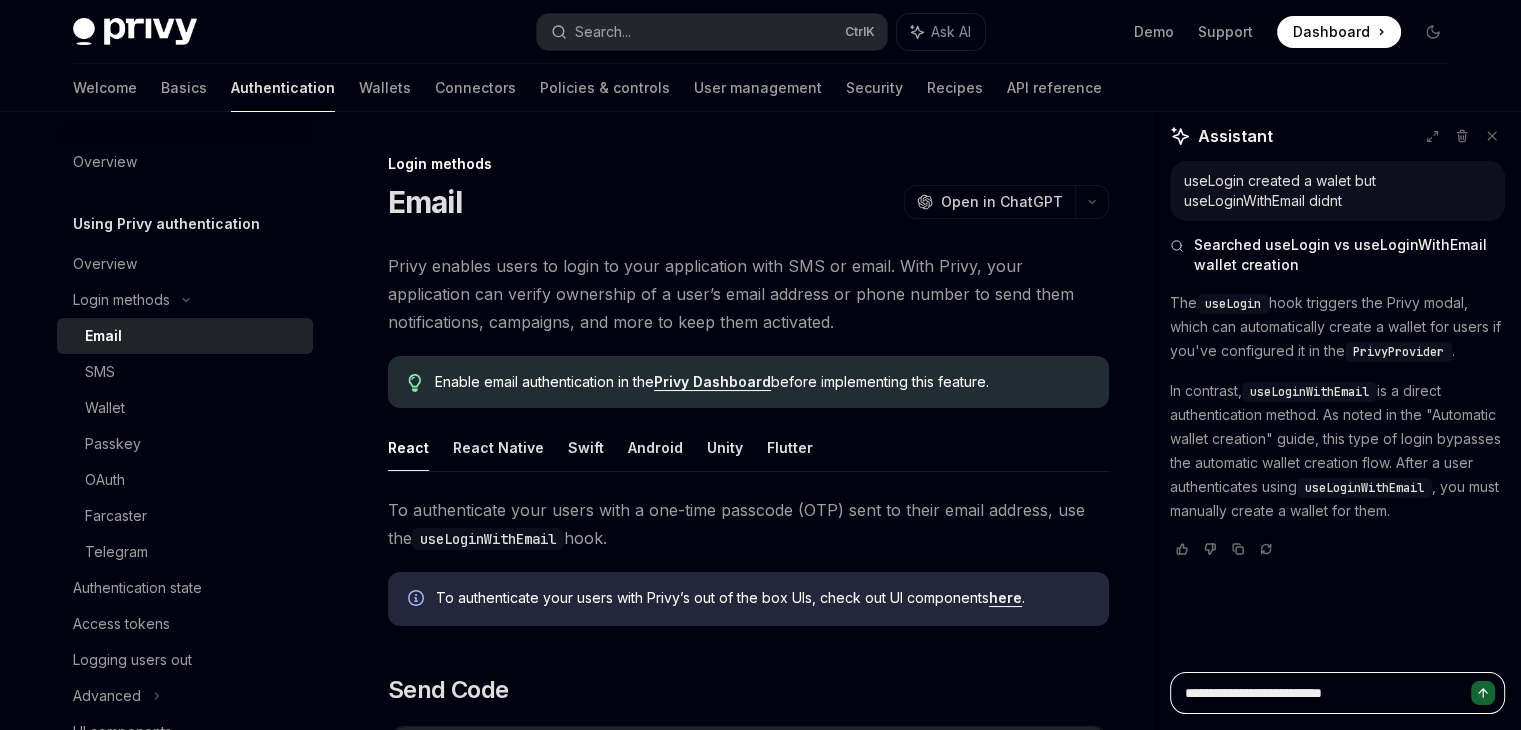 type on "**********" 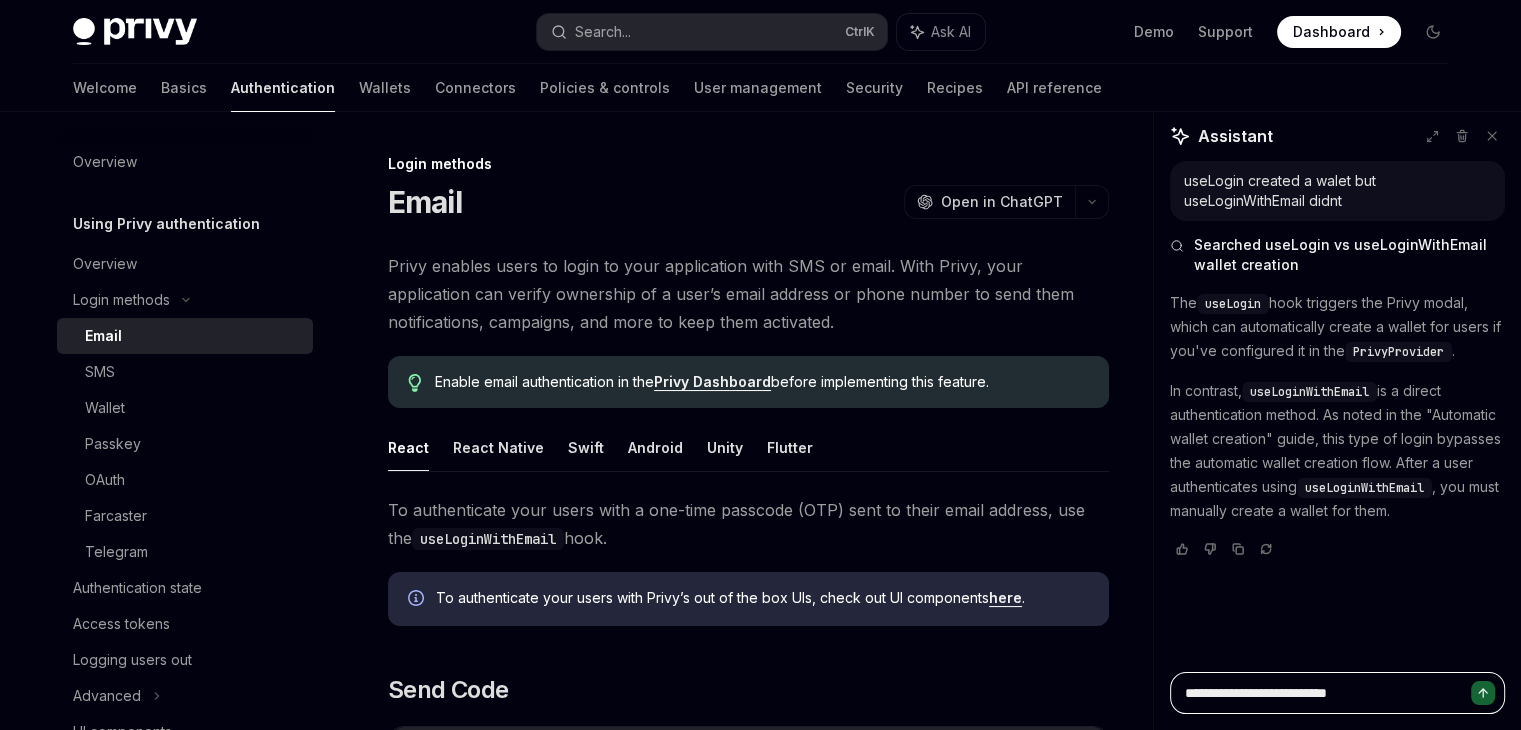 type on "**********" 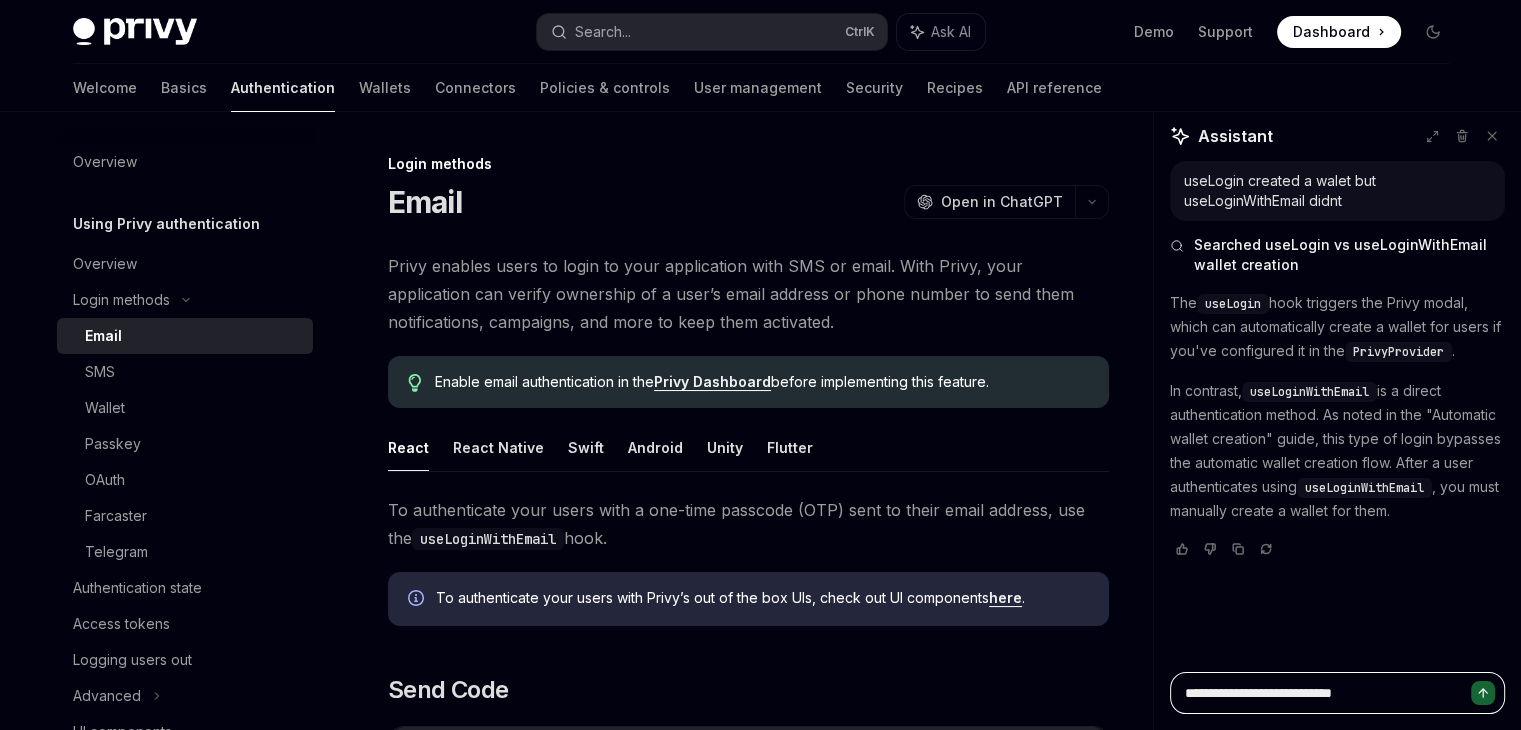 type on "**********" 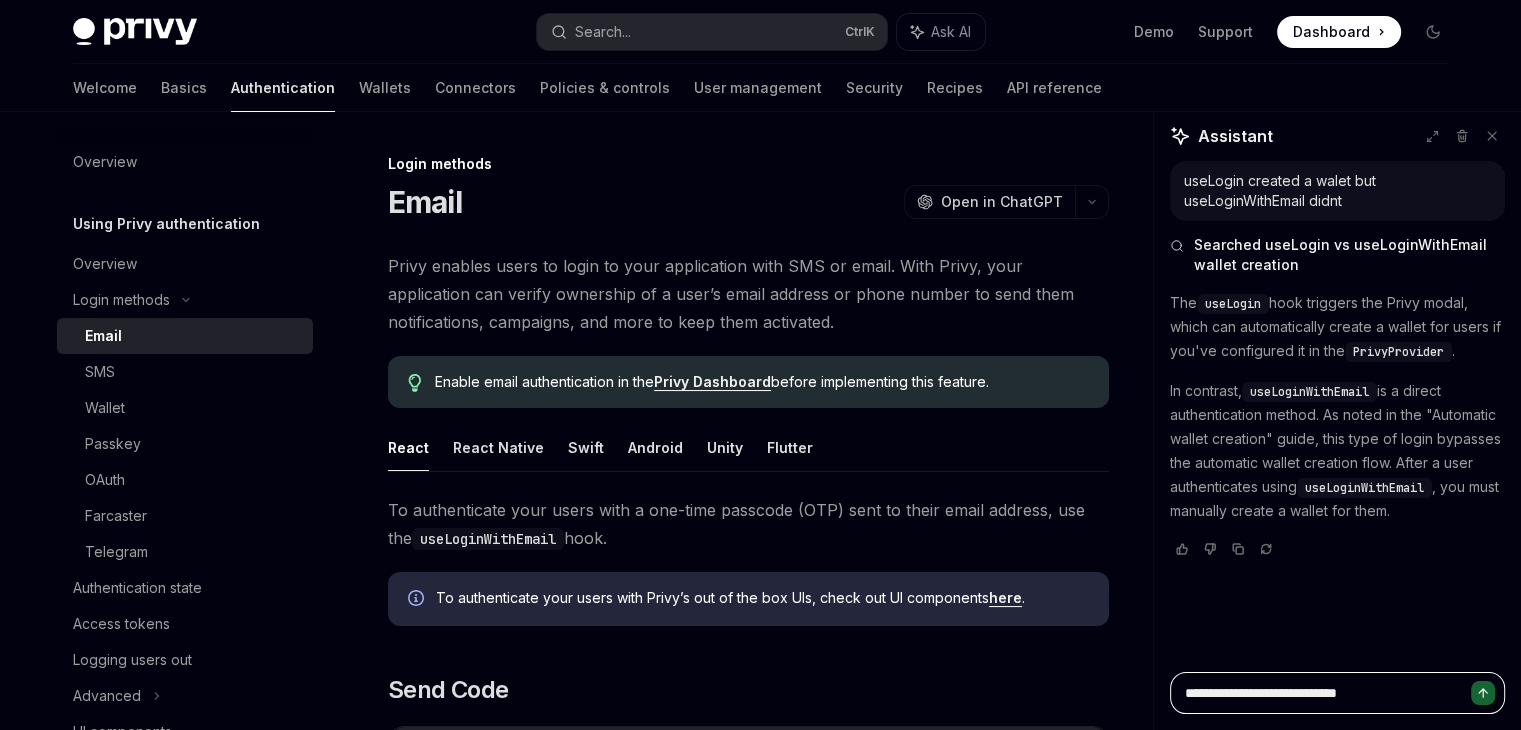 type on "**********" 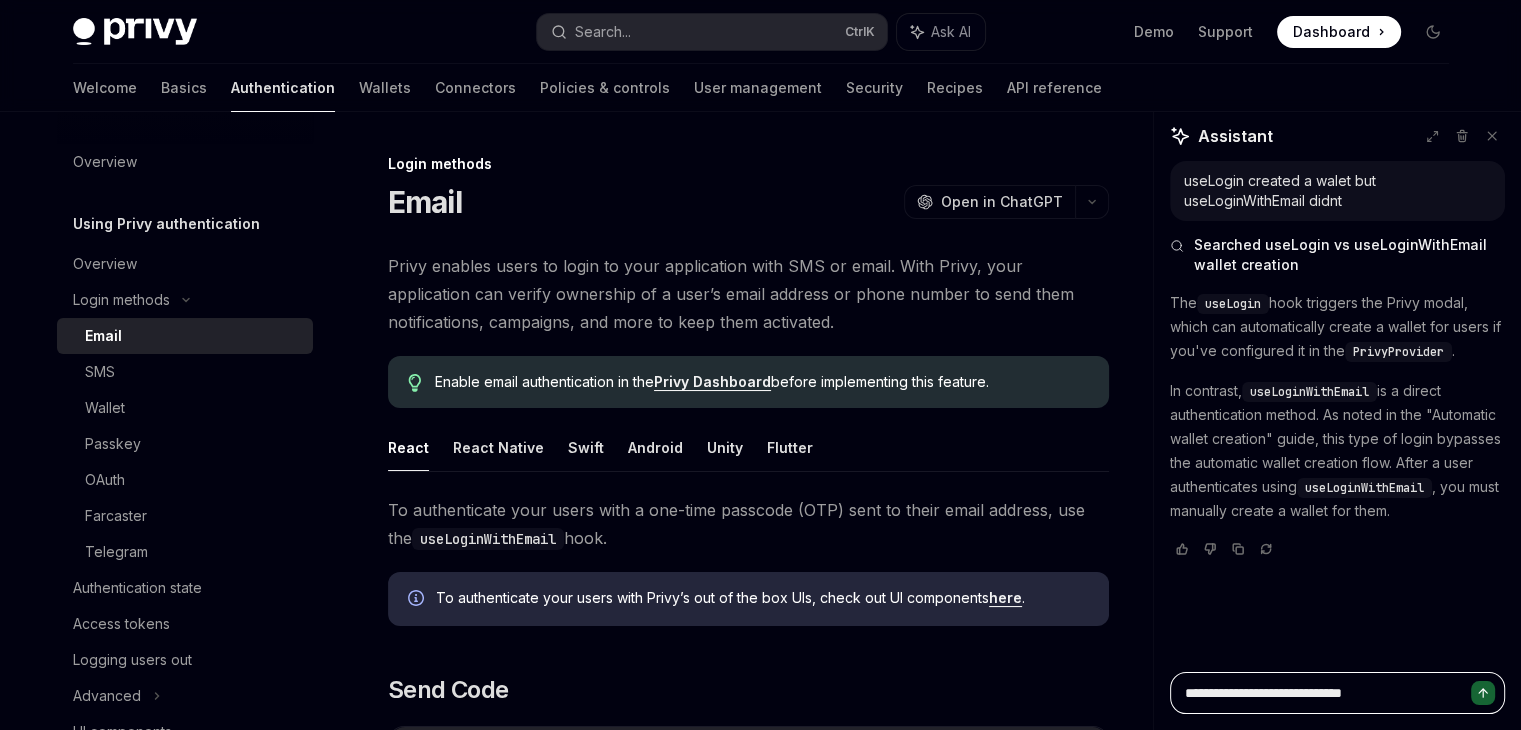 type on "**********" 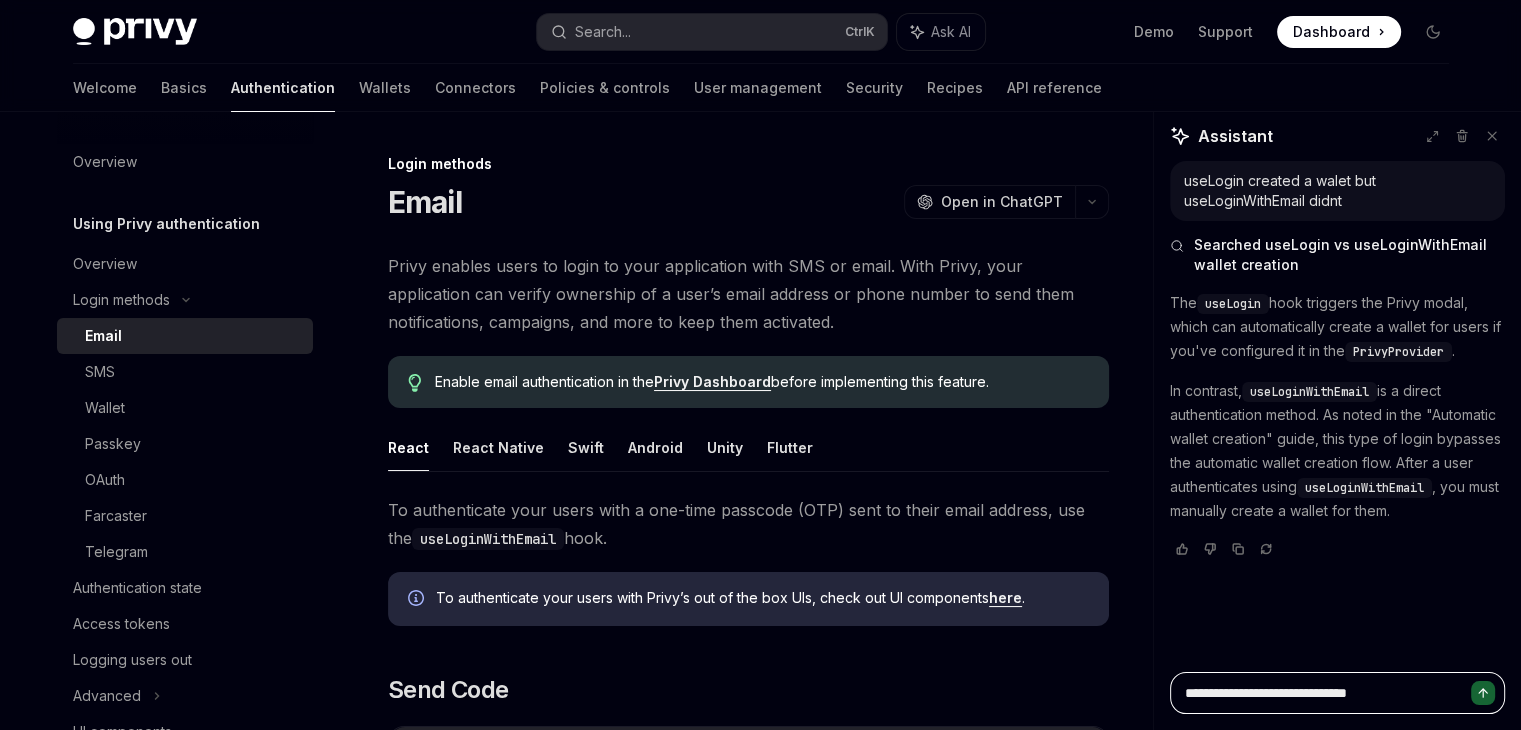 type on "**********" 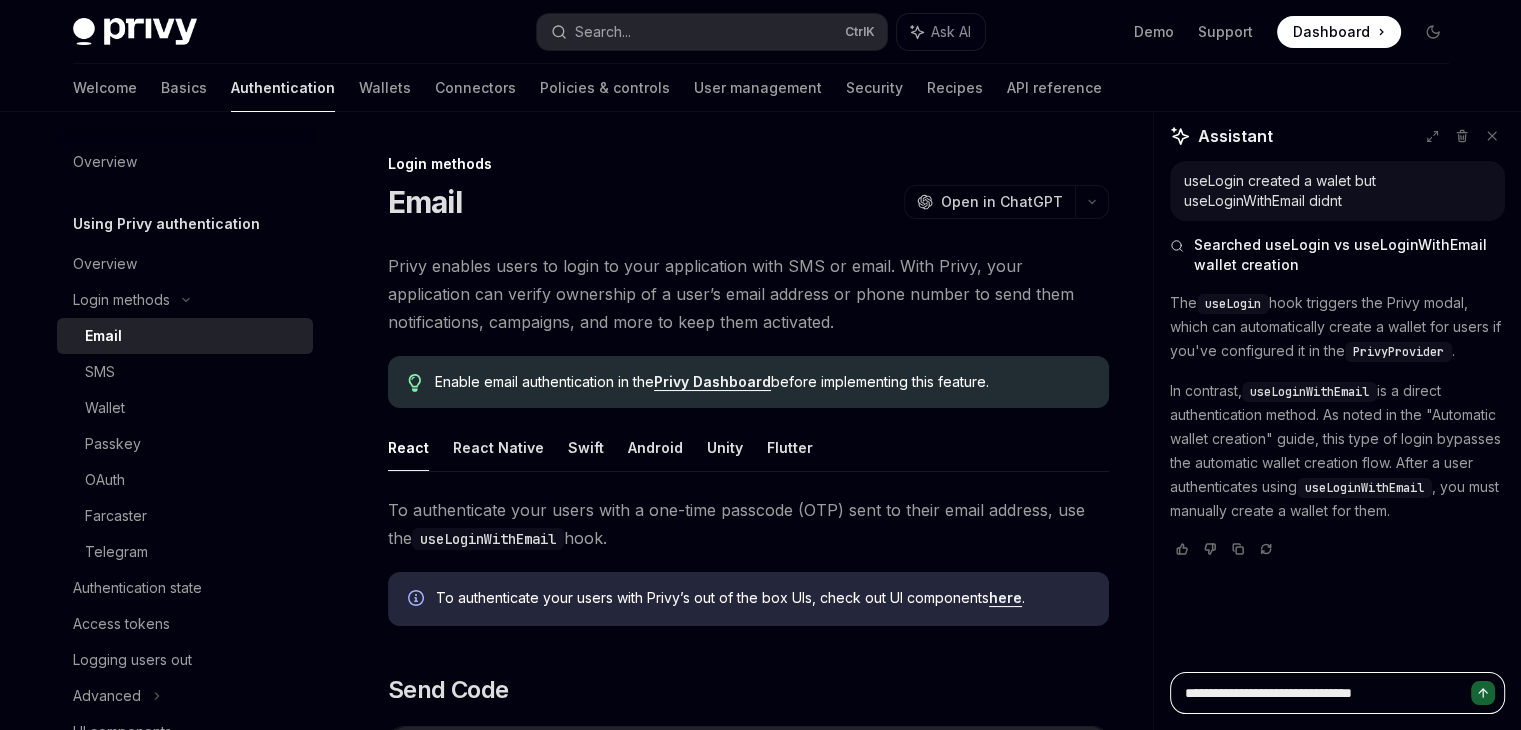 type on "**********" 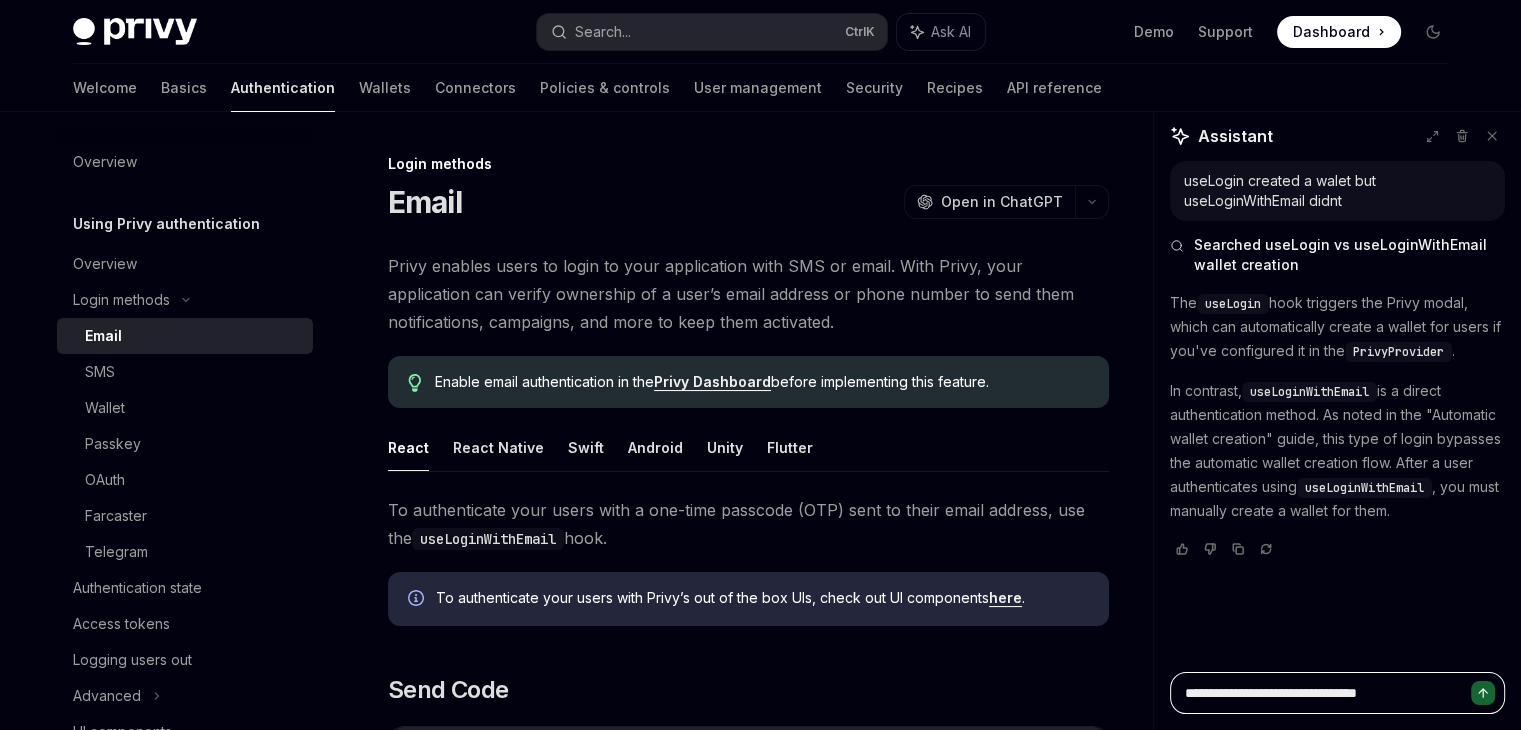 type on "**********" 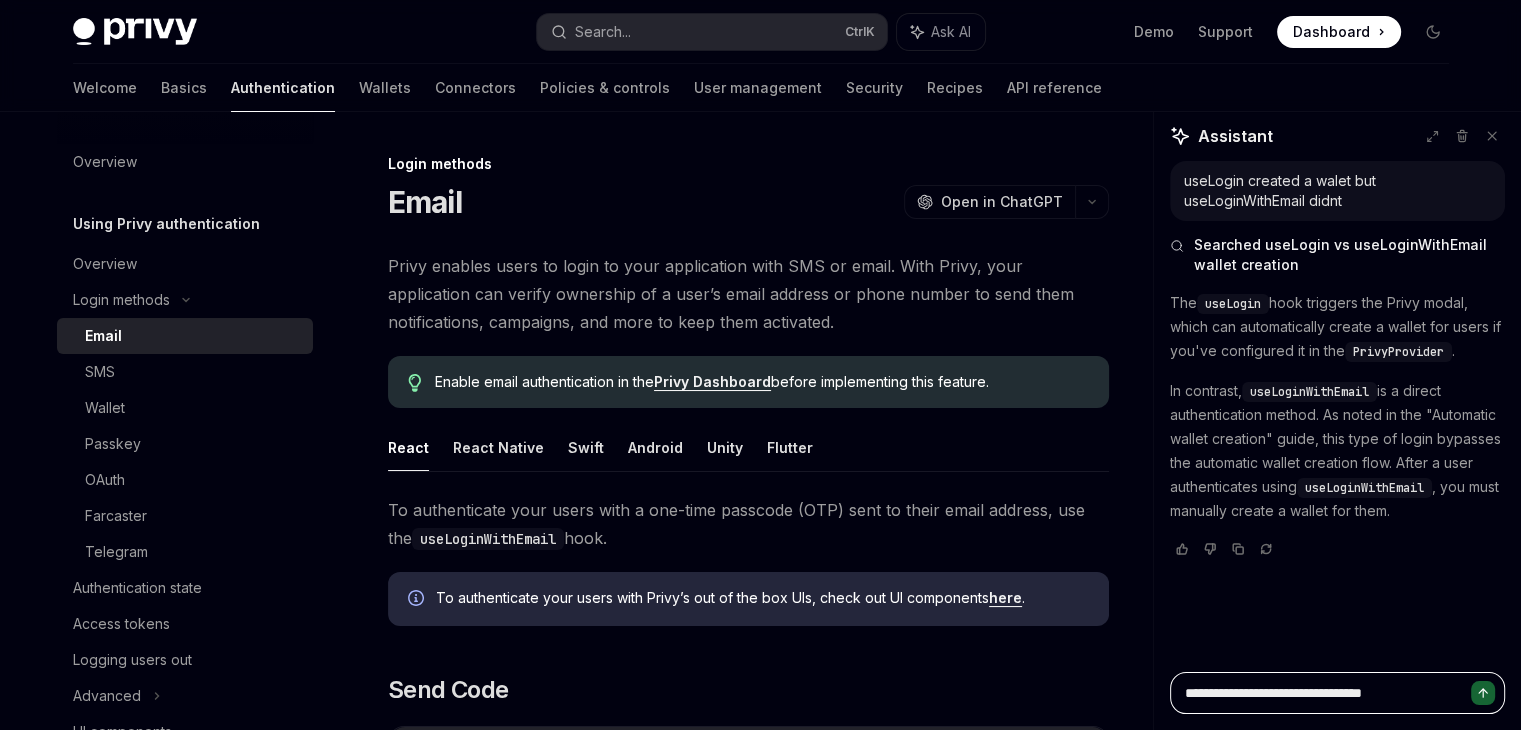 type on "**********" 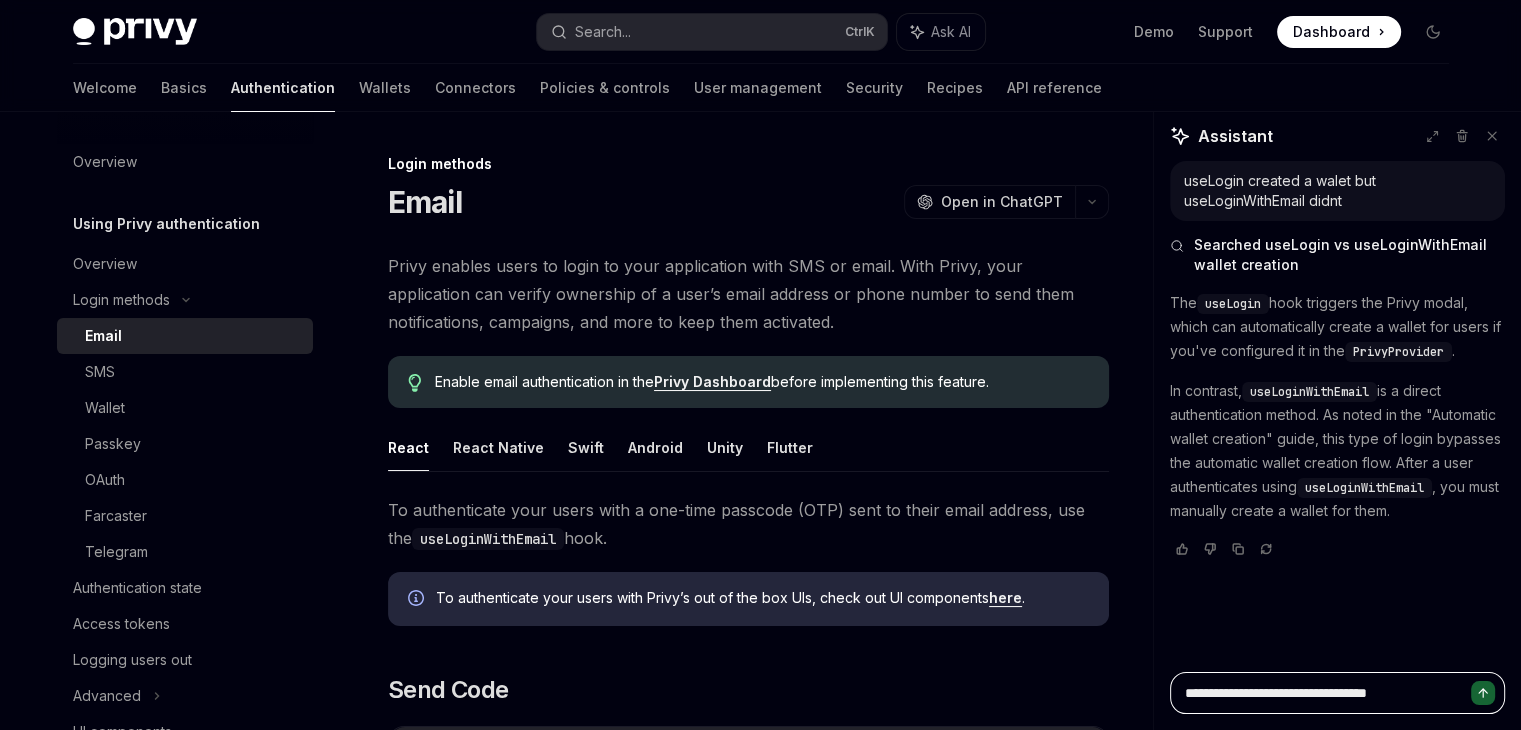 paste on "**********" 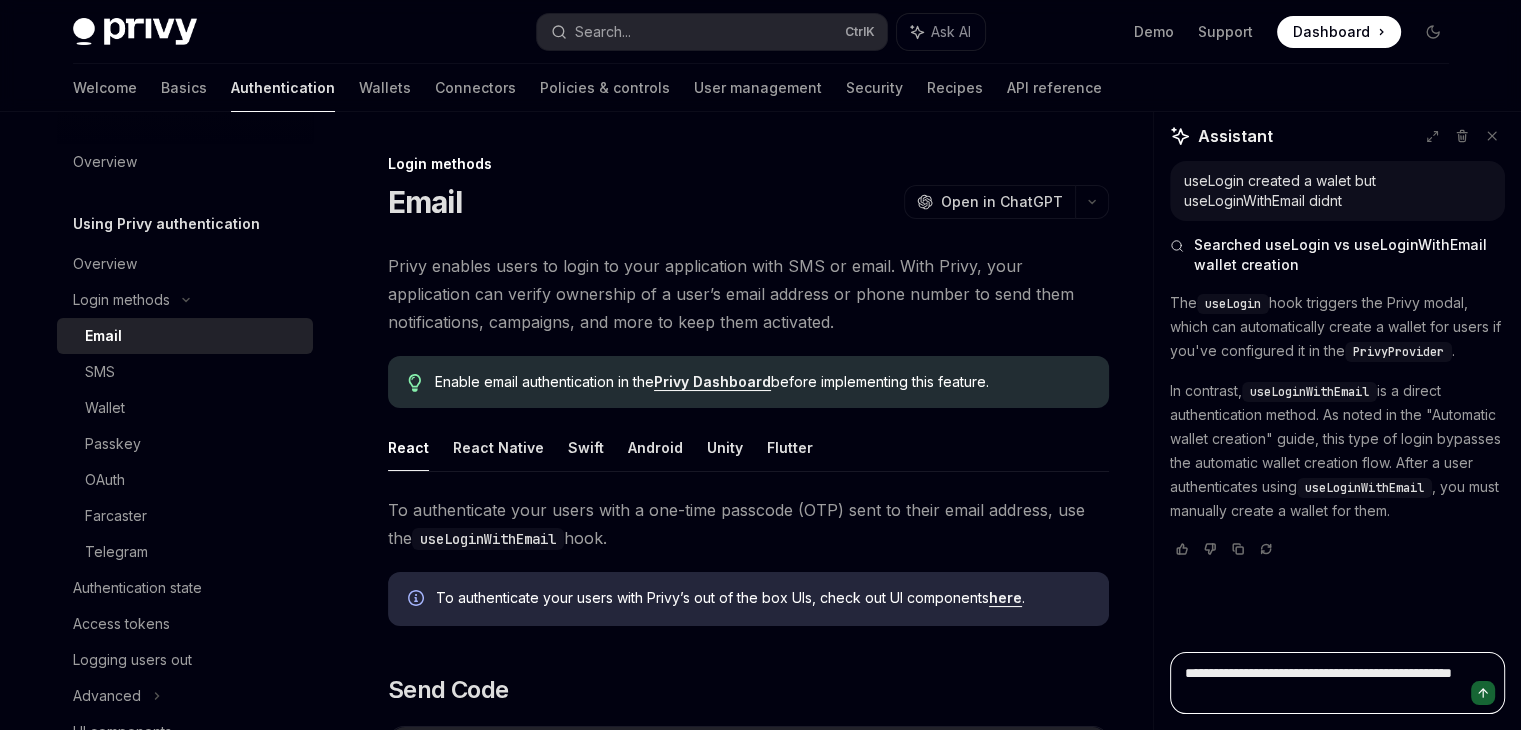 type on "*" 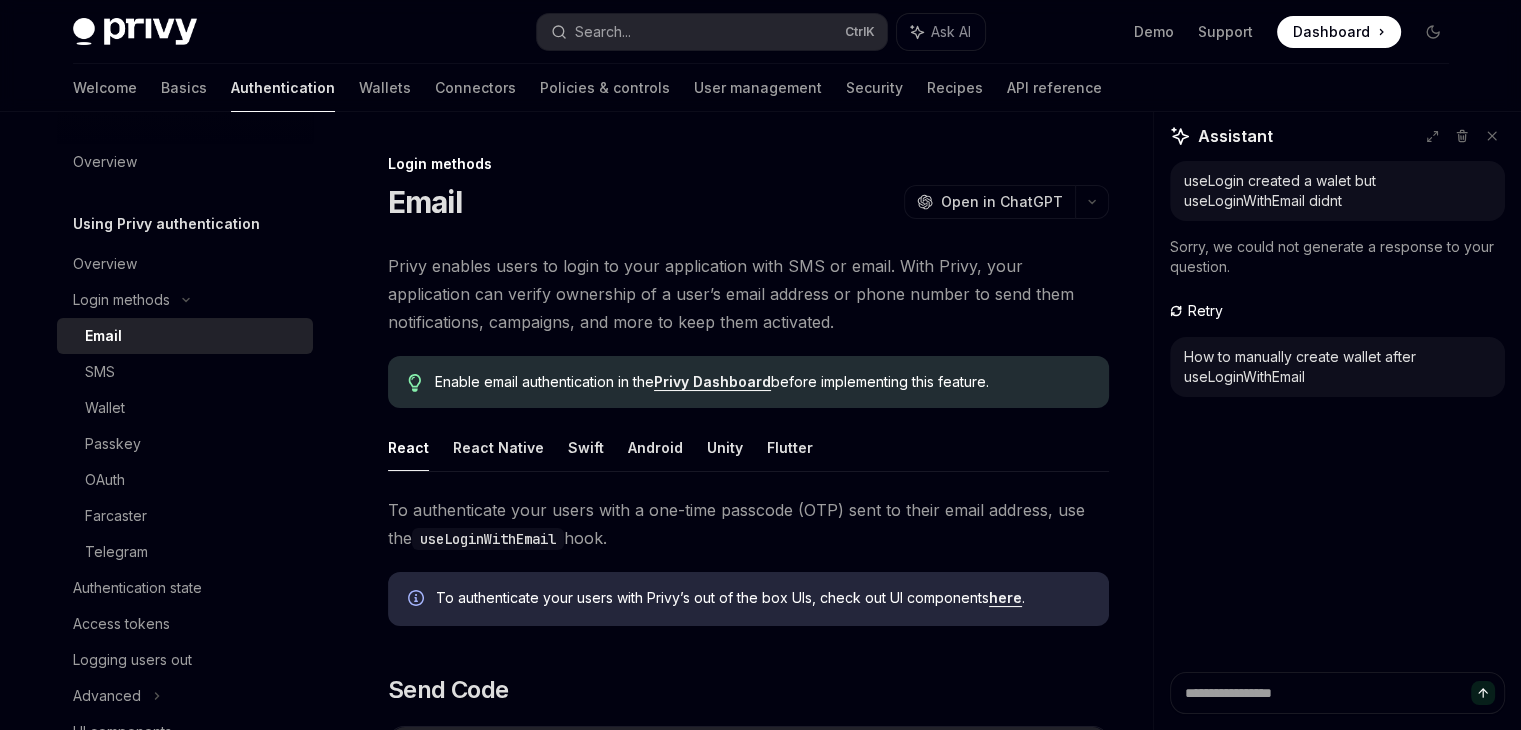 click on "Sorry, we could not generate a response to your question. Retry" at bounding box center [1337, 279] 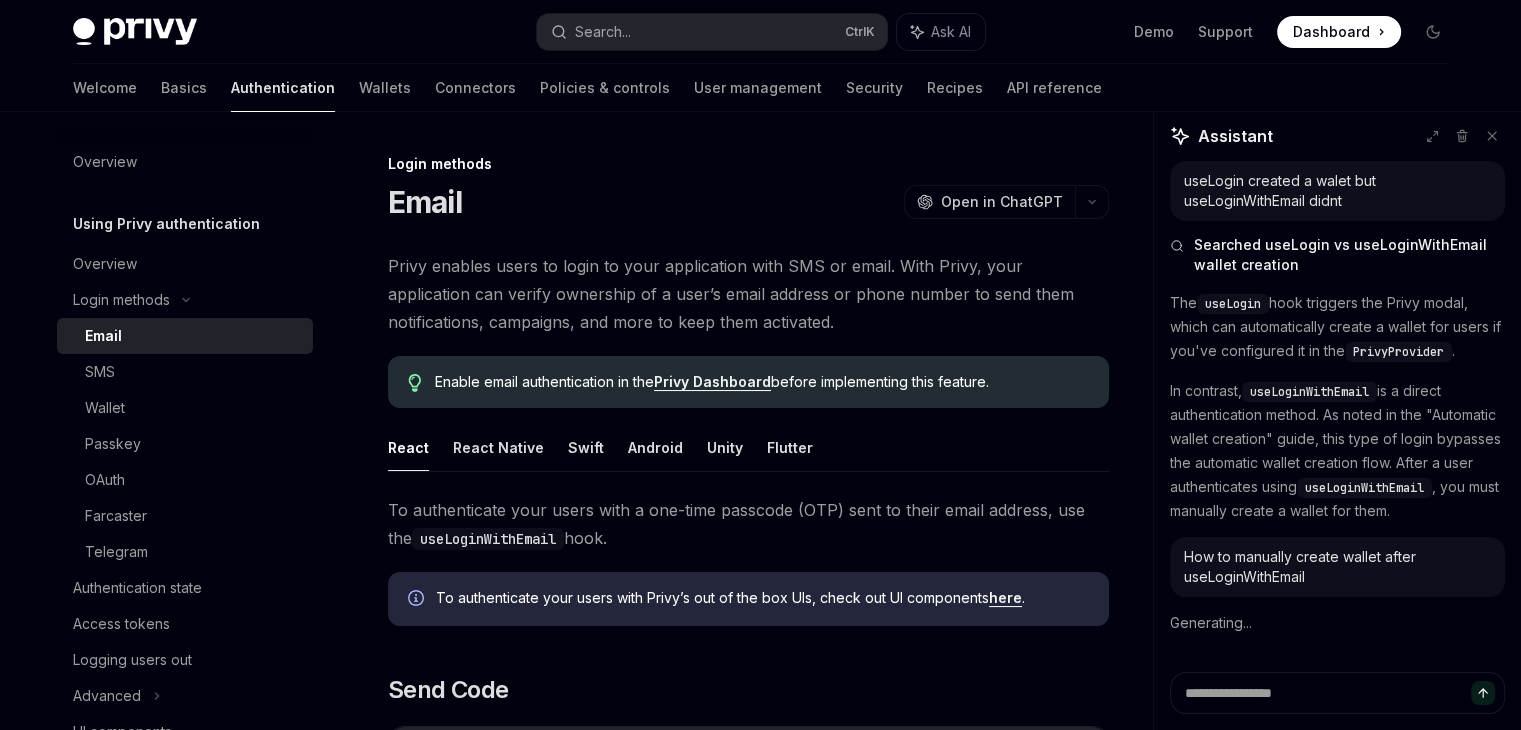 type on "*" 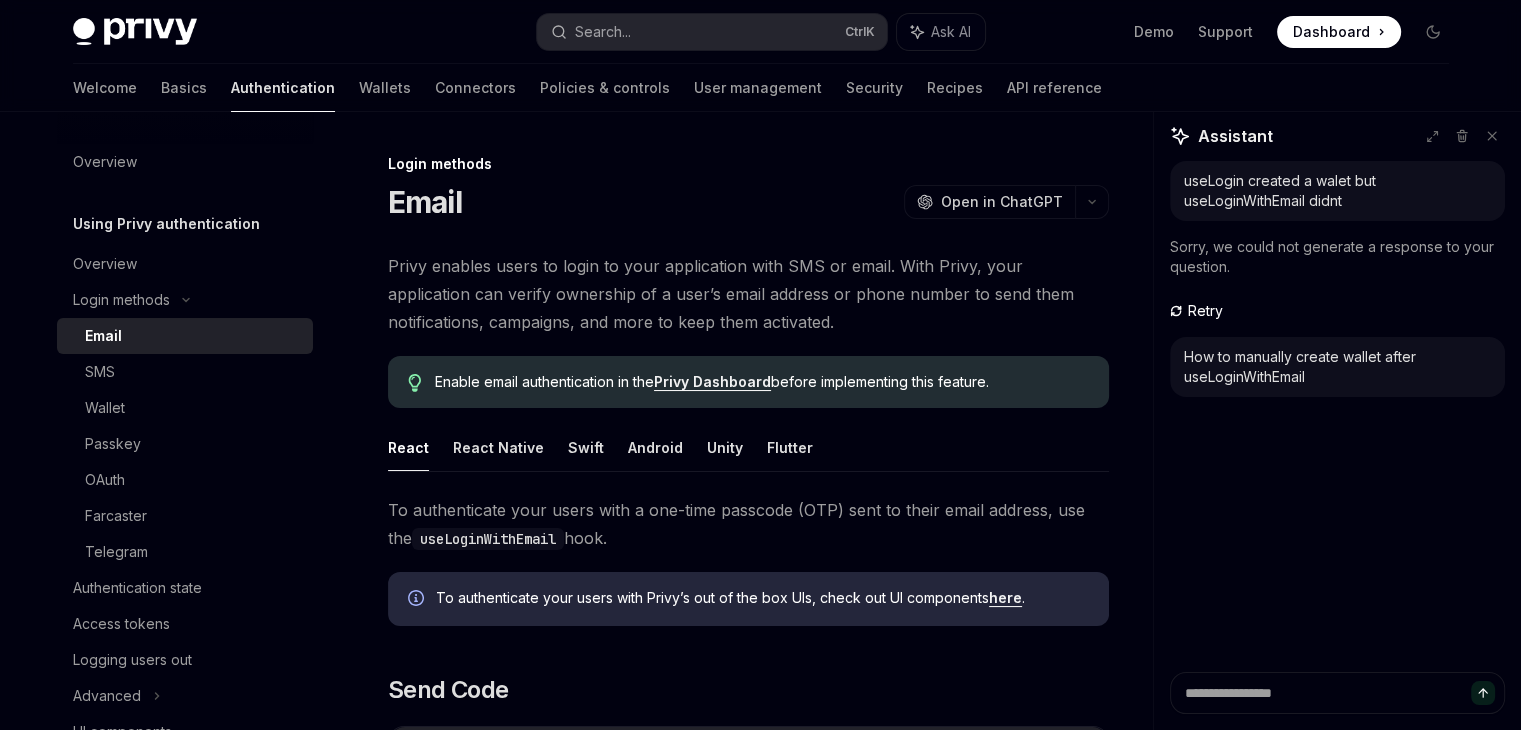 click on "How to manually create wallet after useLoginWithEmail" at bounding box center (1337, 367) 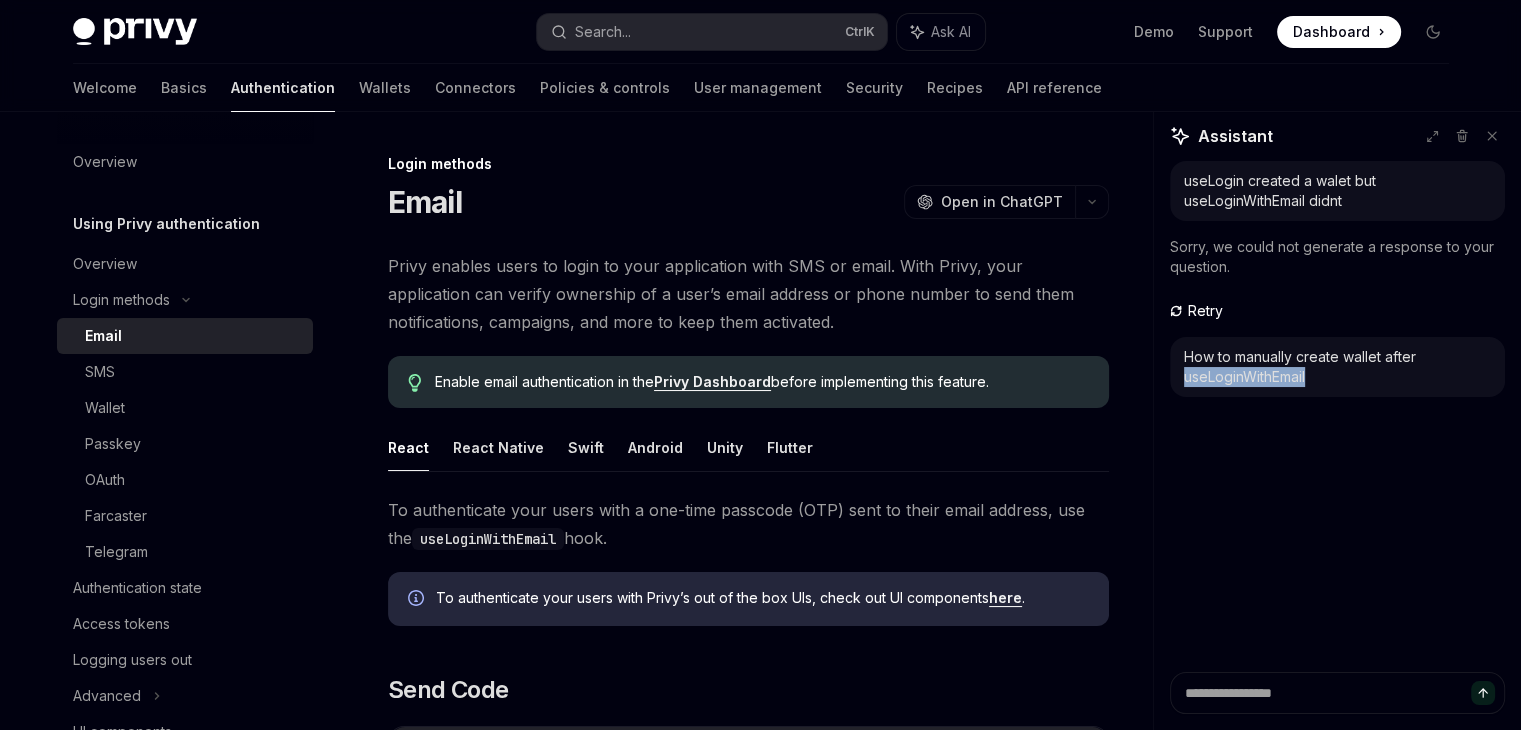 click on "How to manually create wallet after useLoginWithEmail" at bounding box center [1337, 367] 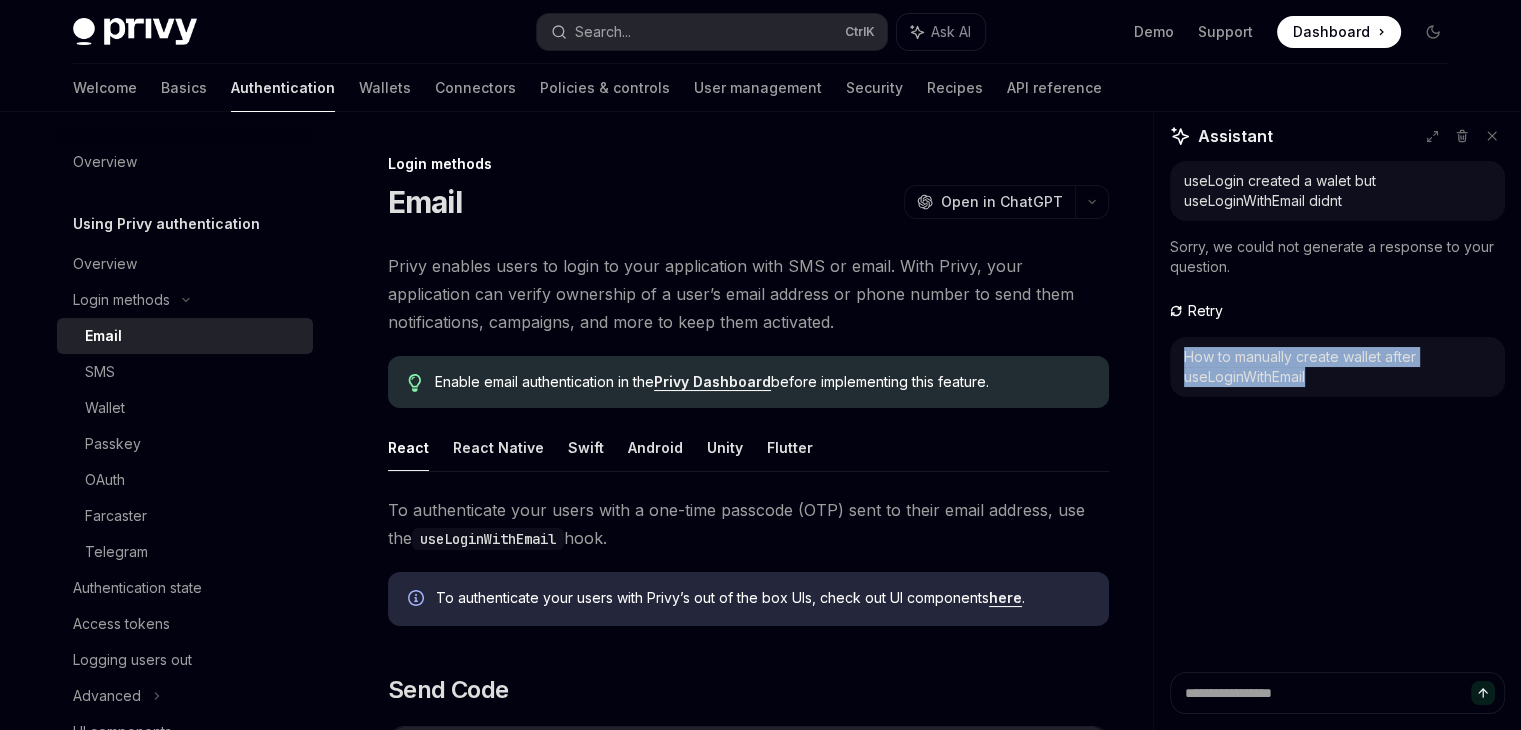 click on "How to manually create wallet after useLoginWithEmail" at bounding box center [1337, 367] 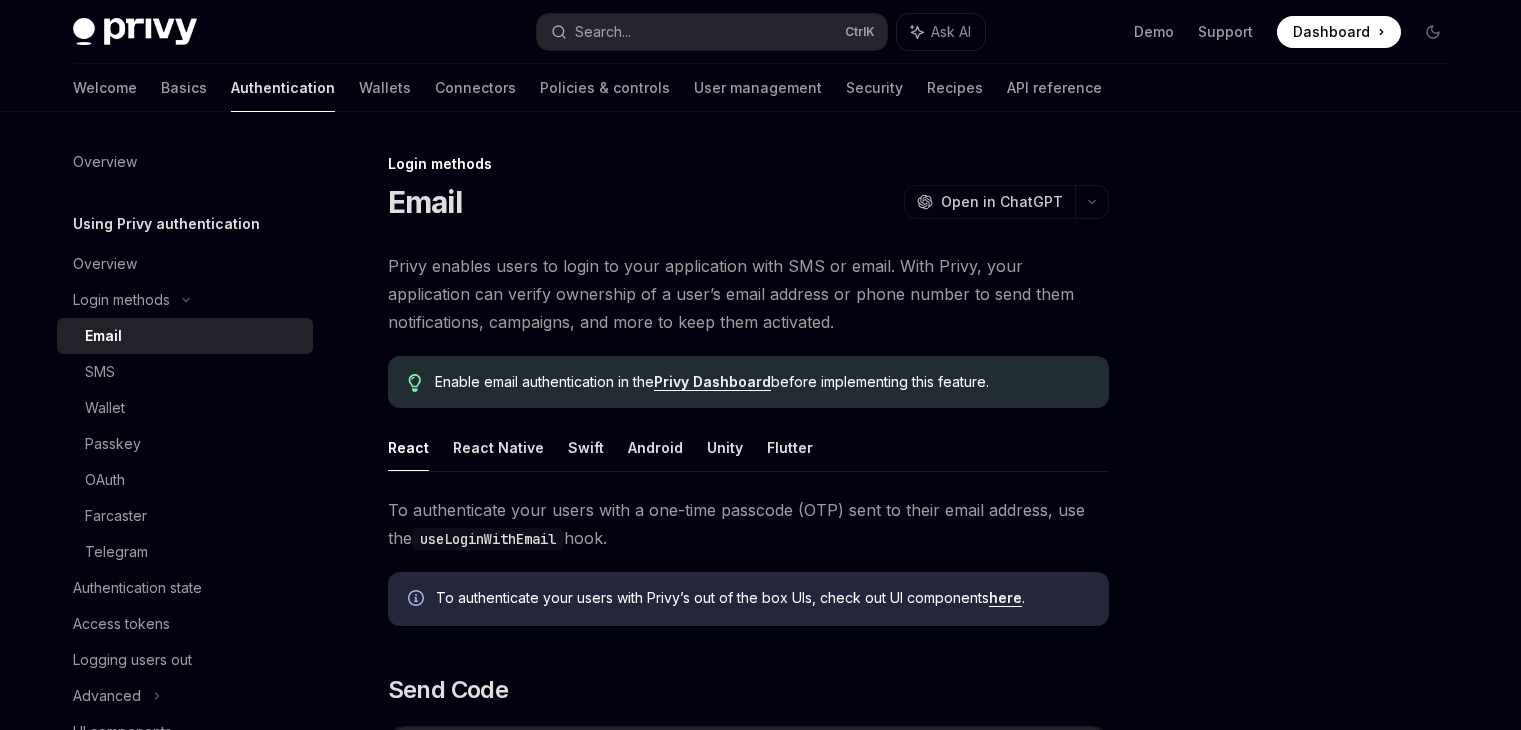 click on "Ask AI" at bounding box center (951, 32) 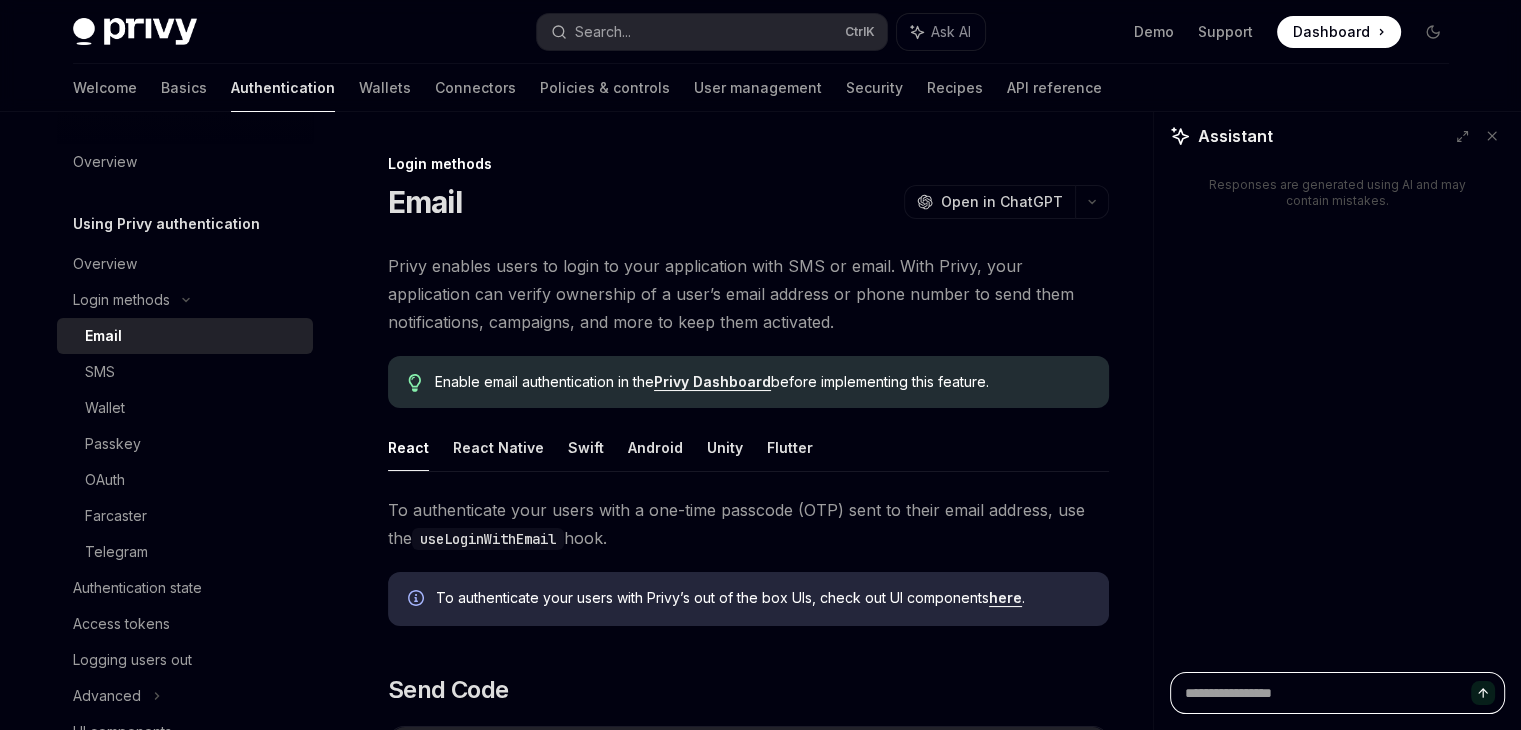 paste on "**********" 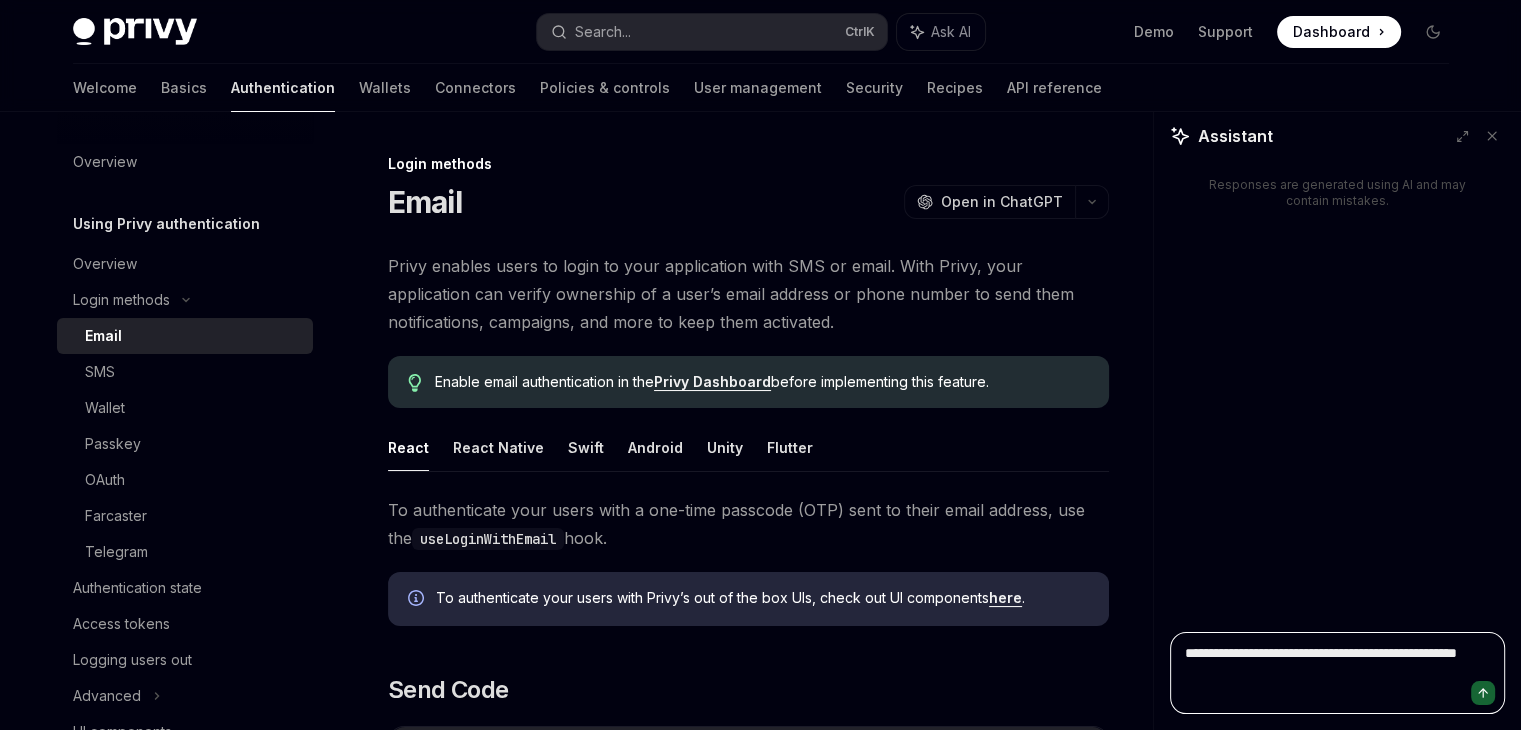 type on "**********" 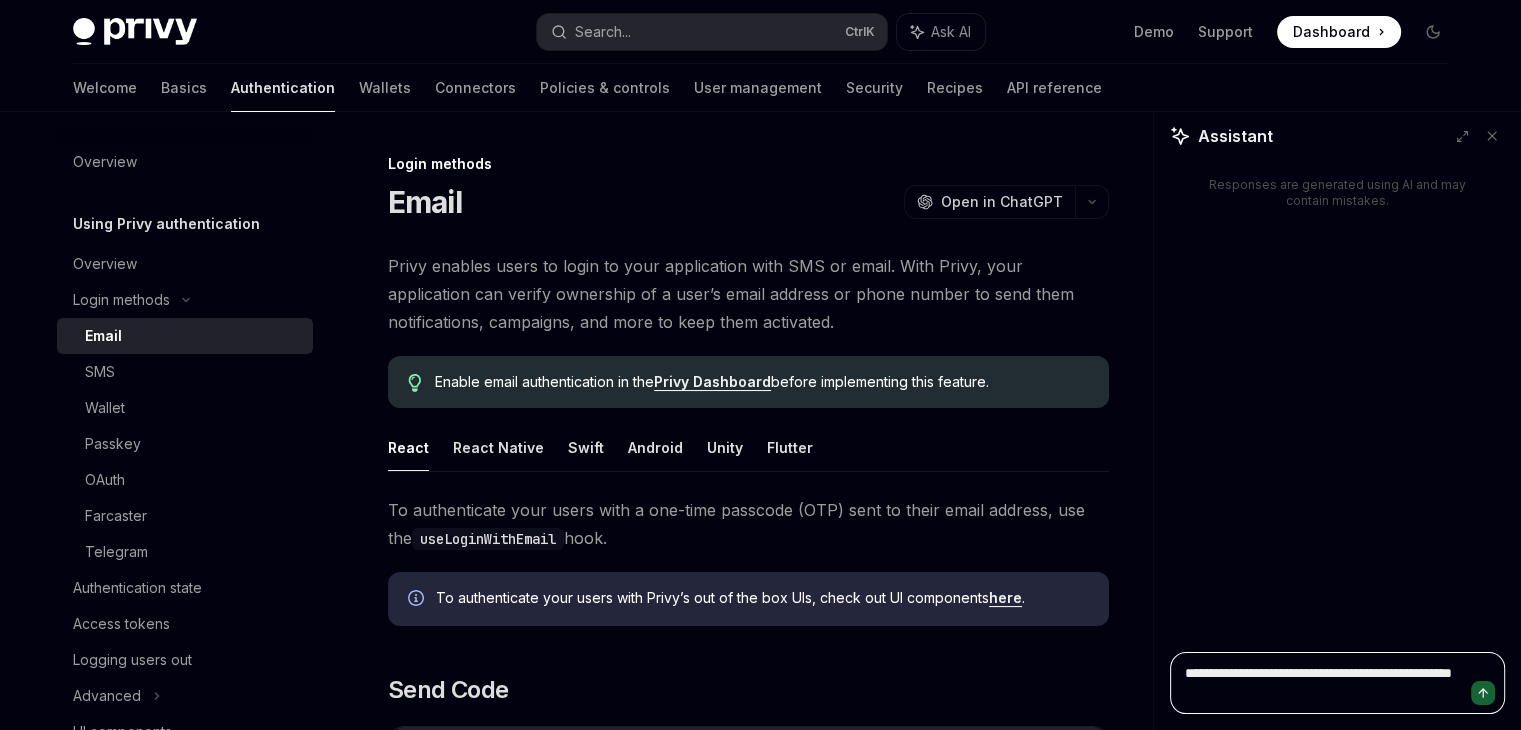 type on "*" 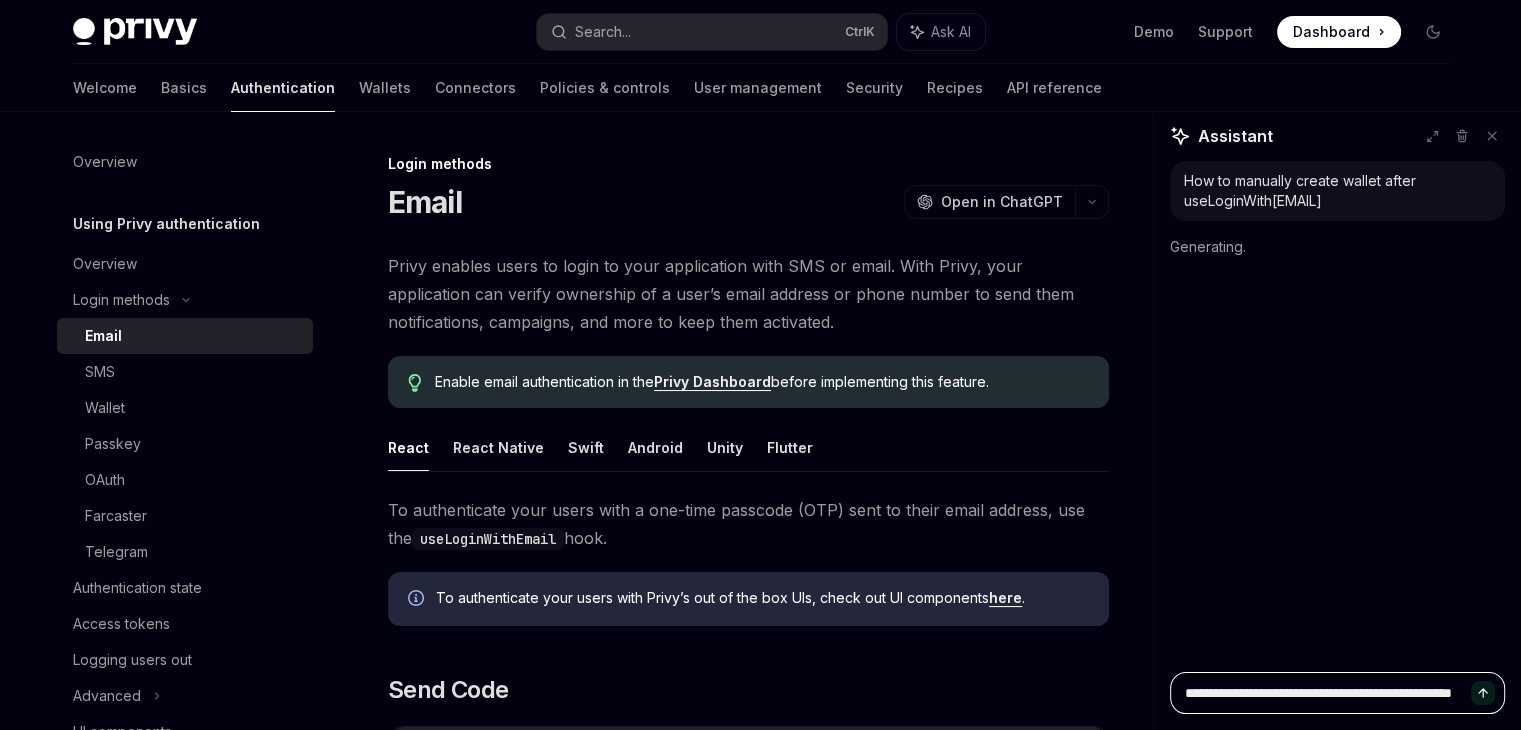 type 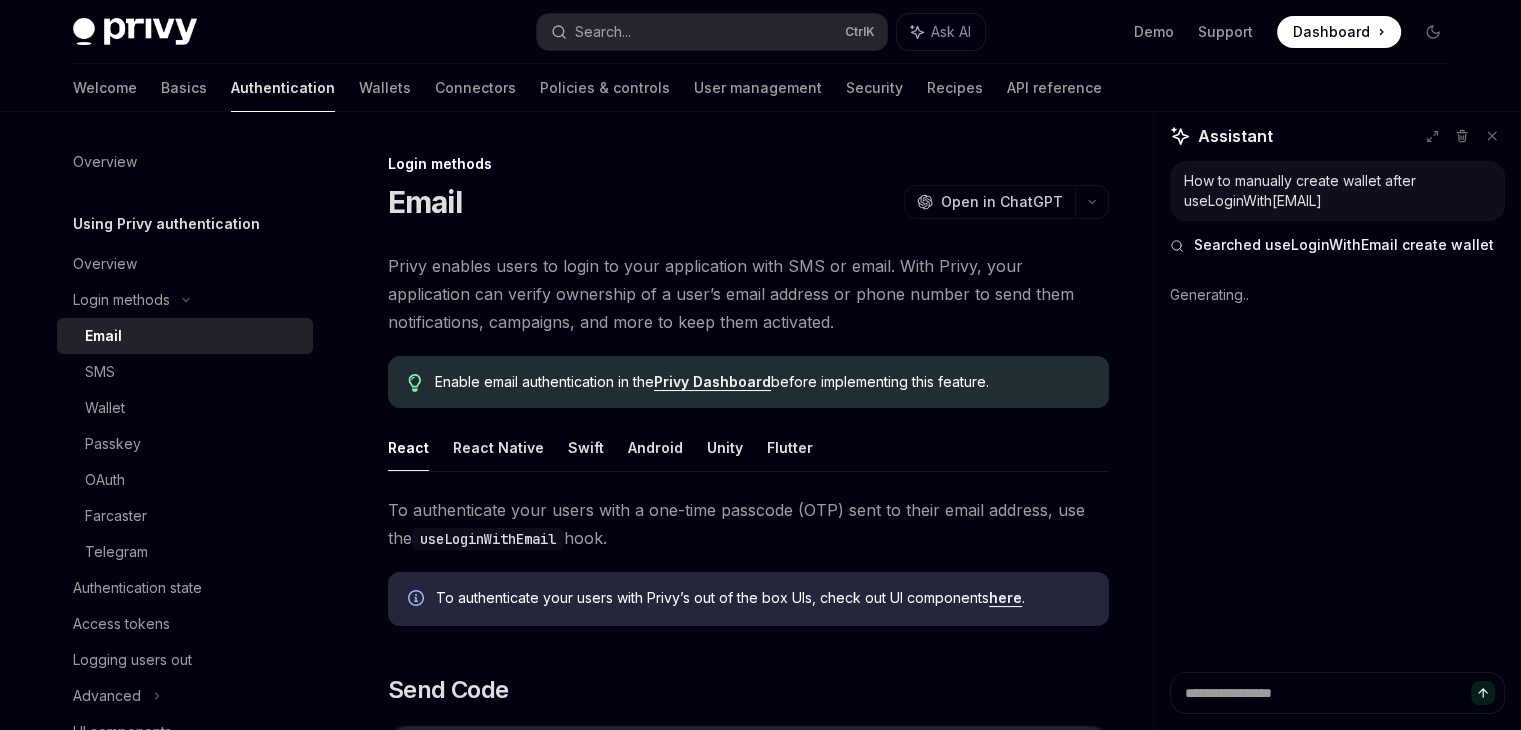 click on "How to manually create wallet after useLoginWithEmail" at bounding box center [1337, 191] 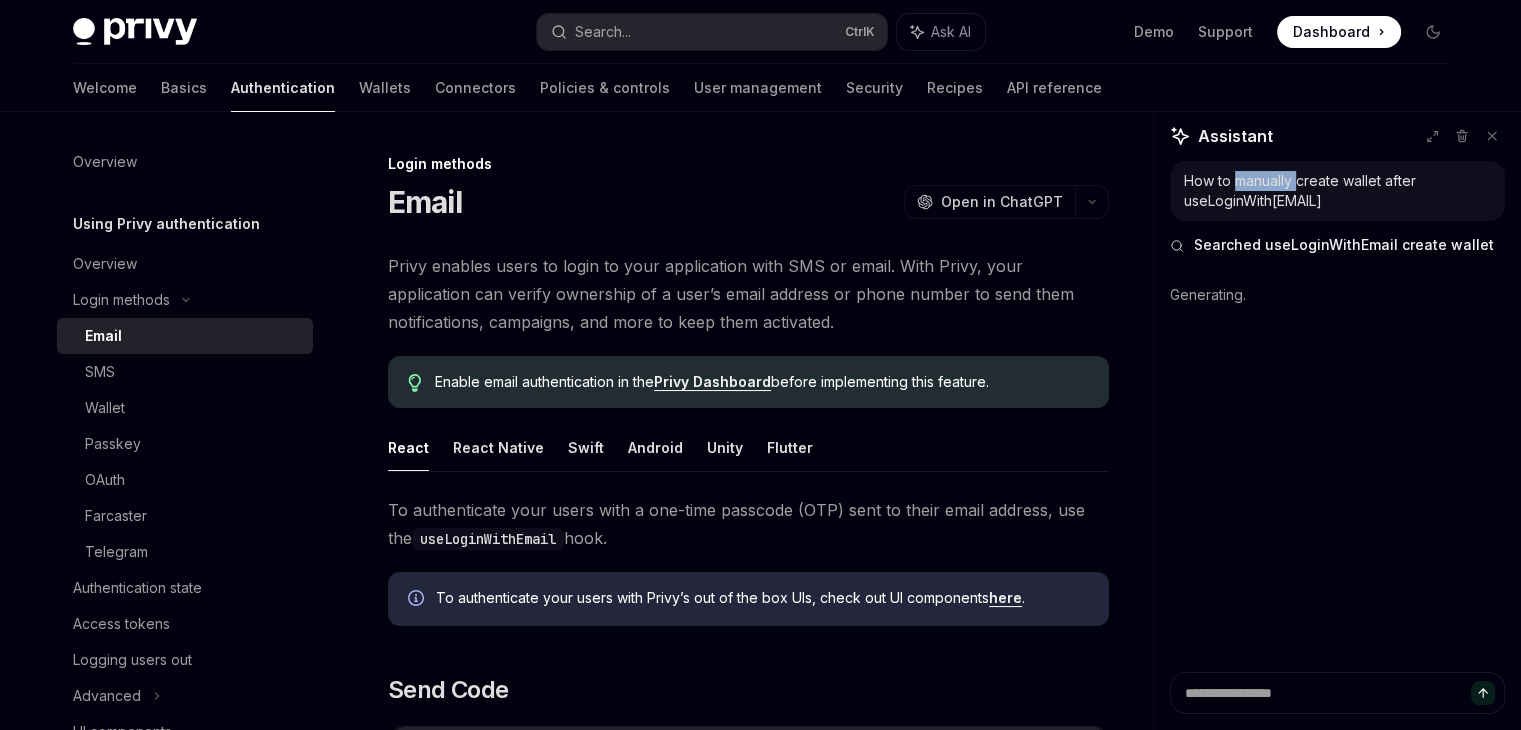 click on "How to manually create wallet after useLoginWithEmail" at bounding box center [1337, 191] 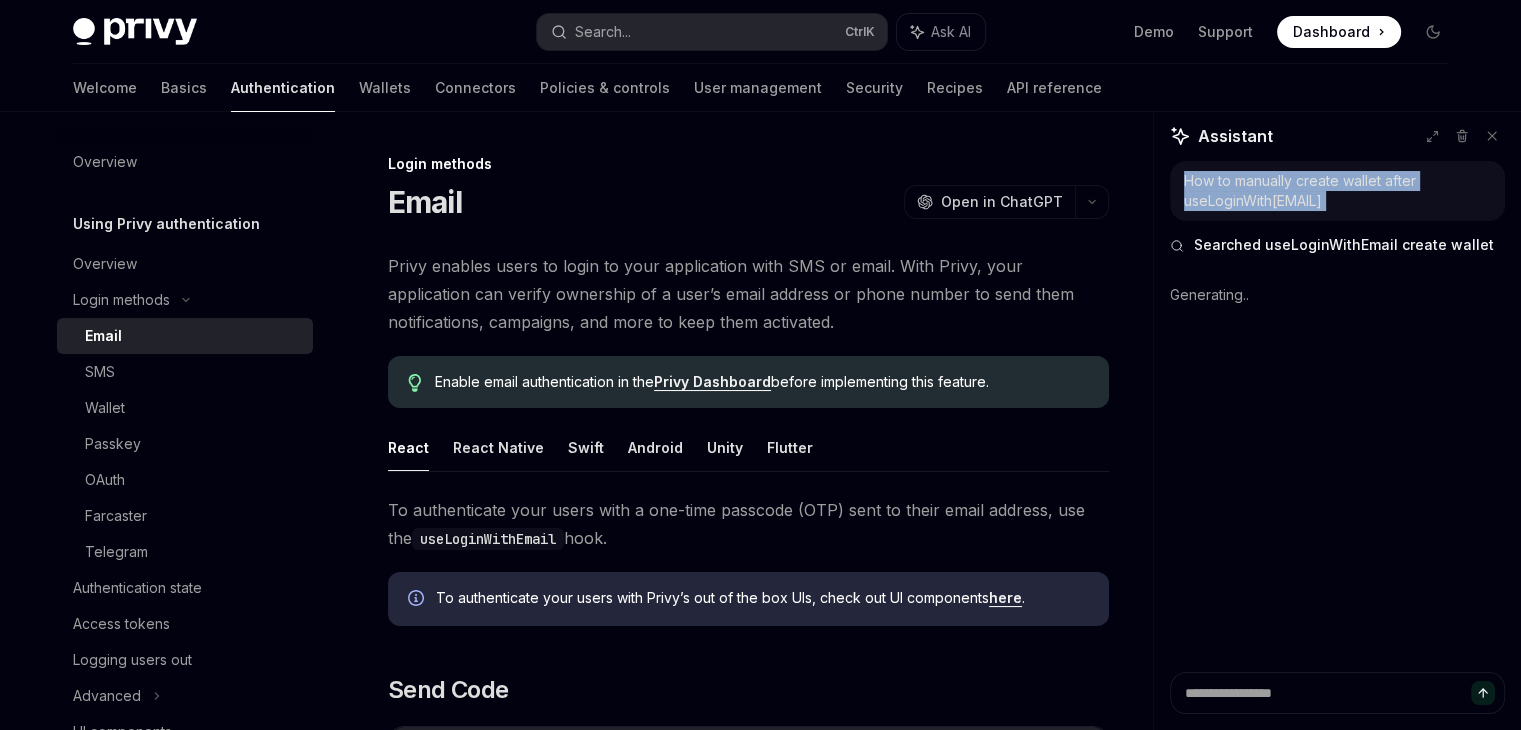 click on "How to manually create wallet after useLoginWithEmail" at bounding box center (1337, 191) 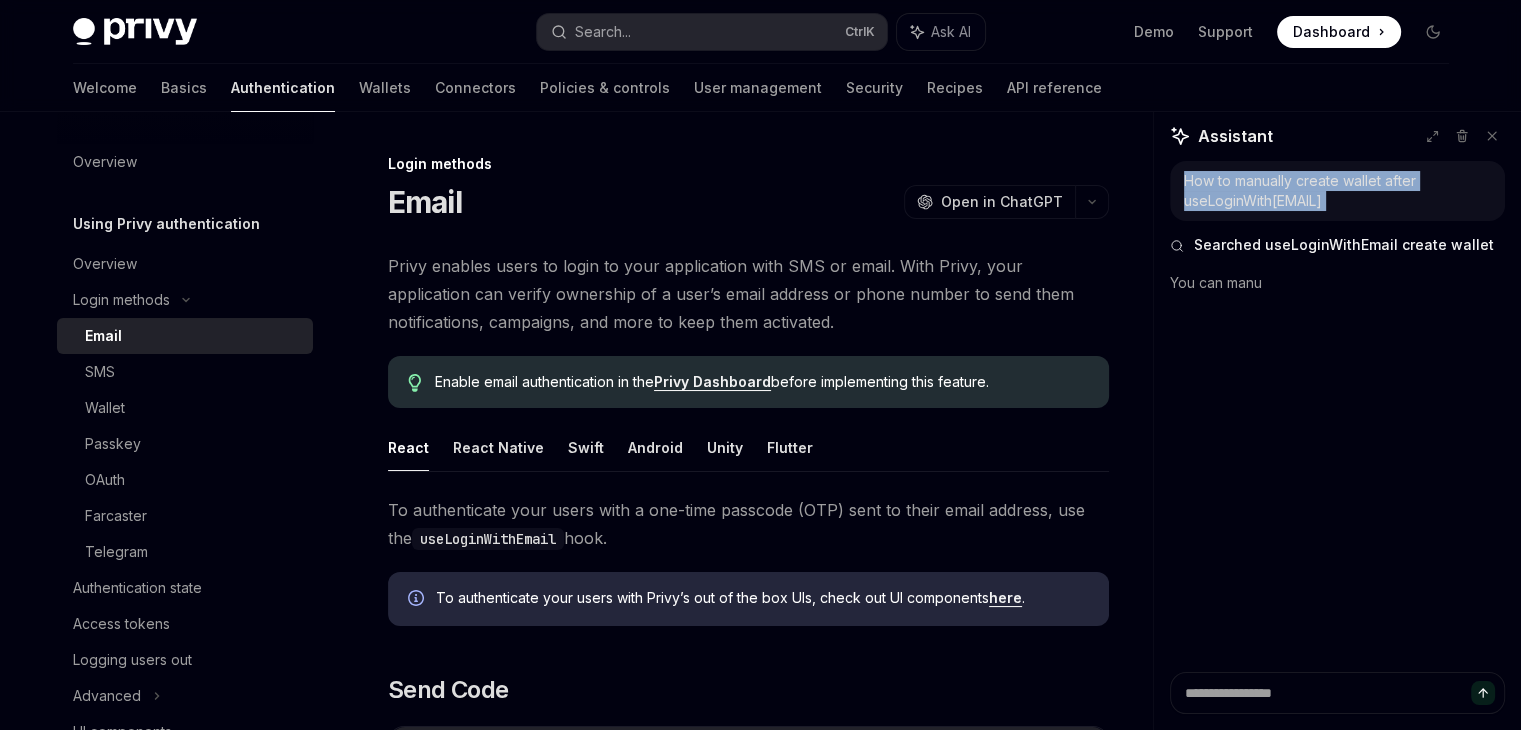 copy on "How to manually create wallet after useLoginWithEmail" 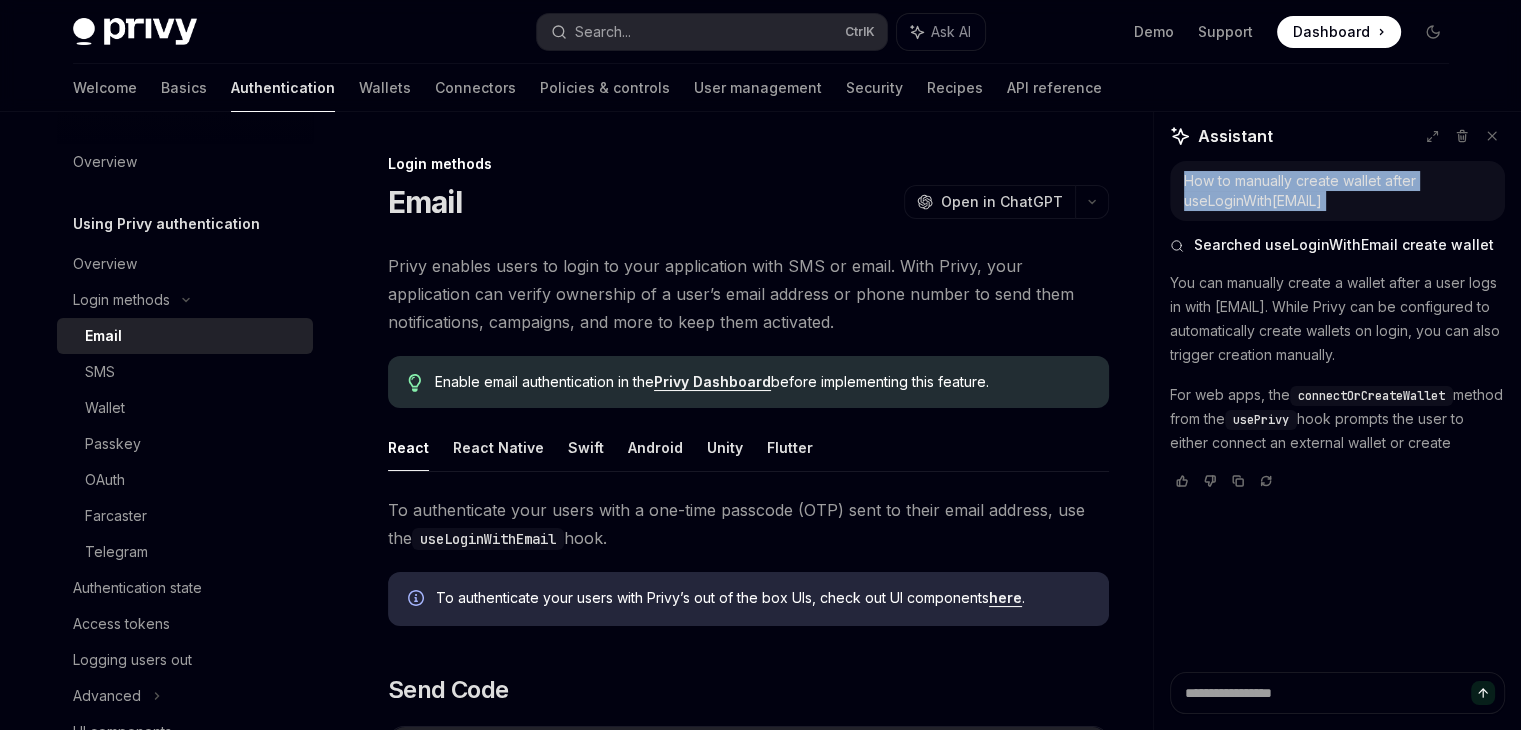 click on "How to manually create wallet after useLoginWithEmail" at bounding box center (1337, 191) 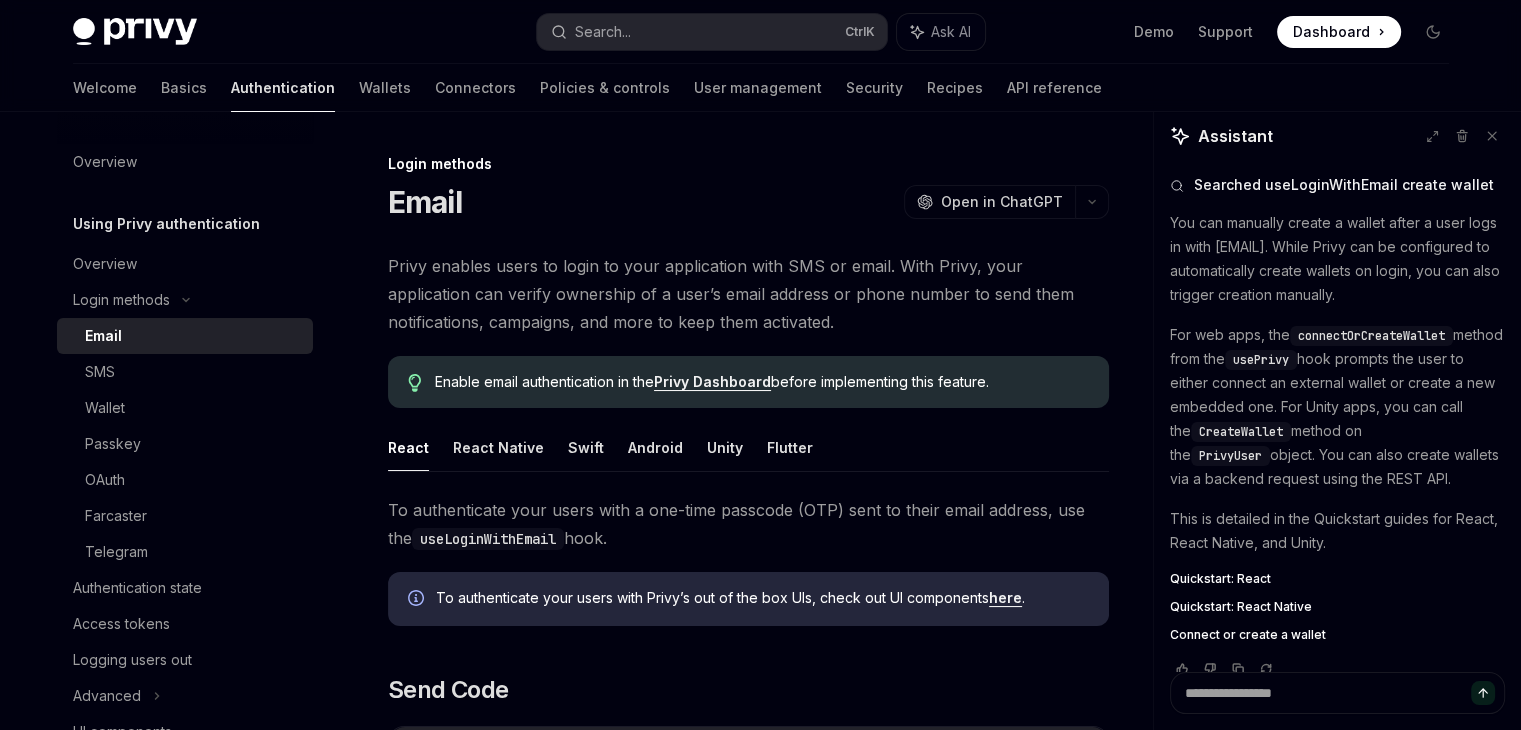 scroll, scrollTop: 88, scrollLeft: 0, axis: vertical 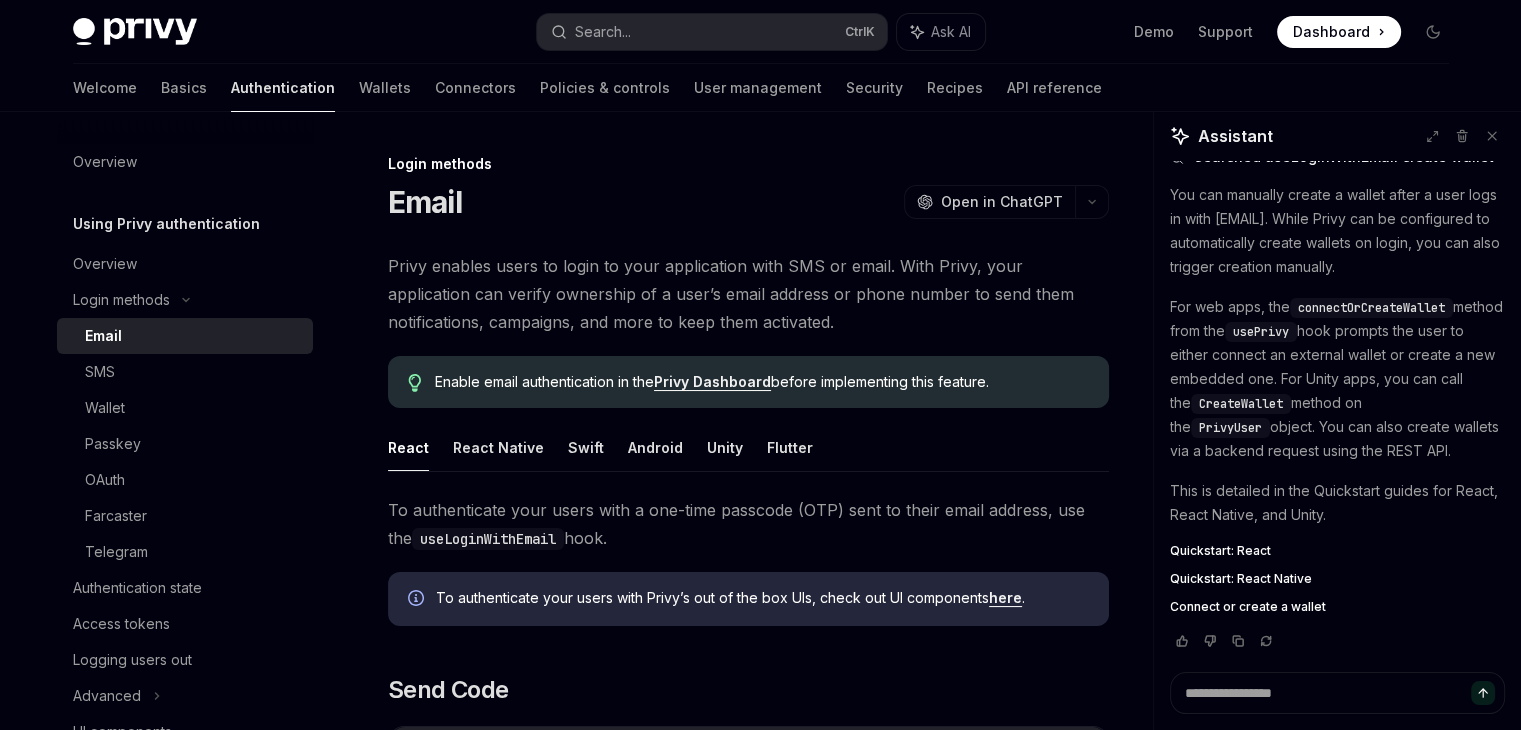 click on "Quickstart: React" at bounding box center [1220, 551] 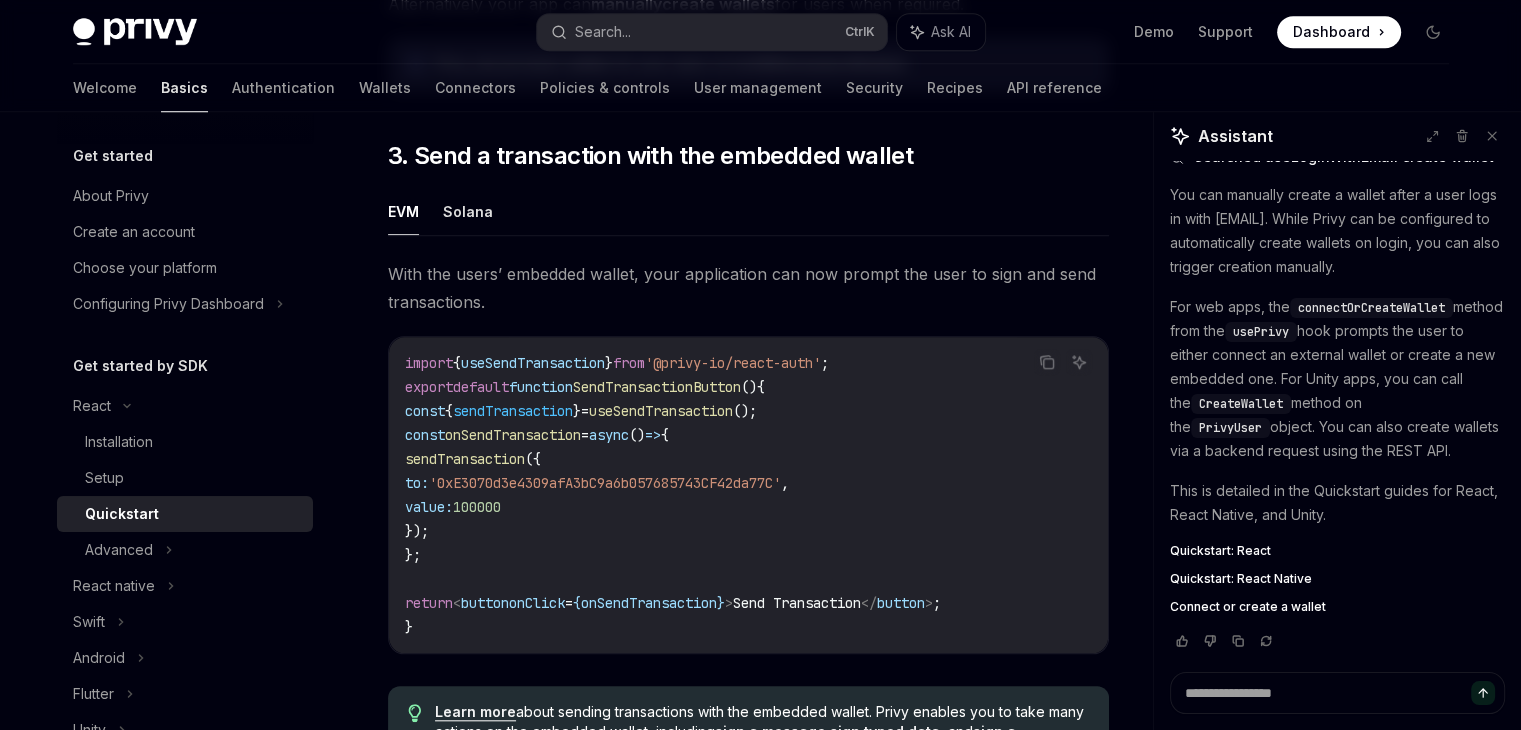 scroll, scrollTop: 1731, scrollLeft: 0, axis: vertical 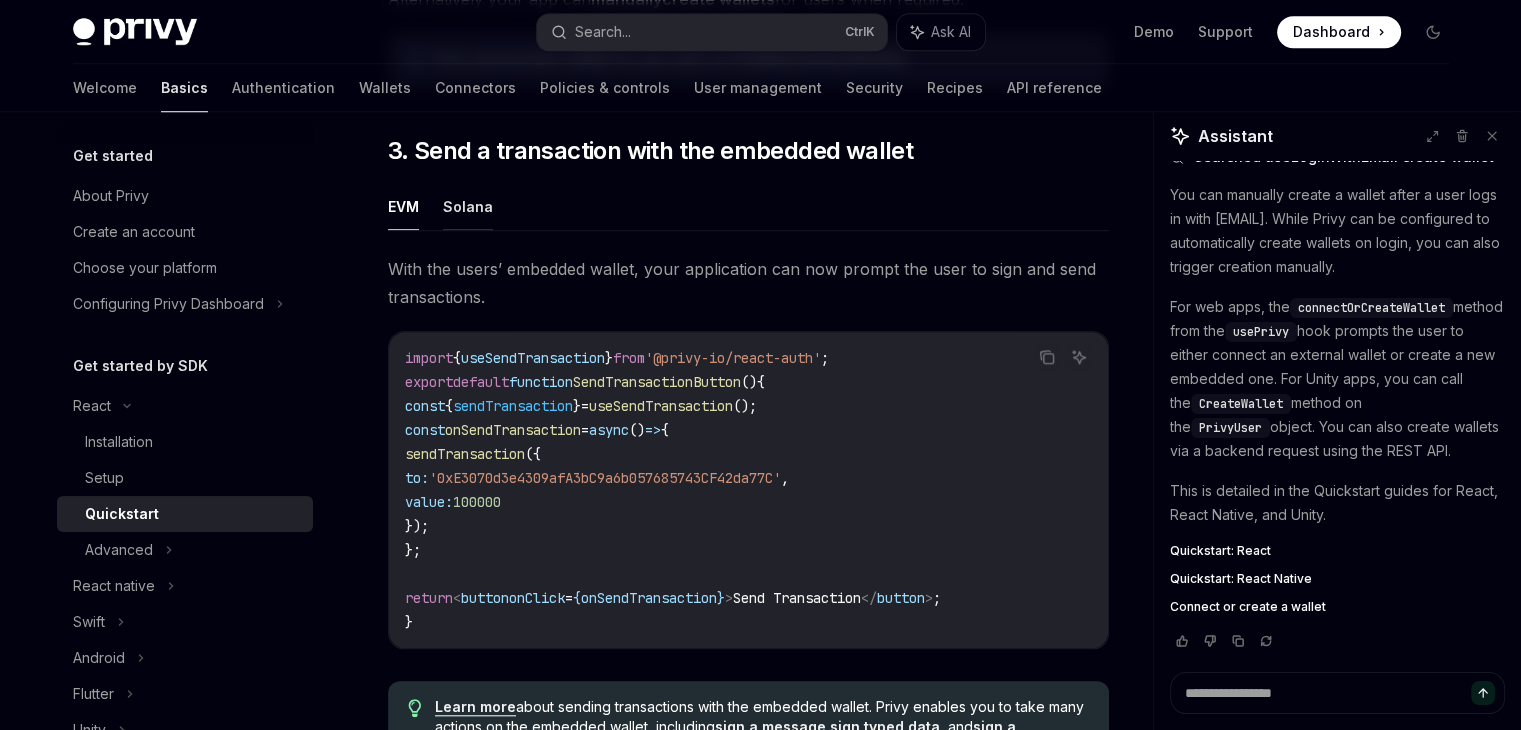 click on "Solana" at bounding box center [468, 206] 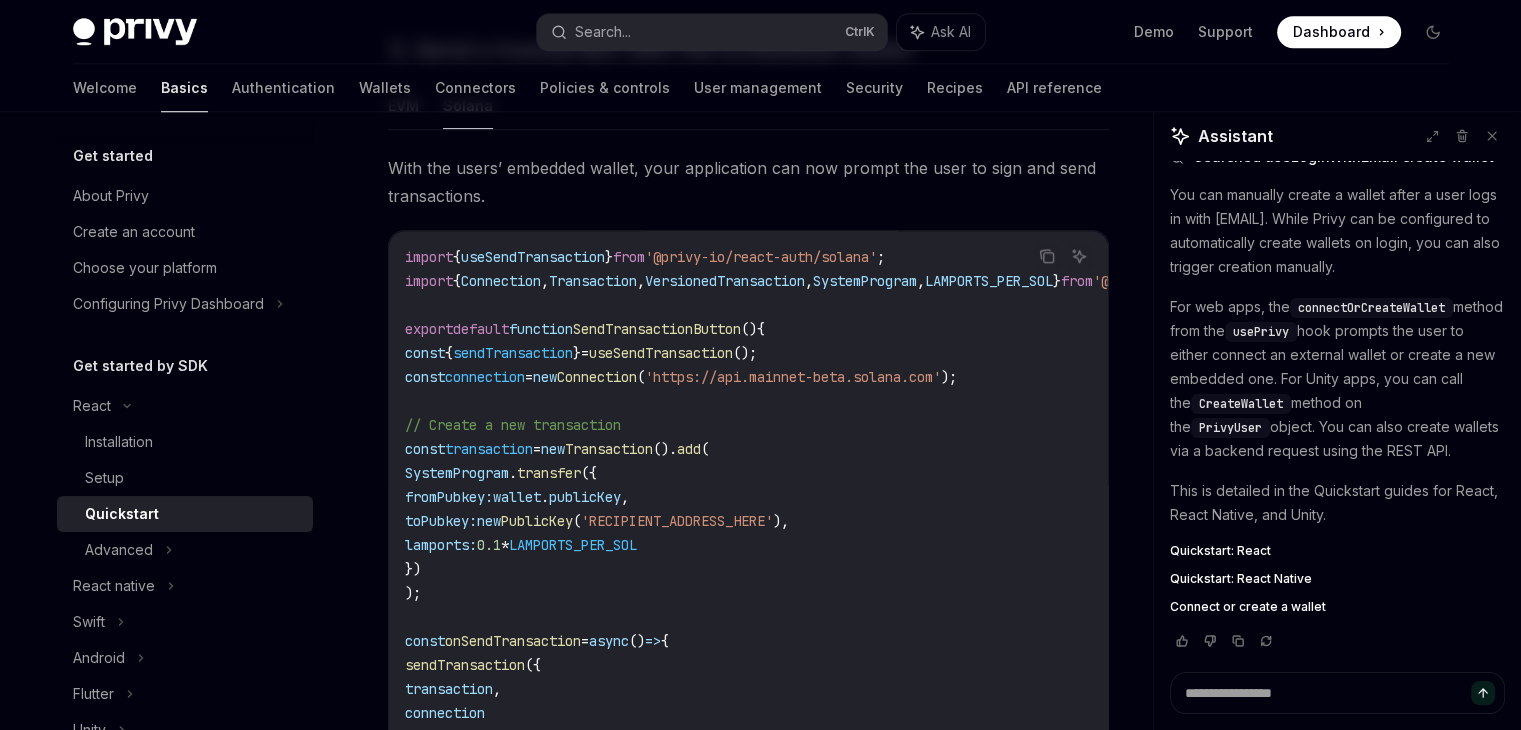 scroll, scrollTop: 1834, scrollLeft: 0, axis: vertical 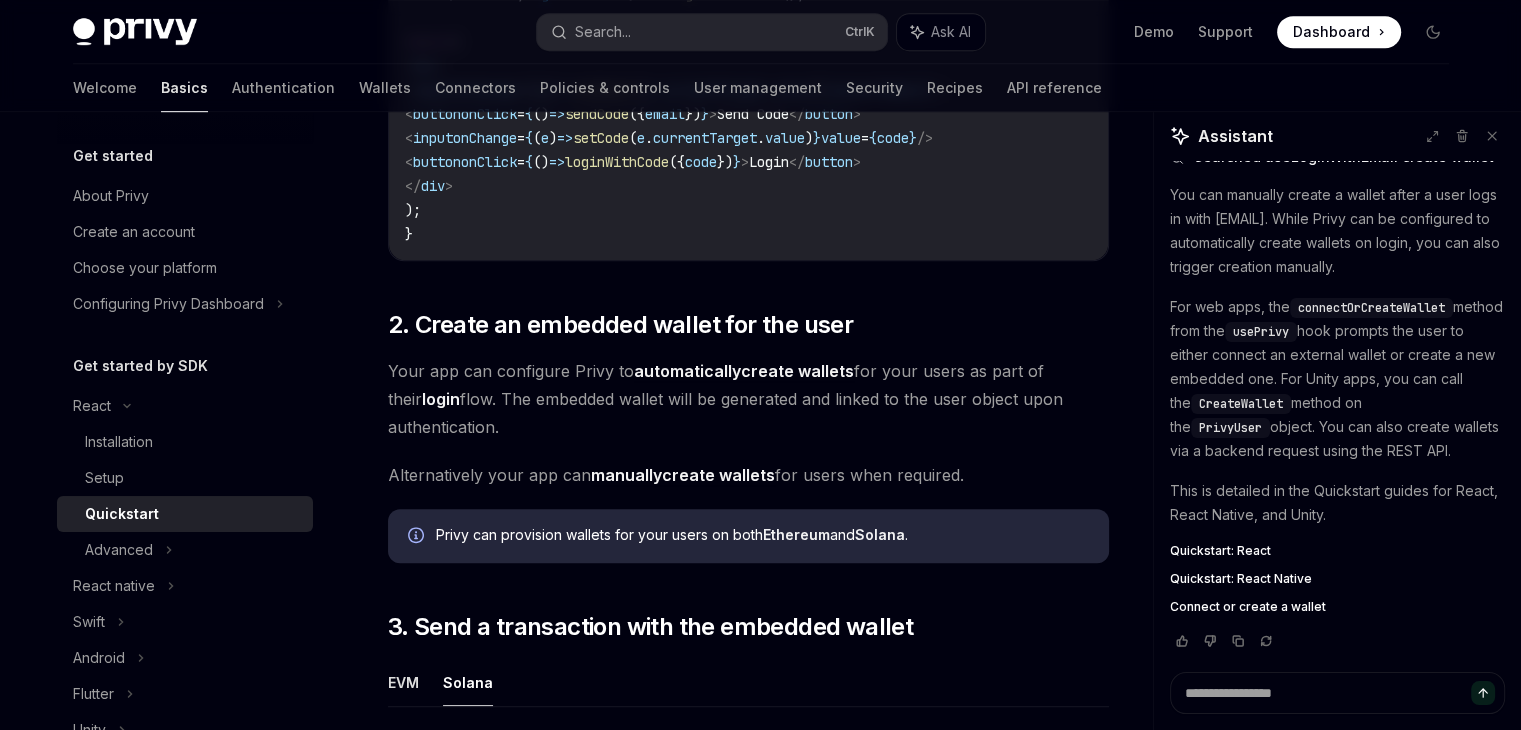 click on "Privy can provision wallets for your users on both  Ethereum  and  Solana ." at bounding box center [762, 536] 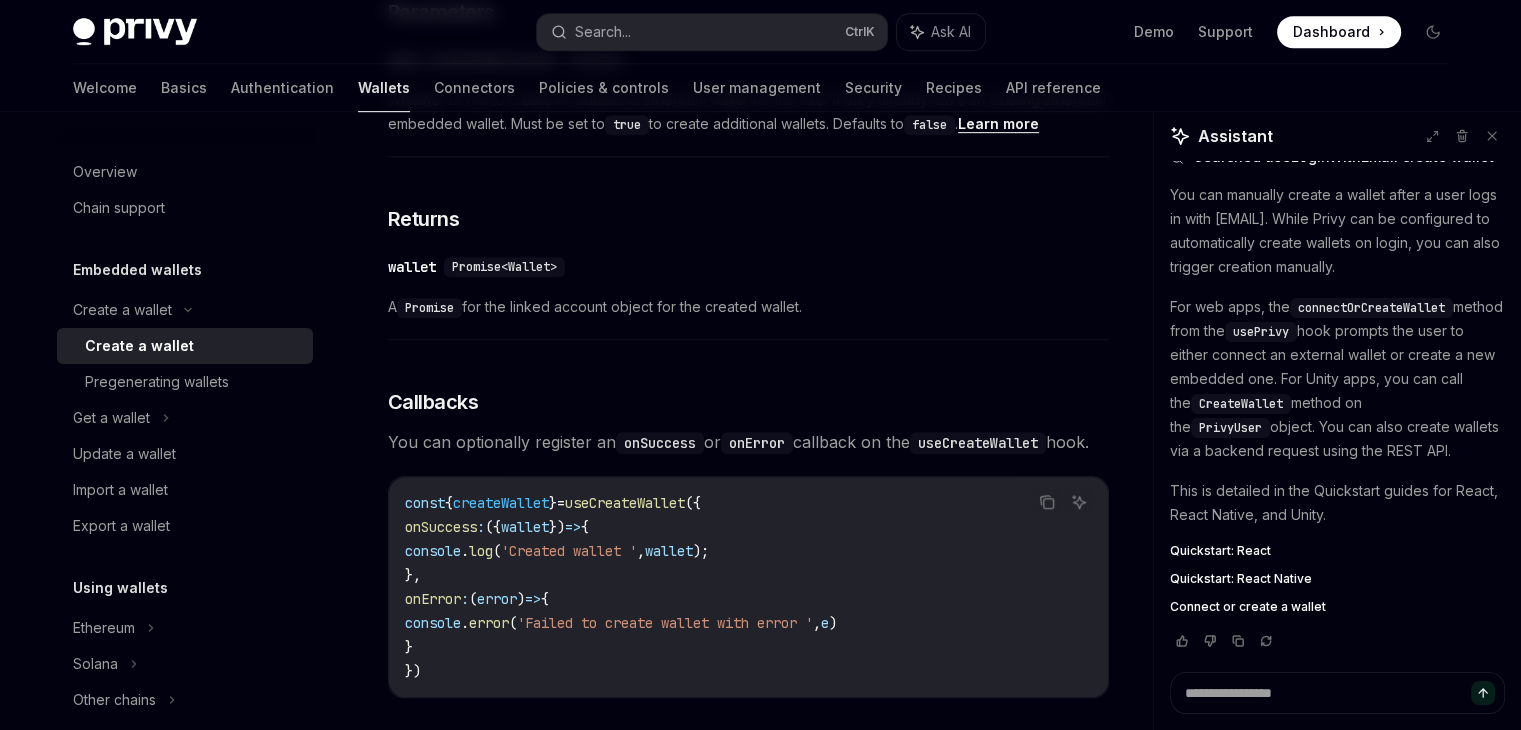 scroll, scrollTop: 1132, scrollLeft: 0, axis: vertical 